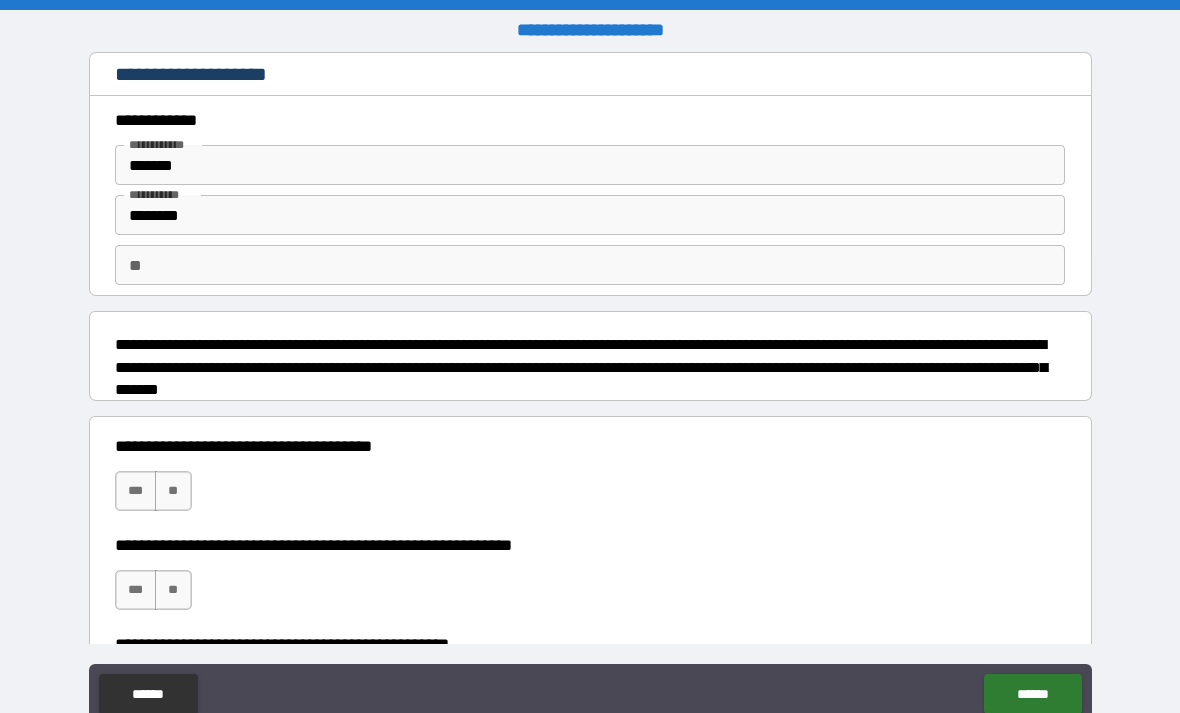 scroll, scrollTop: 0, scrollLeft: 0, axis: both 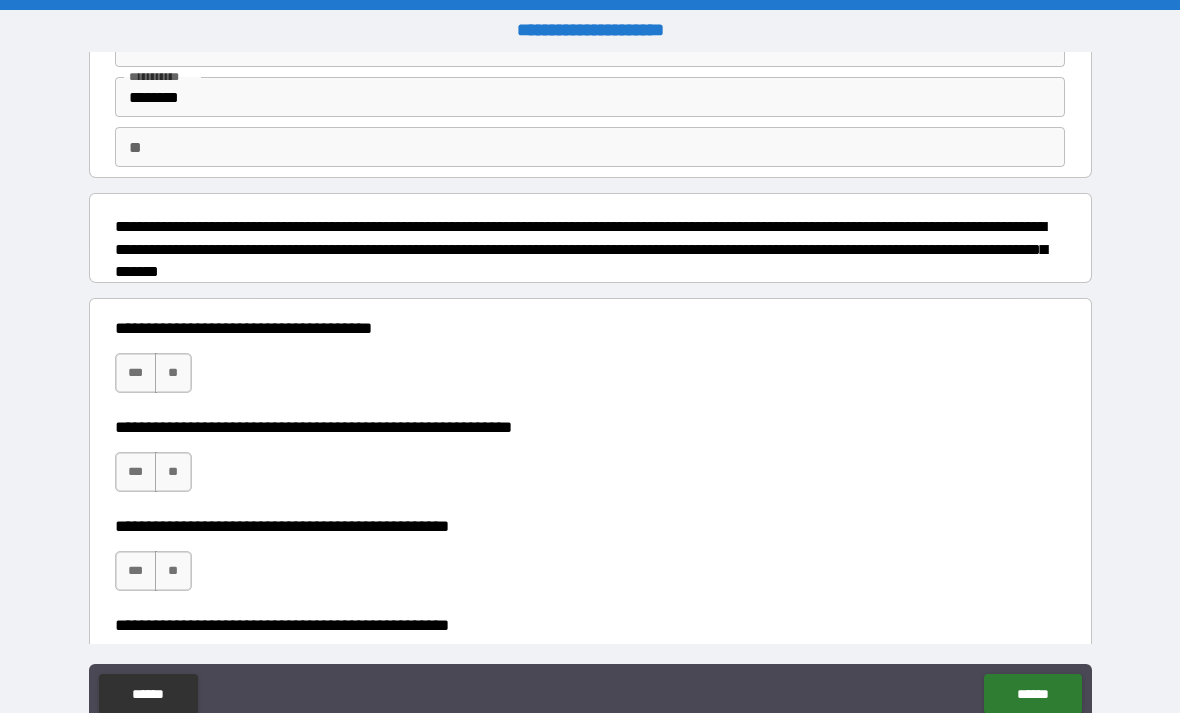 click on "**" at bounding box center [173, 373] 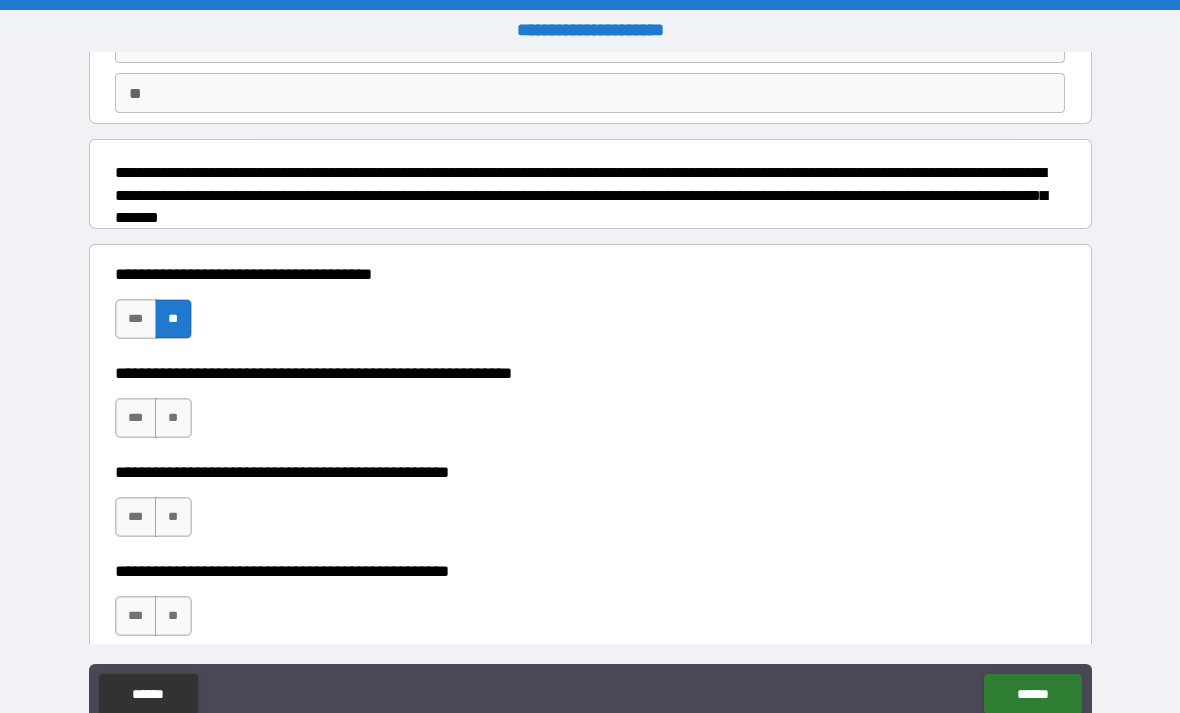 scroll, scrollTop: 173, scrollLeft: 0, axis: vertical 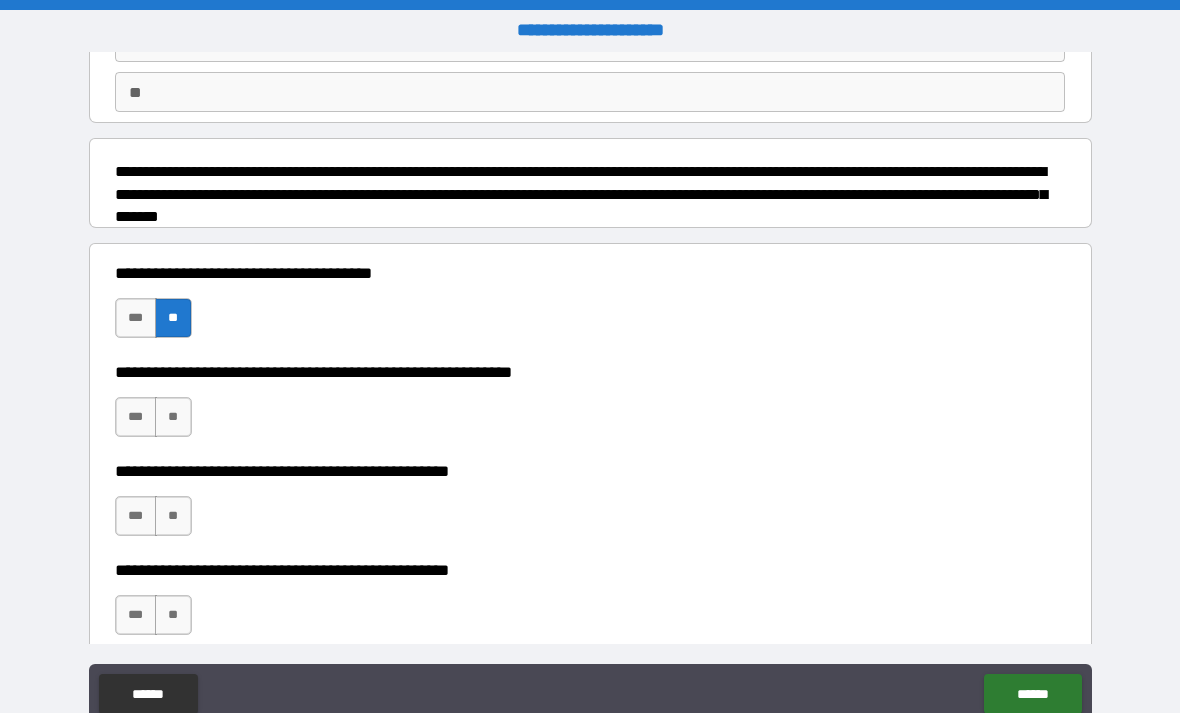 click on "***" at bounding box center [136, 417] 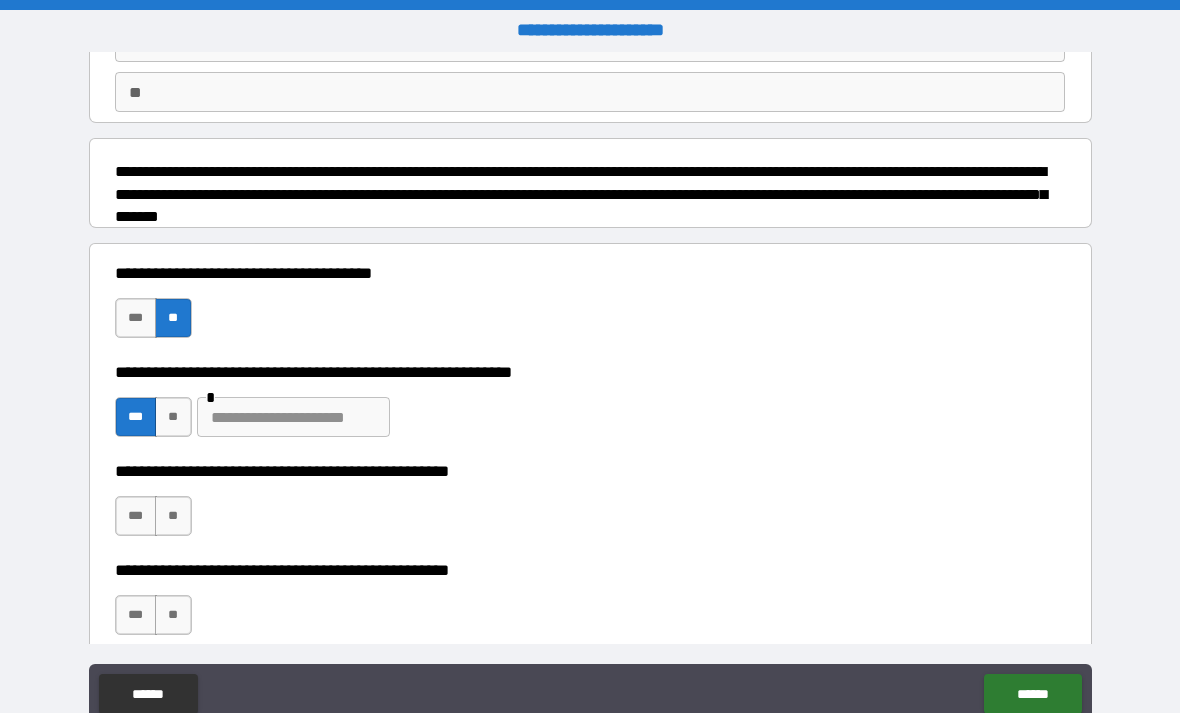 click on "**" at bounding box center [173, 516] 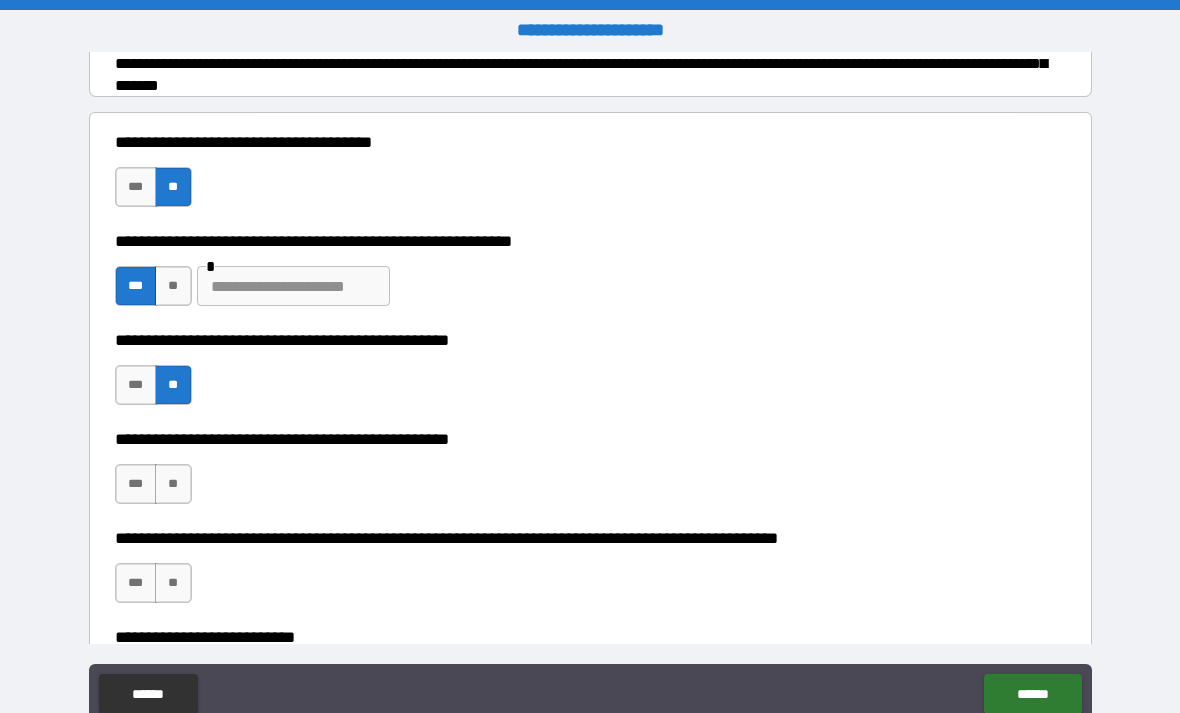 scroll, scrollTop: 322, scrollLeft: 0, axis: vertical 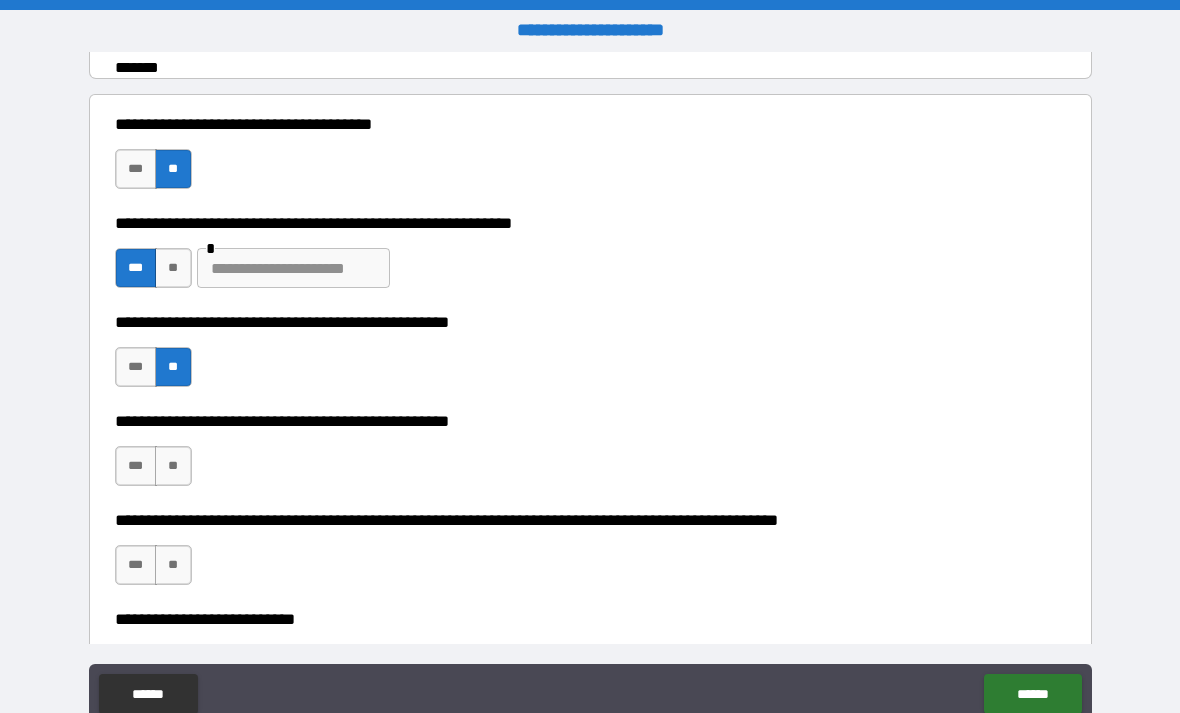 click on "**" at bounding box center [173, 466] 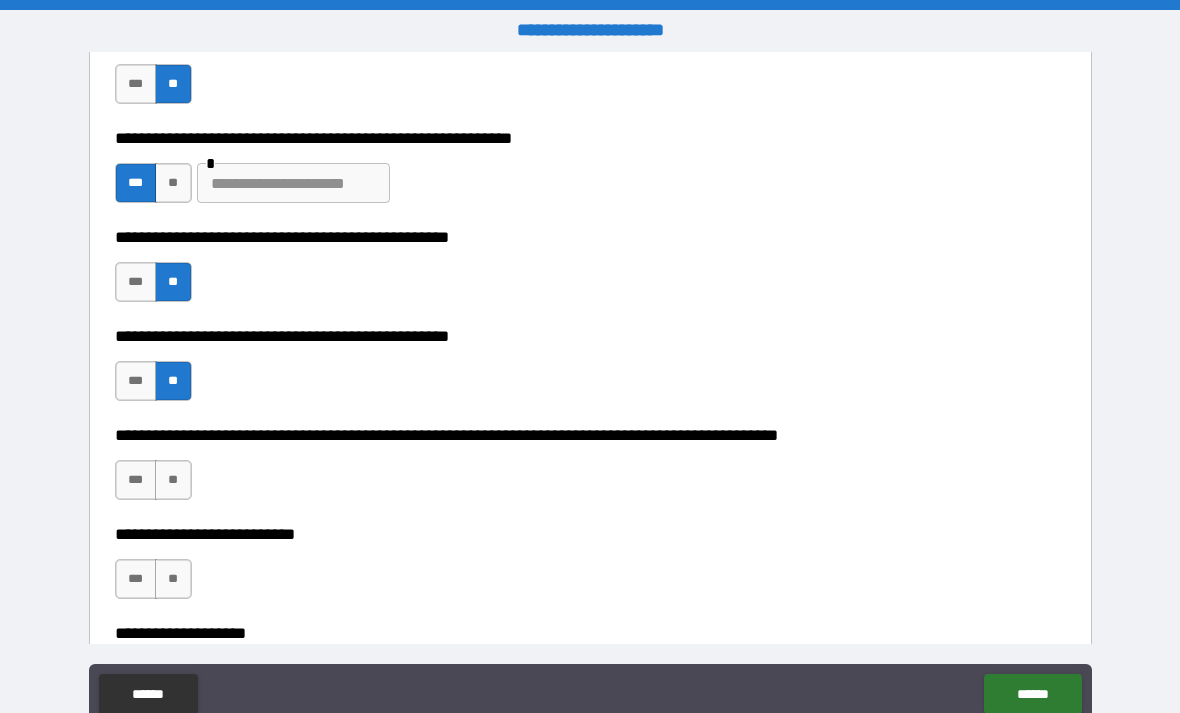 scroll, scrollTop: 443, scrollLeft: 0, axis: vertical 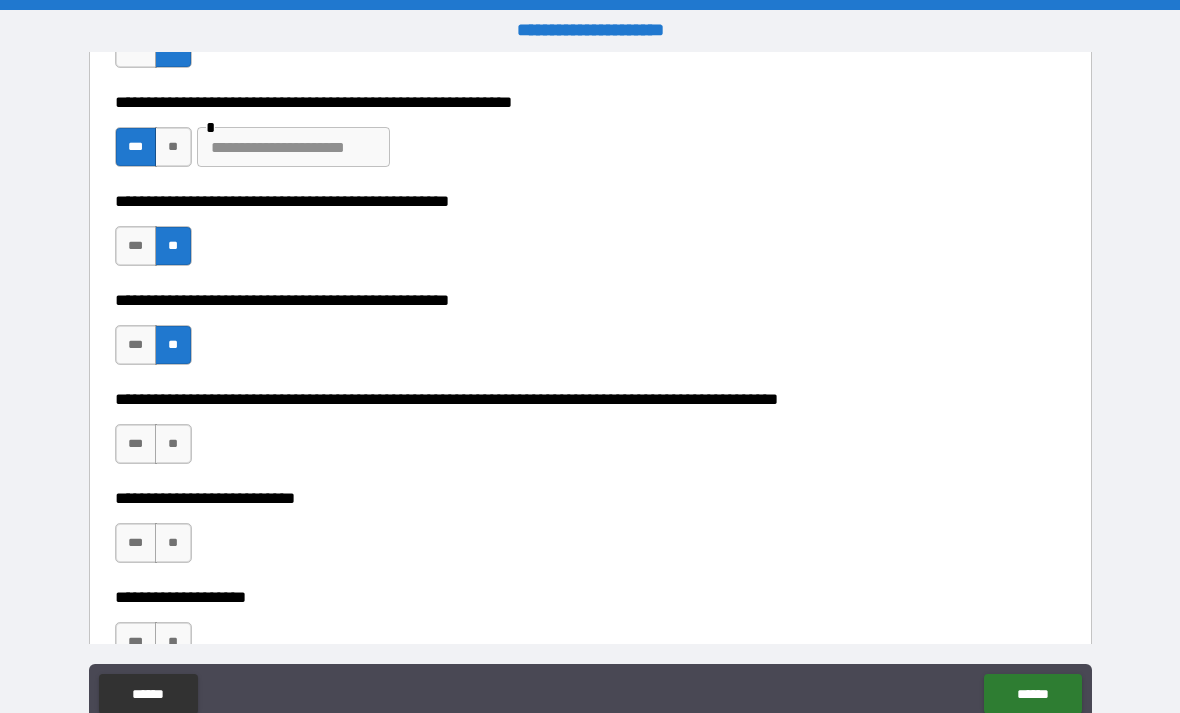 click on "**" at bounding box center (173, 444) 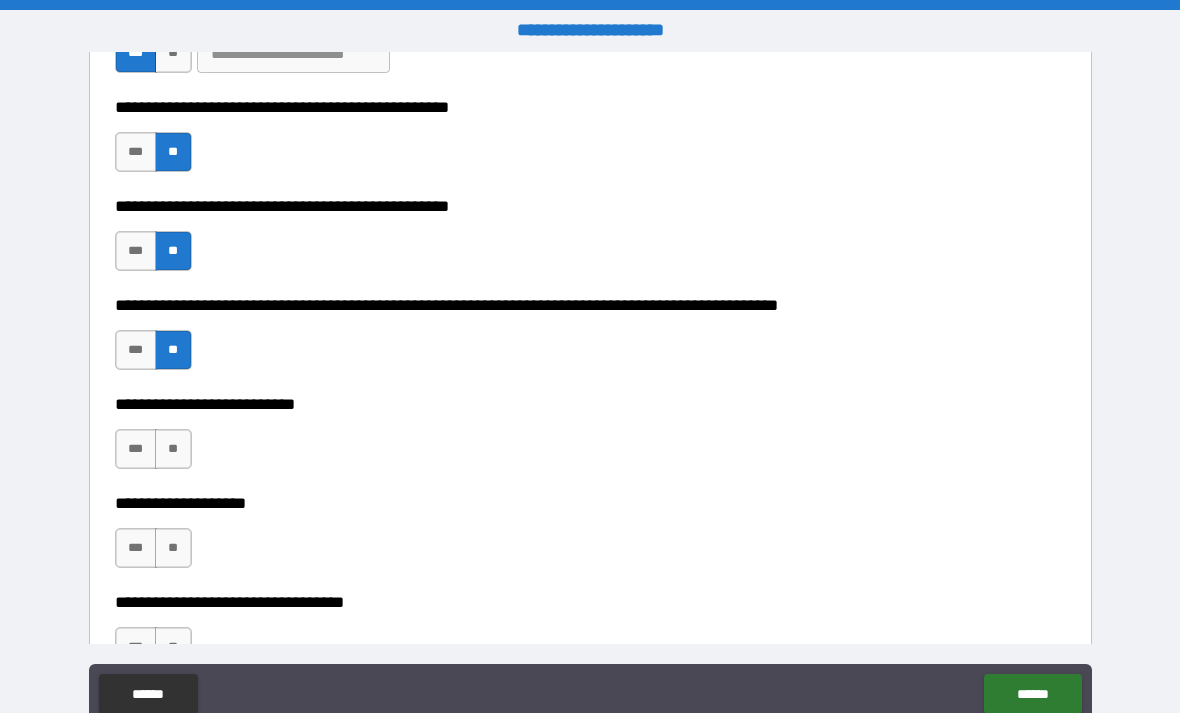 scroll, scrollTop: 544, scrollLeft: 0, axis: vertical 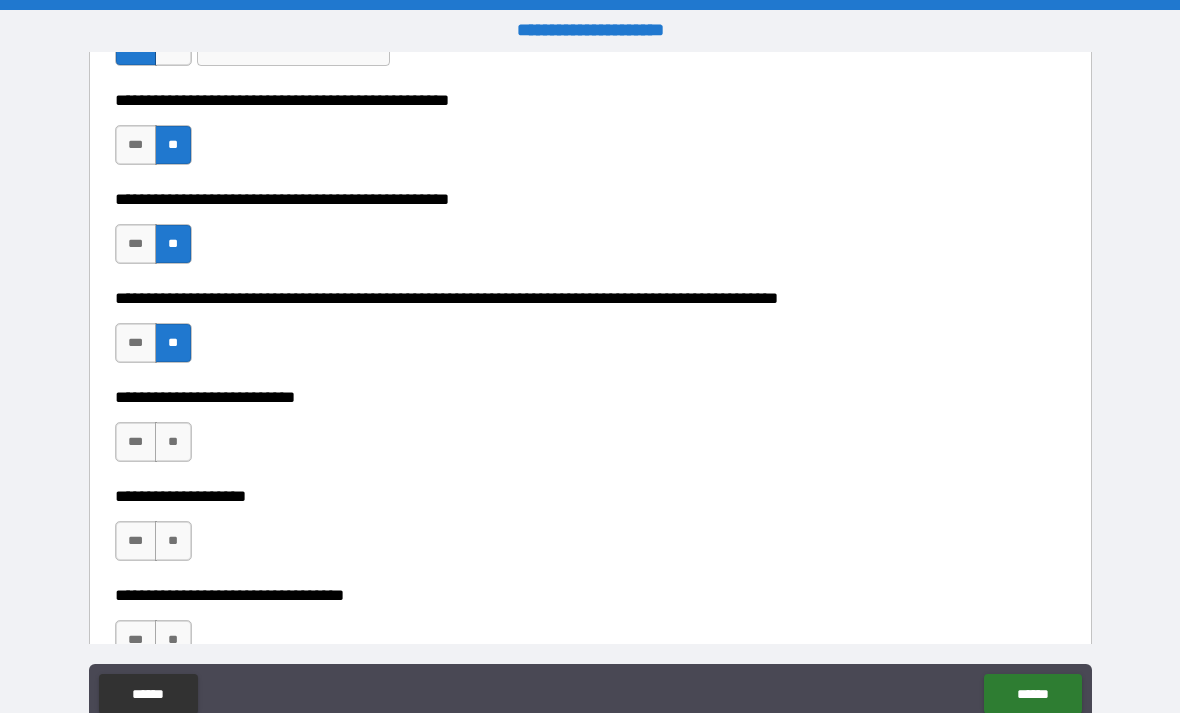 click on "**" at bounding box center (173, 442) 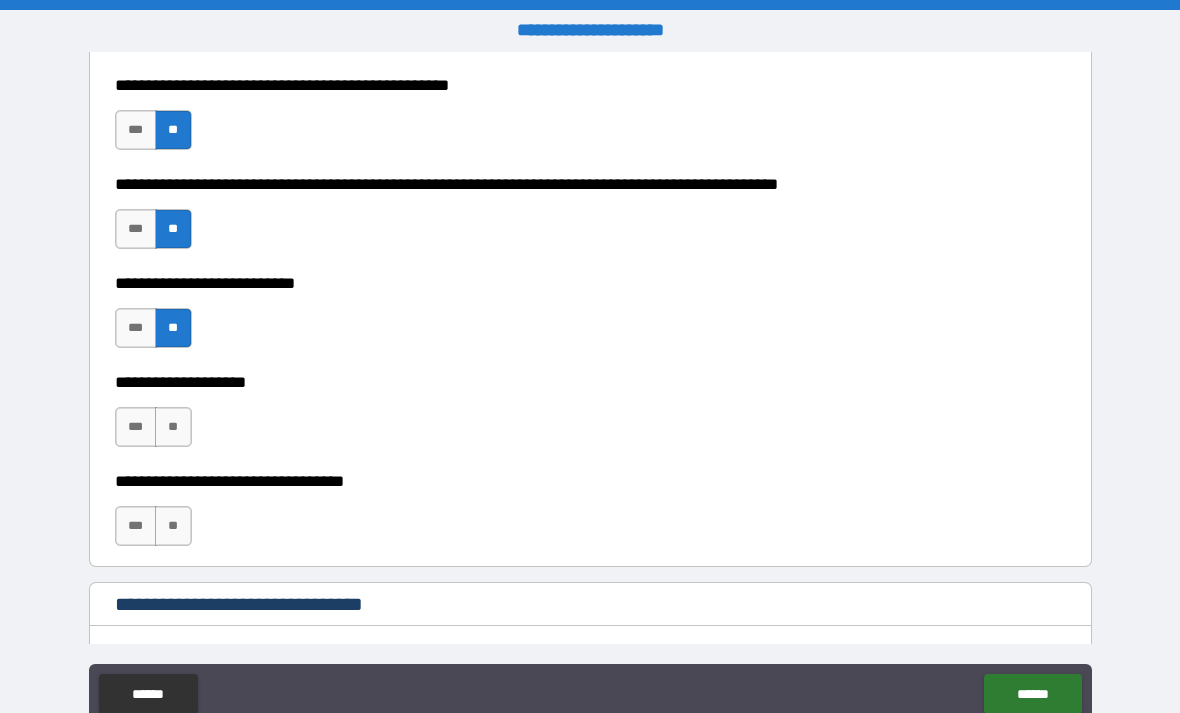 scroll, scrollTop: 666, scrollLeft: 0, axis: vertical 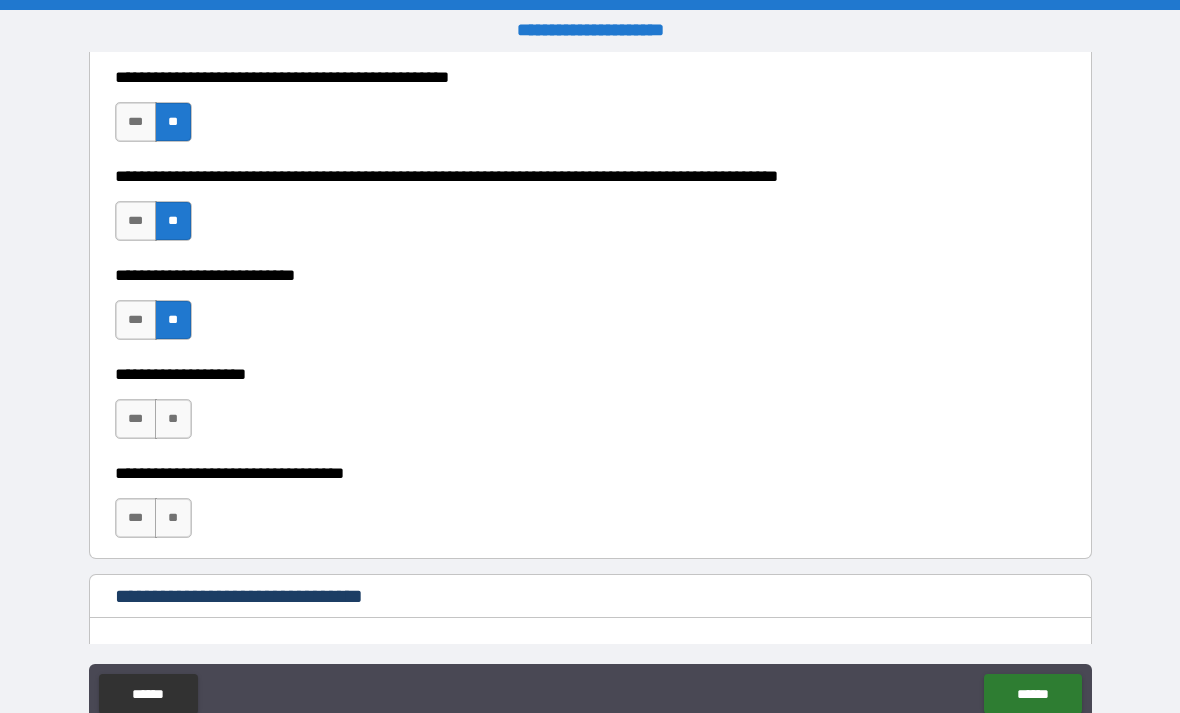 click on "**" at bounding box center [173, 419] 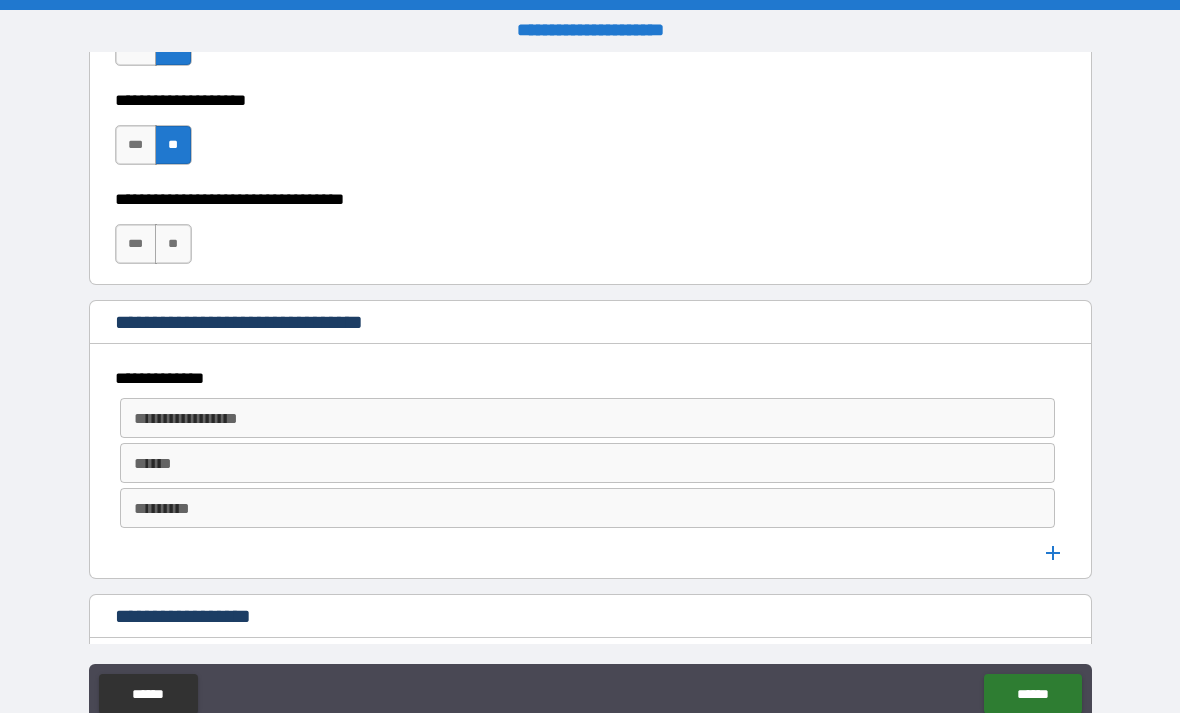 scroll, scrollTop: 942, scrollLeft: 0, axis: vertical 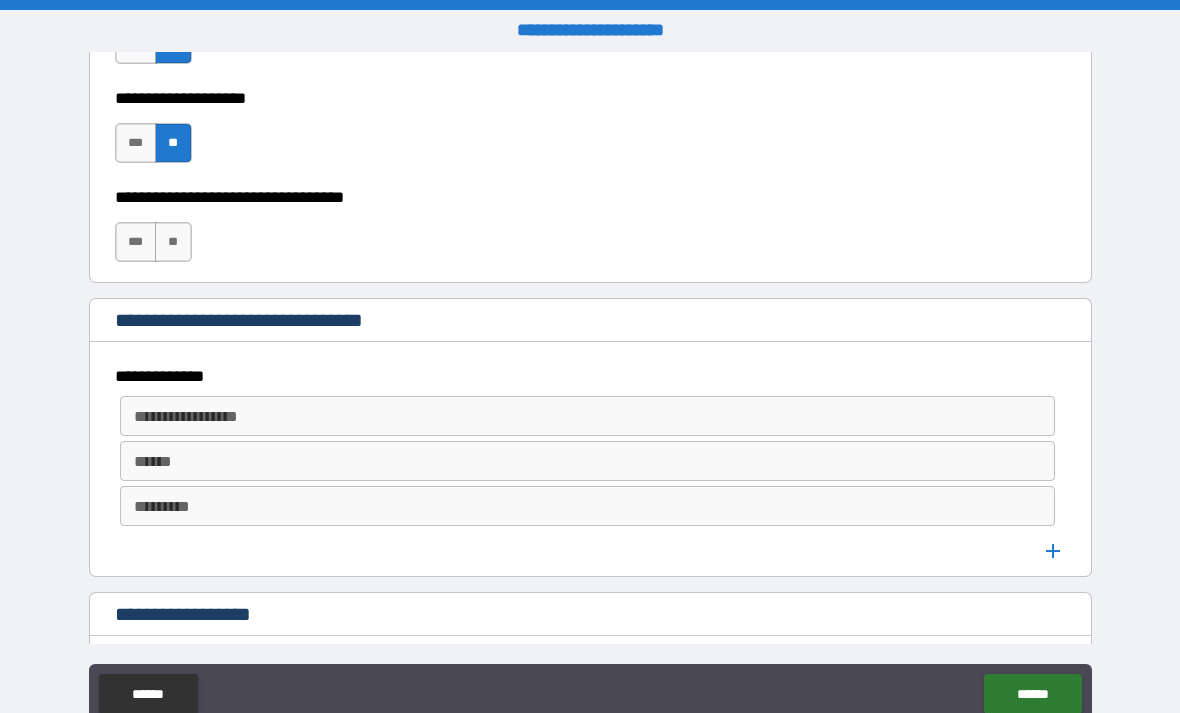 click on "**" at bounding box center [173, 242] 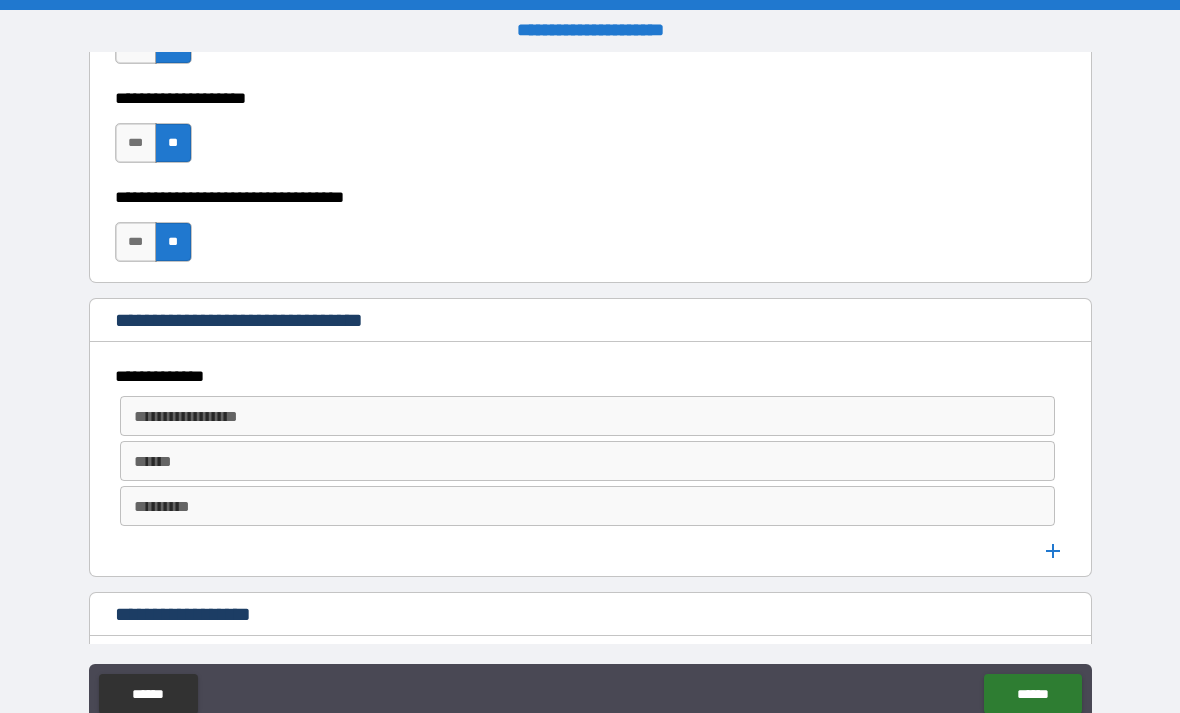 click on "**********" at bounding box center (586, 416) 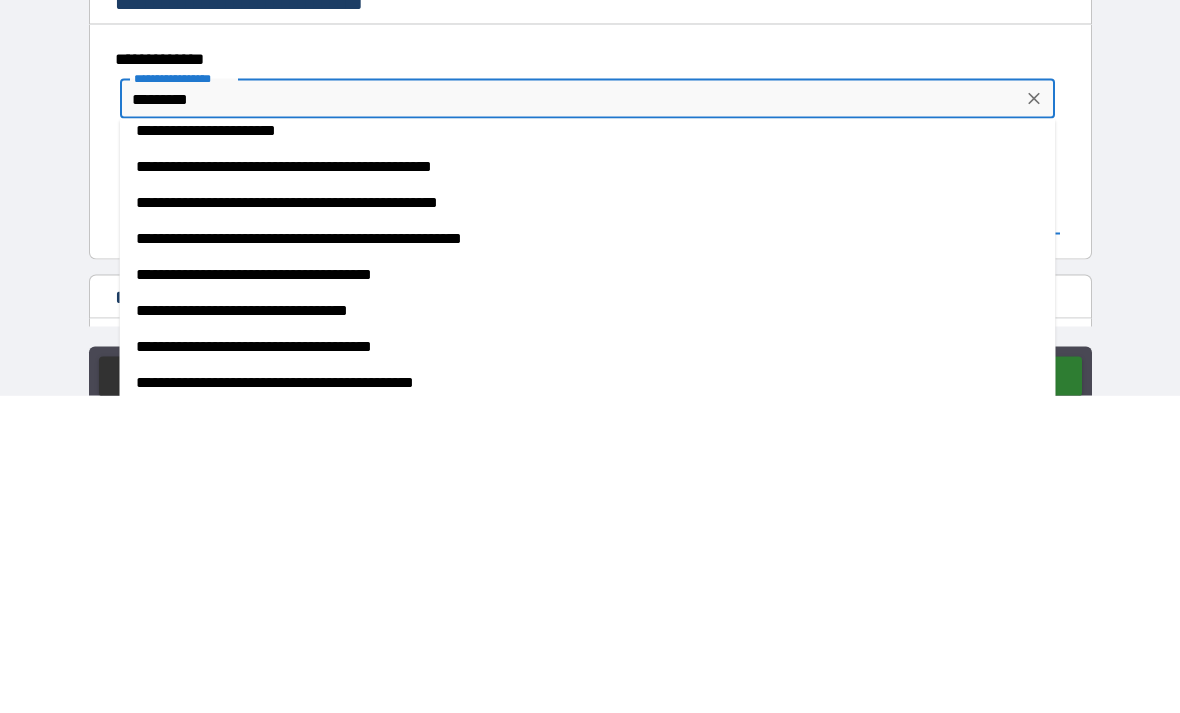 scroll, scrollTop: 373, scrollLeft: 0, axis: vertical 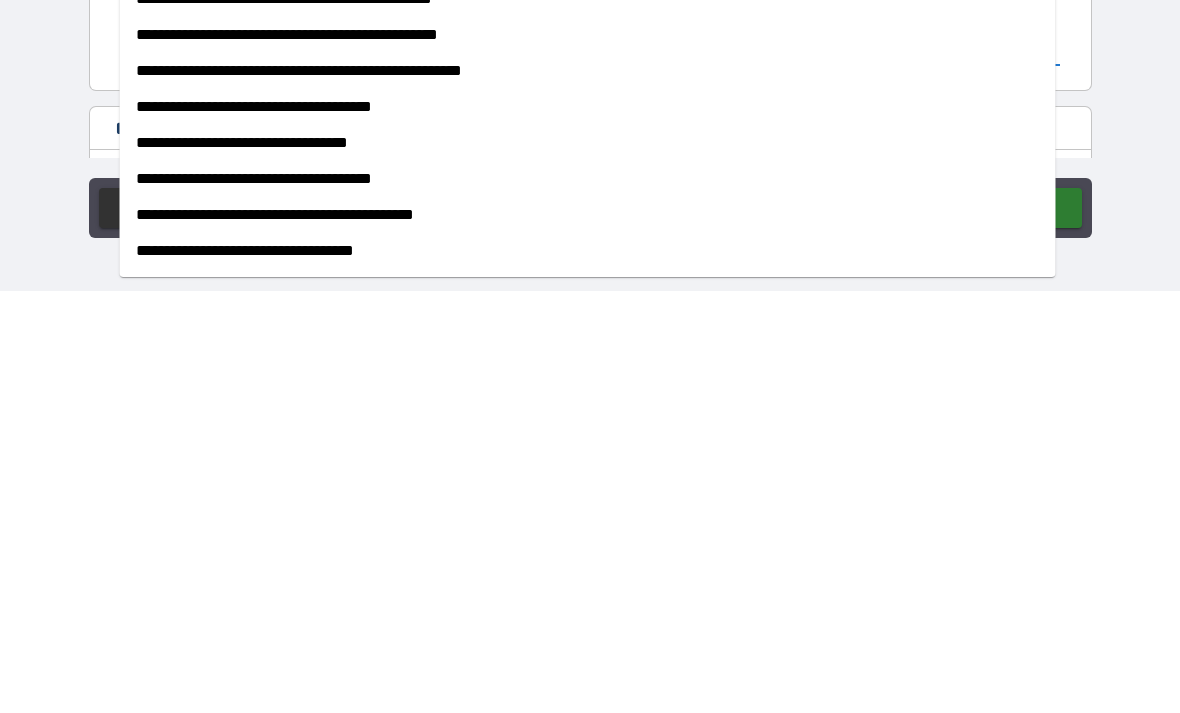 type on "*********" 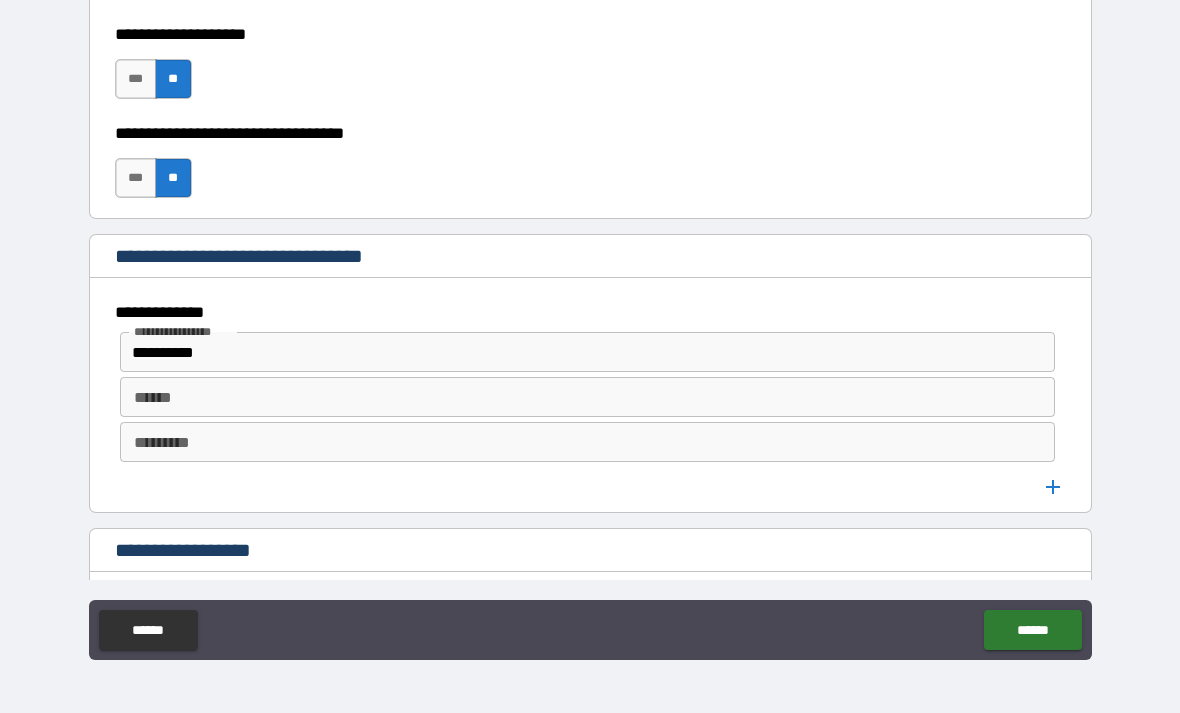 click on "******" at bounding box center [588, 397] 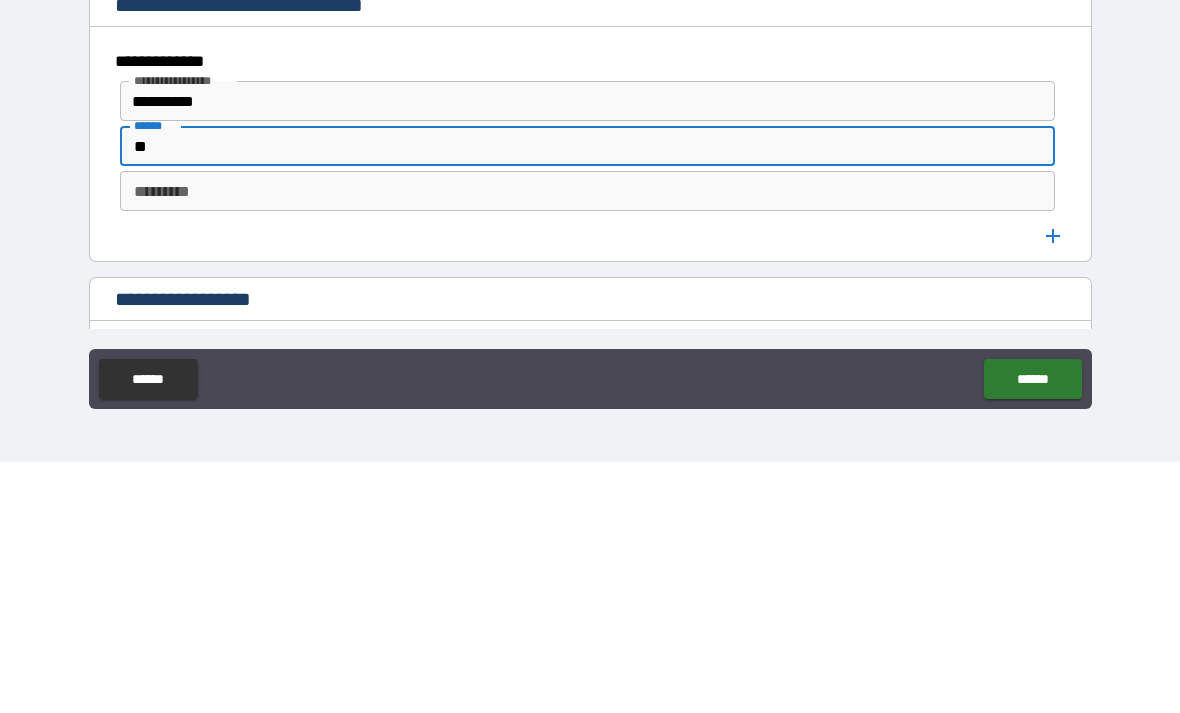 type on "*" 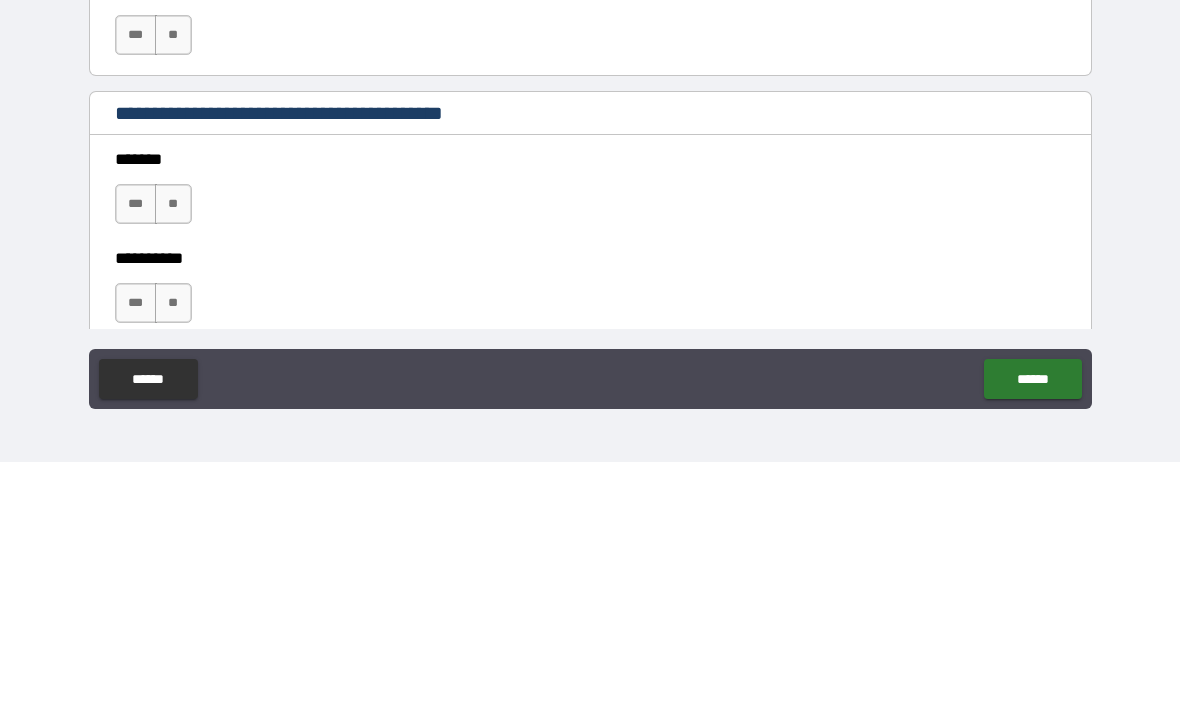 scroll, scrollTop: 1496, scrollLeft: 0, axis: vertical 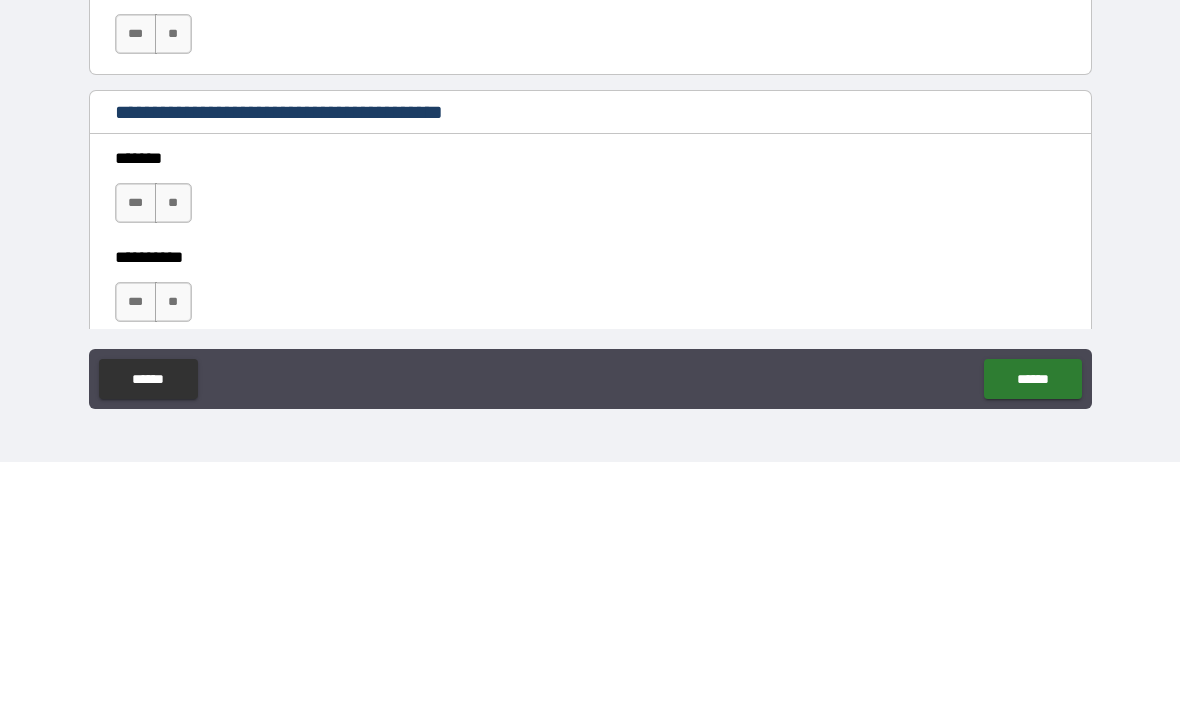 type on "*******" 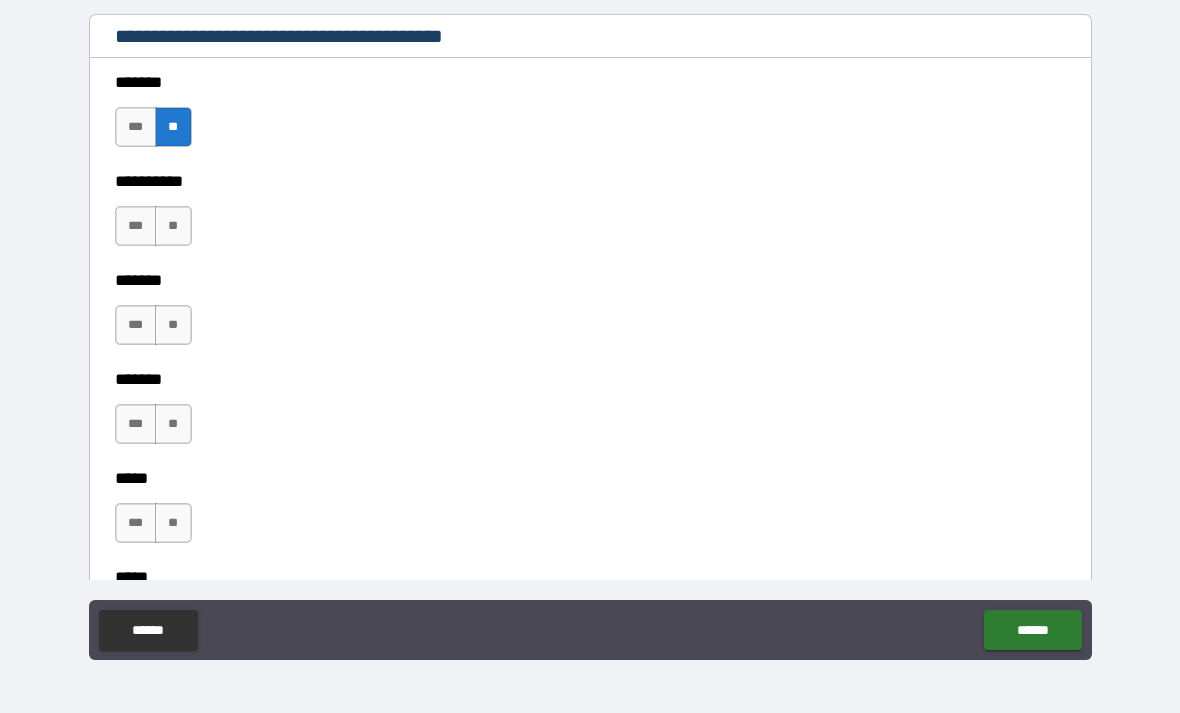 scroll, scrollTop: 1810, scrollLeft: 0, axis: vertical 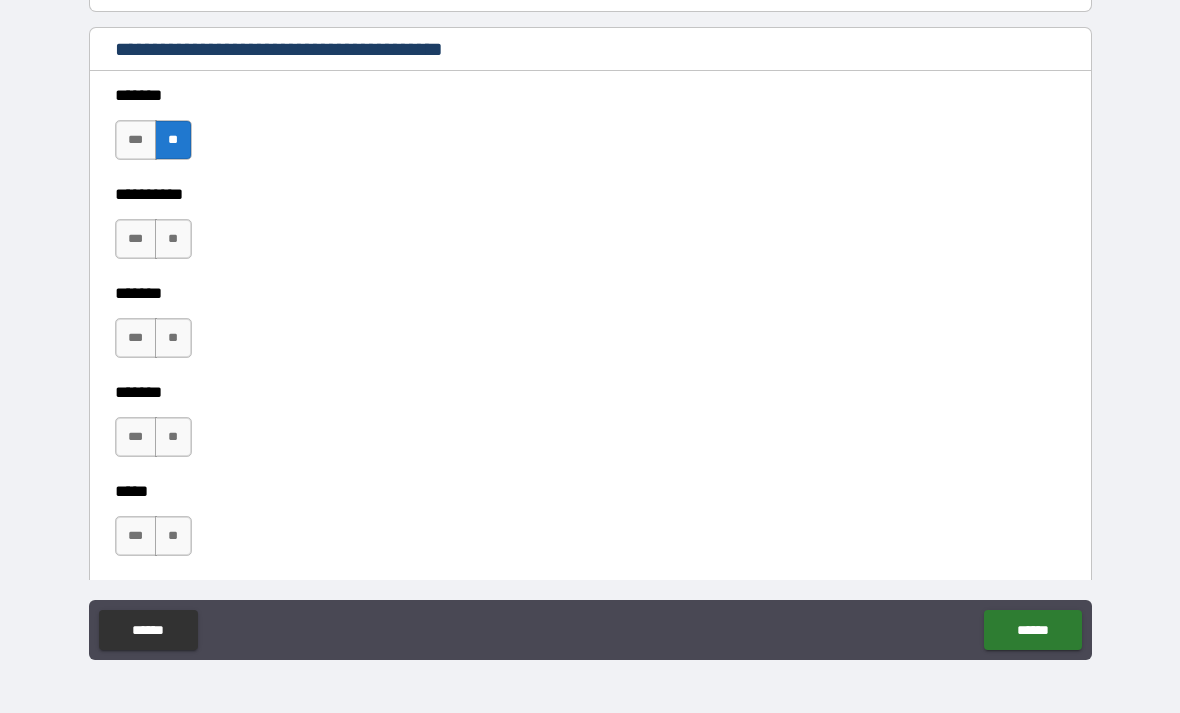 click on "**" at bounding box center (173, 239) 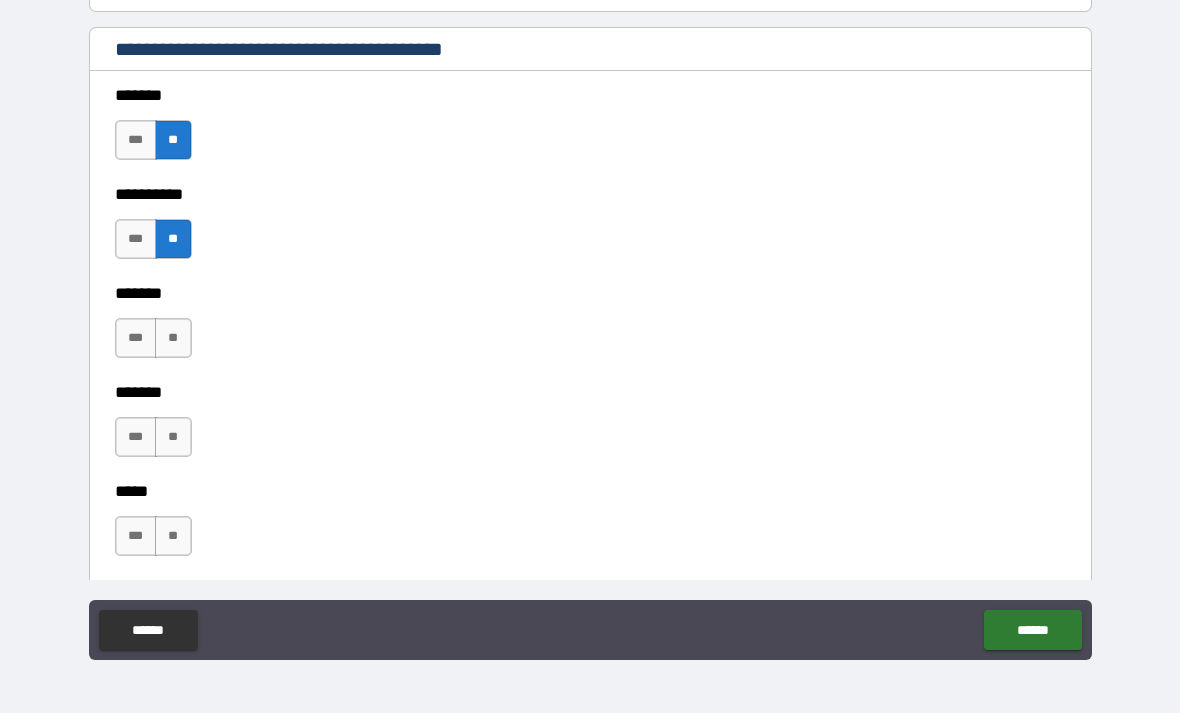 click on "**" at bounding box center [173, 338] 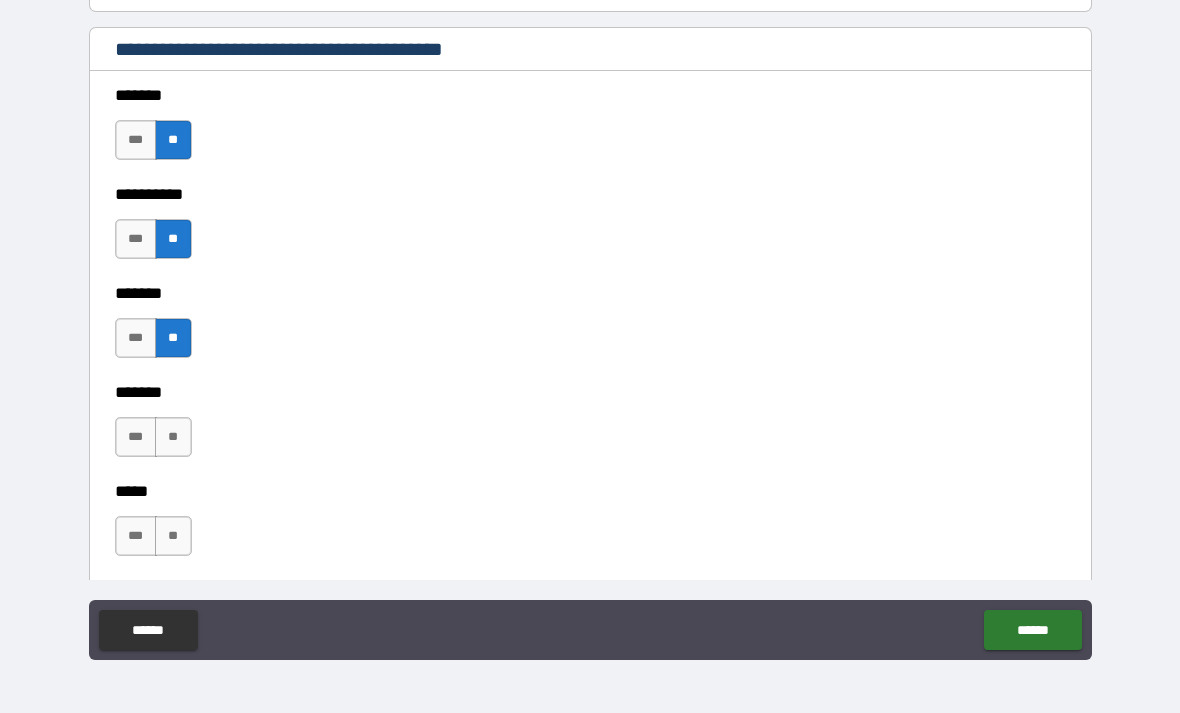 click on "**" at bounding box center (173, 437) 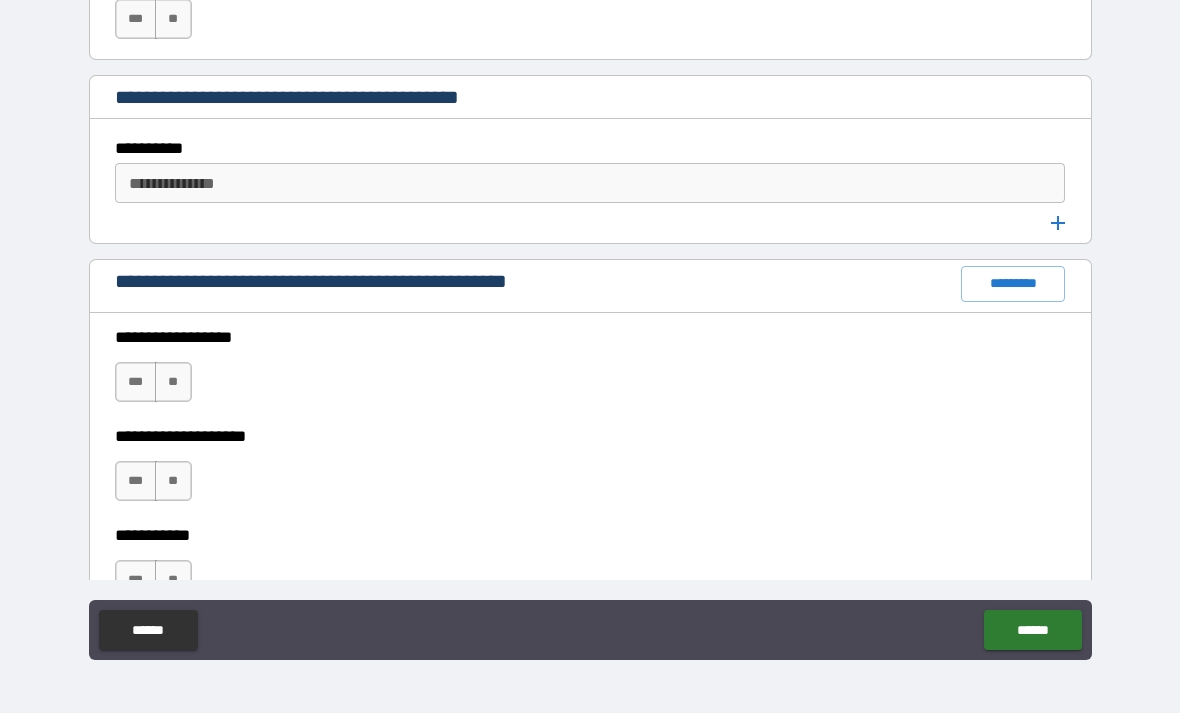 scroll, scrollTop: 2623, scrollLeft: 0, axis: vertical 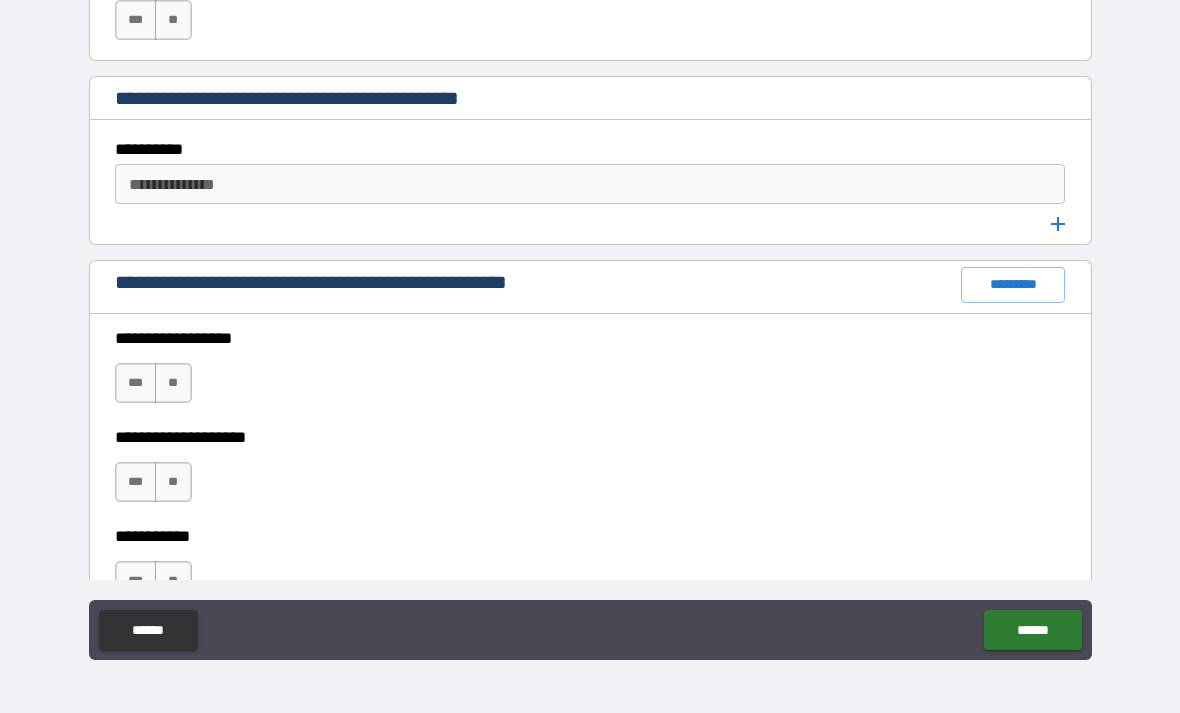click on "**********" at bounding box center (589, 184) 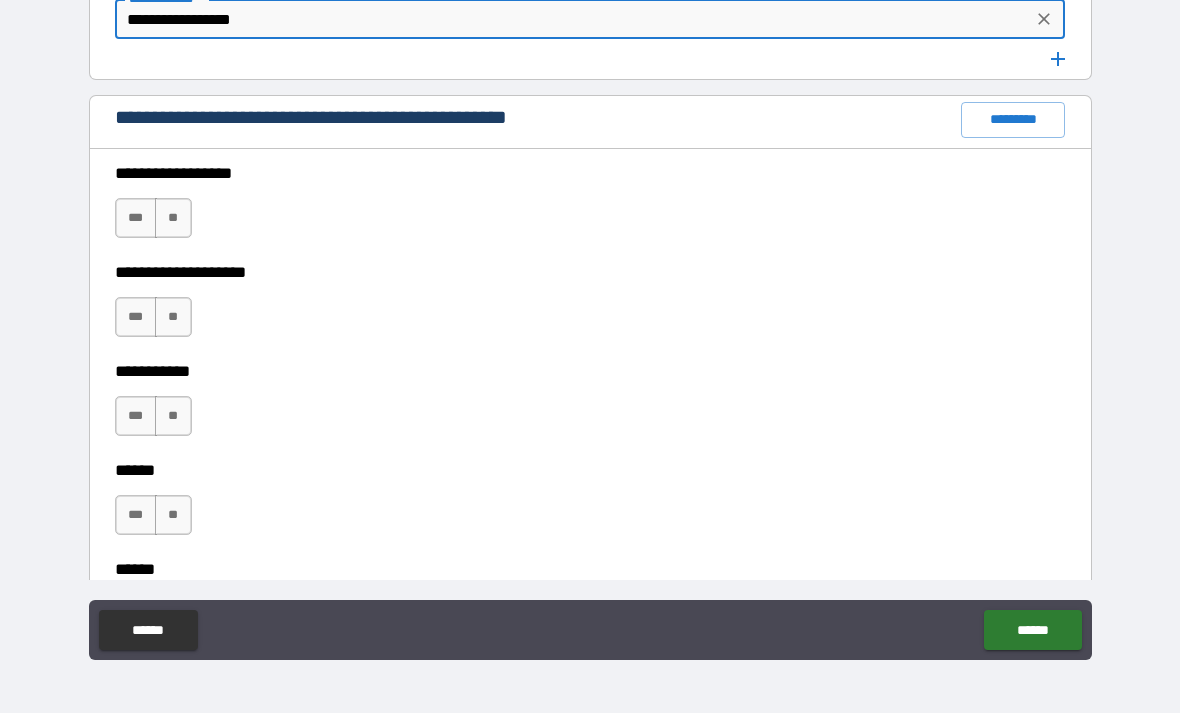 scroll, scrollTop: 2795, scrollLeft: 0, axis: vertical 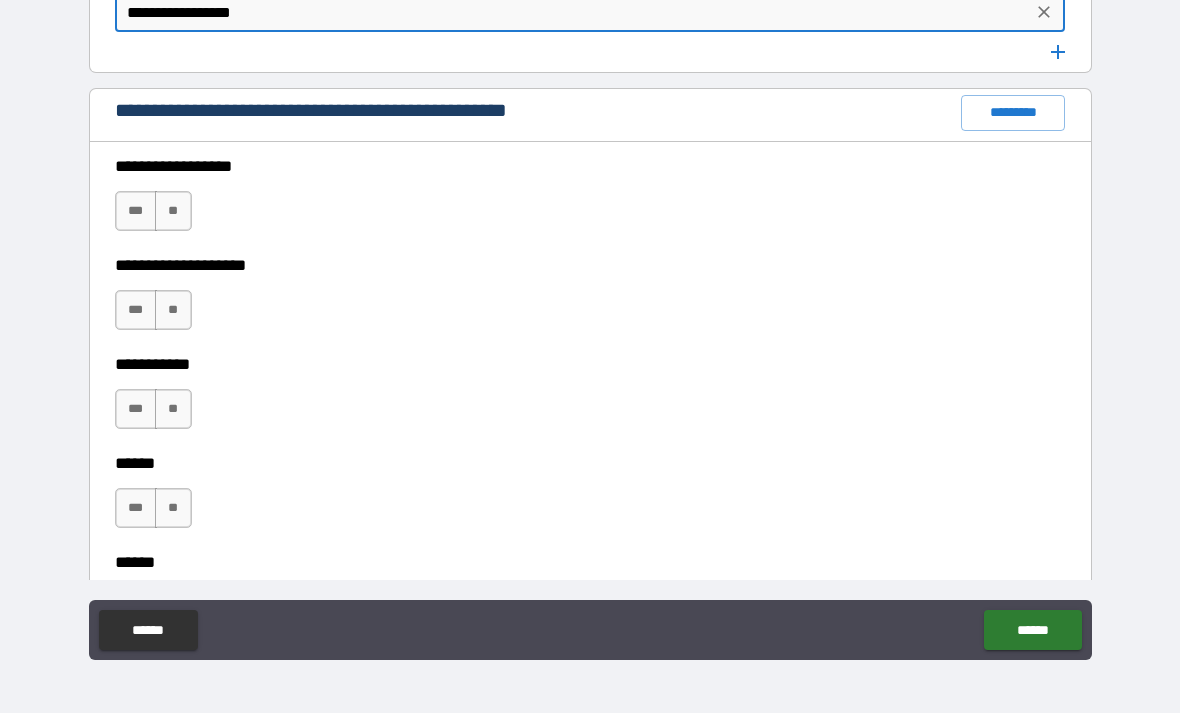 type on "**********" 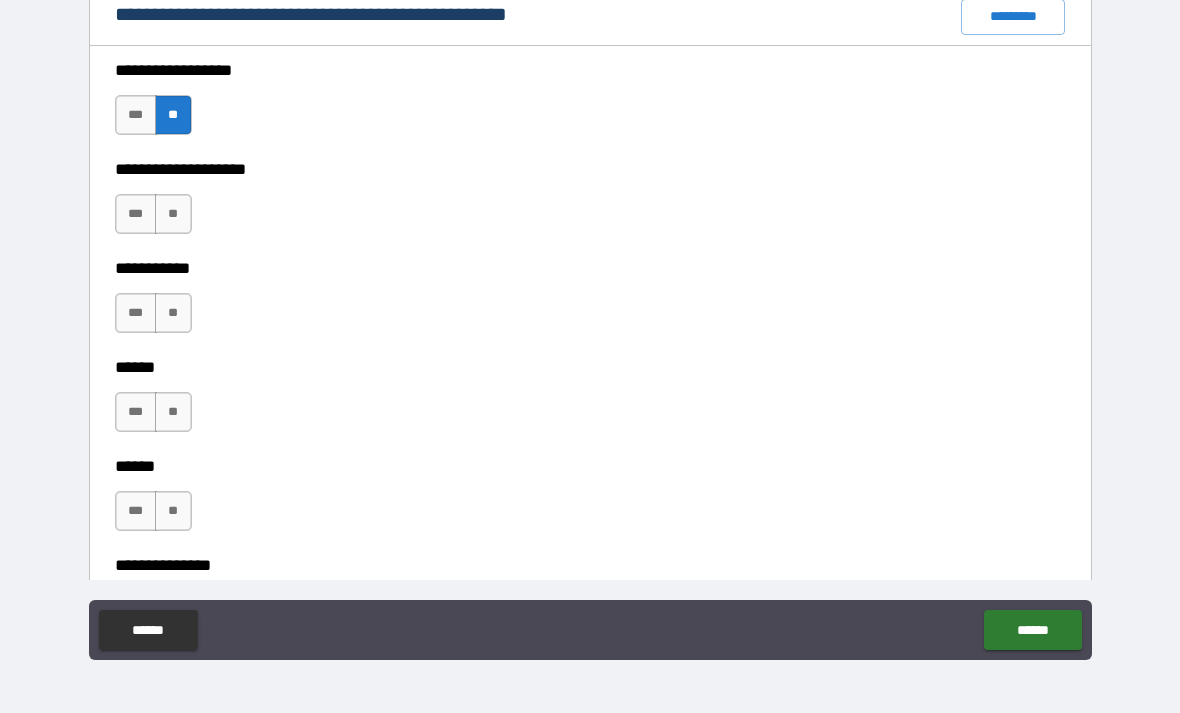 scroll, scrollTop: 2915, scrollLeft: 0, axis: vertical 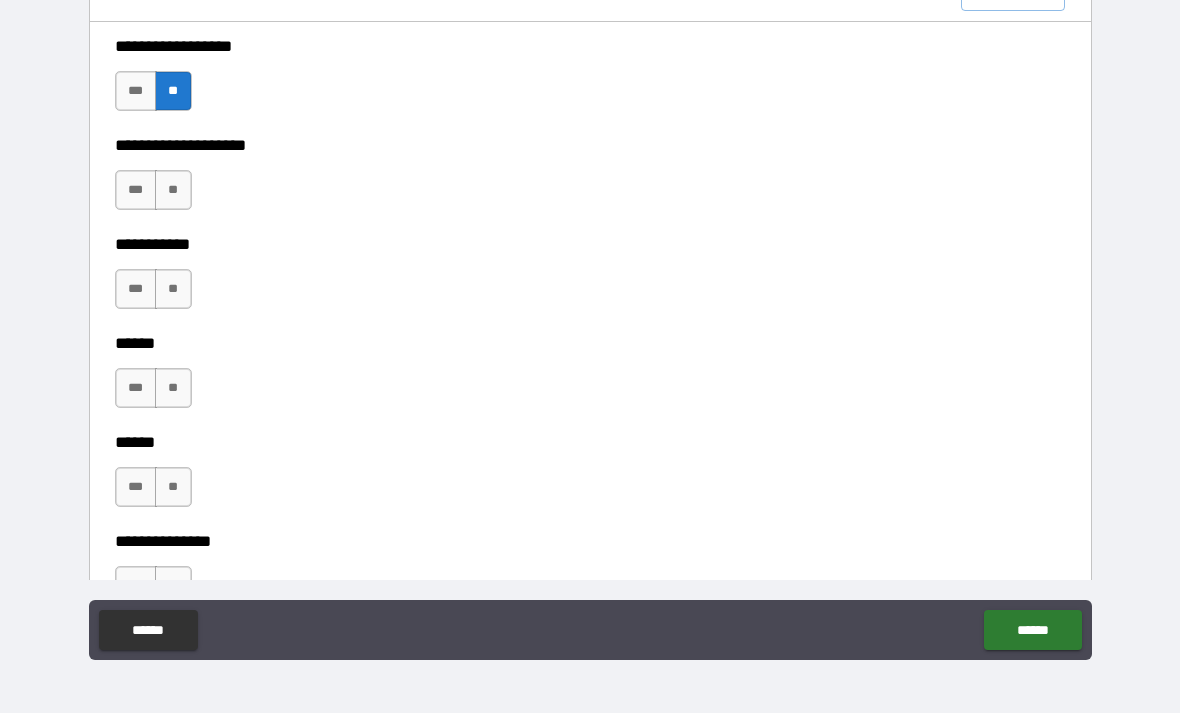 click on "**" at bounding box center (173, 190) 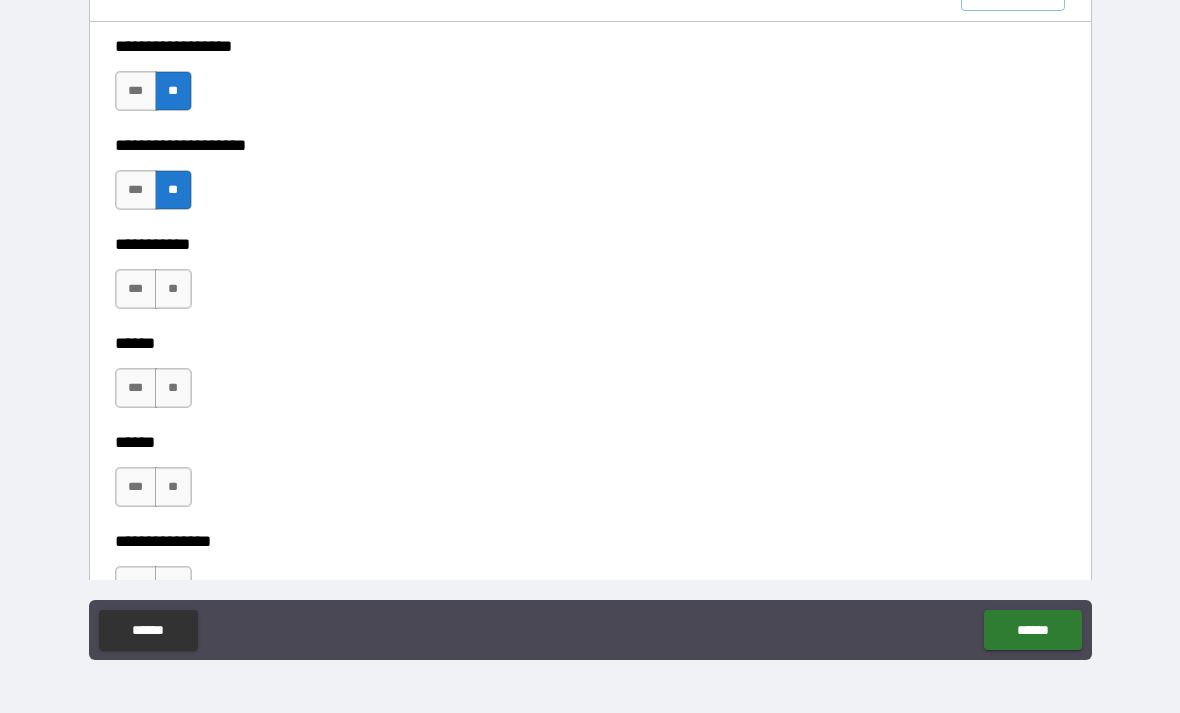 click on "**" at bounding box center (173, 289) 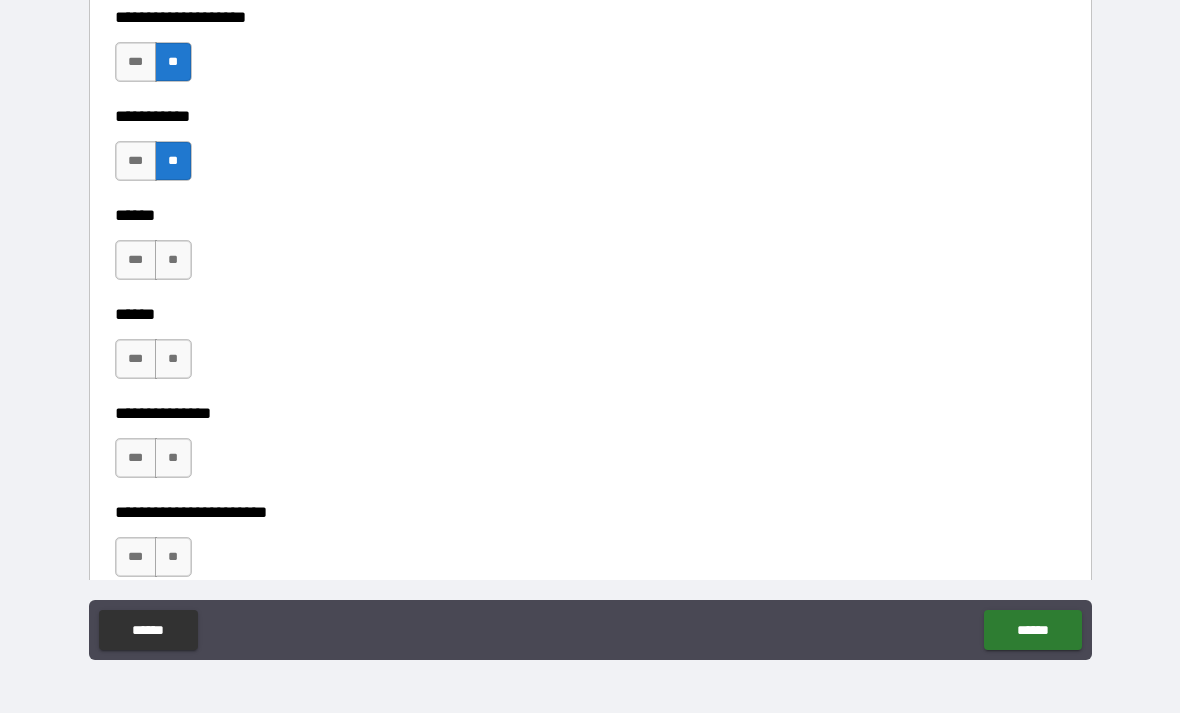 scroll, scrollTop: 3050, scrollLeft: 0, axis: vertical 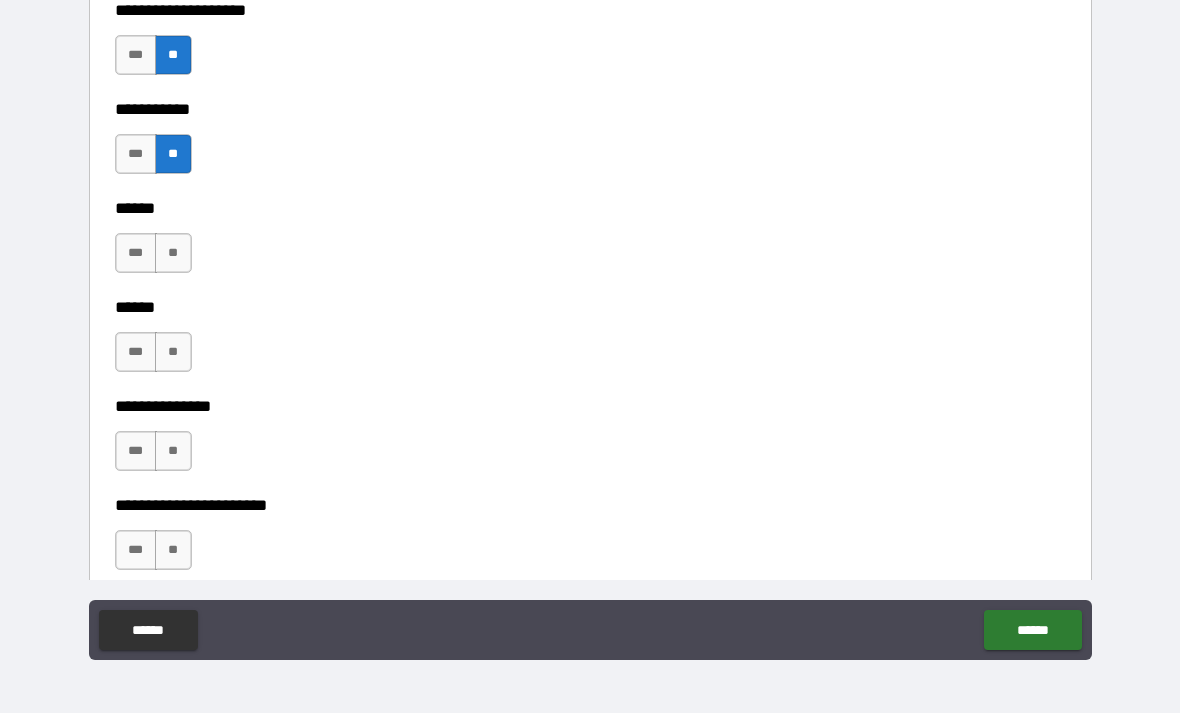 click on "**" at bounding box center [173, 253] 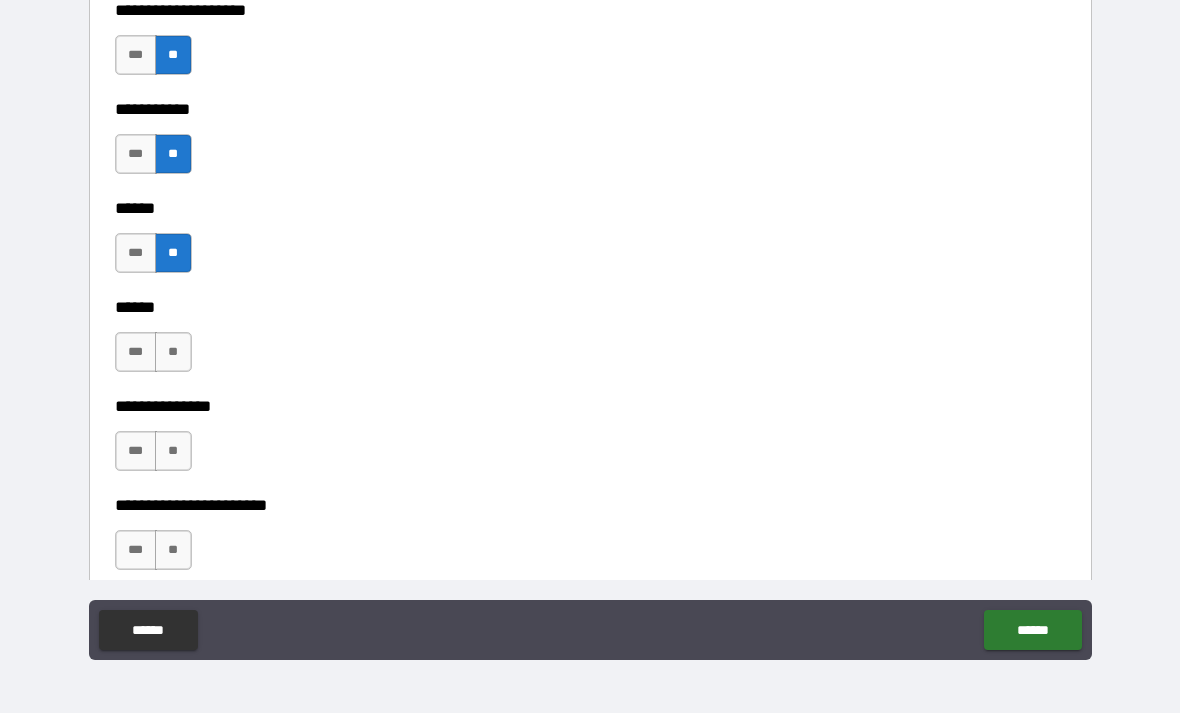 click on "**" at bounding box center [173, 352] 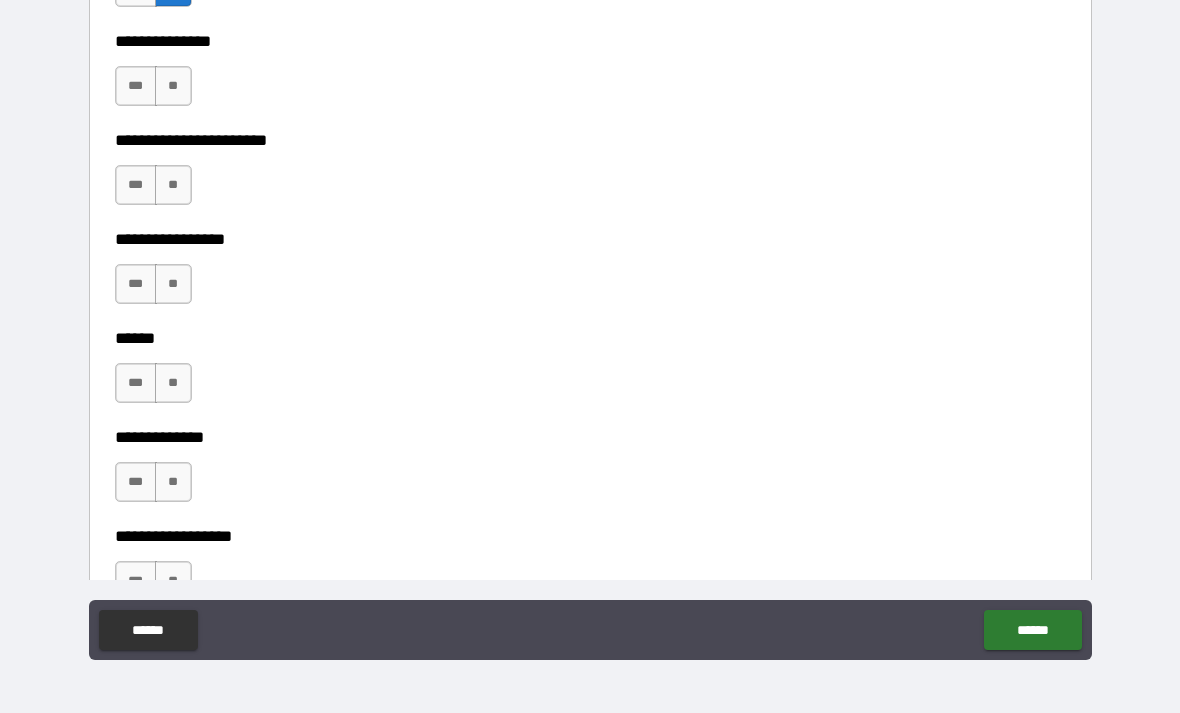 scroll, scrollTop: 3416, scrollLeft: 0, axis: vertical 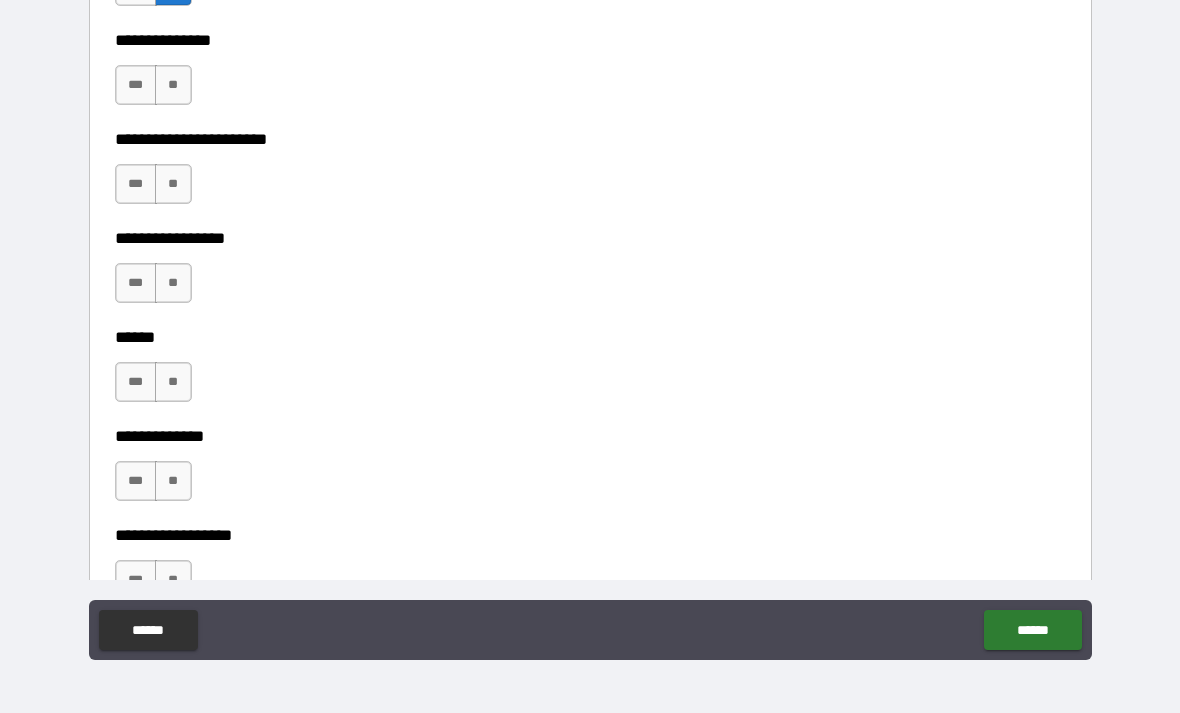 click on "**" at bounding box center (173, 184) 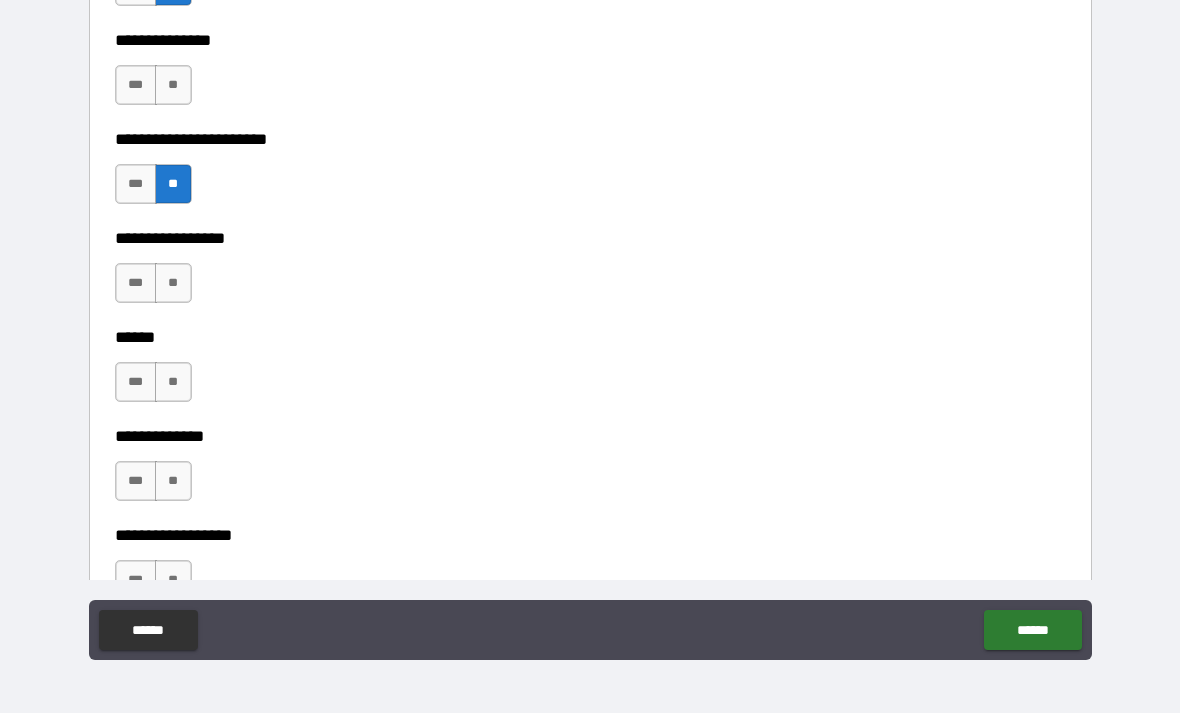 click on "**" at bounding box center [173, 283] 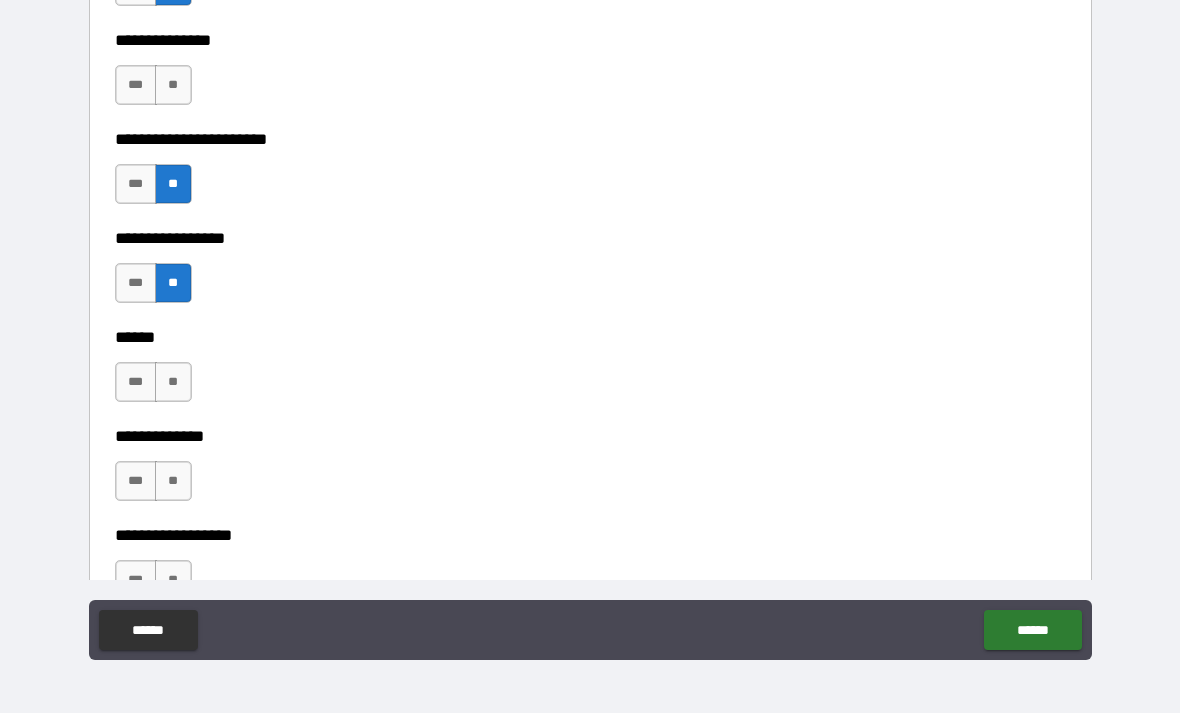 click on "**" at bounding box center [173, 382] 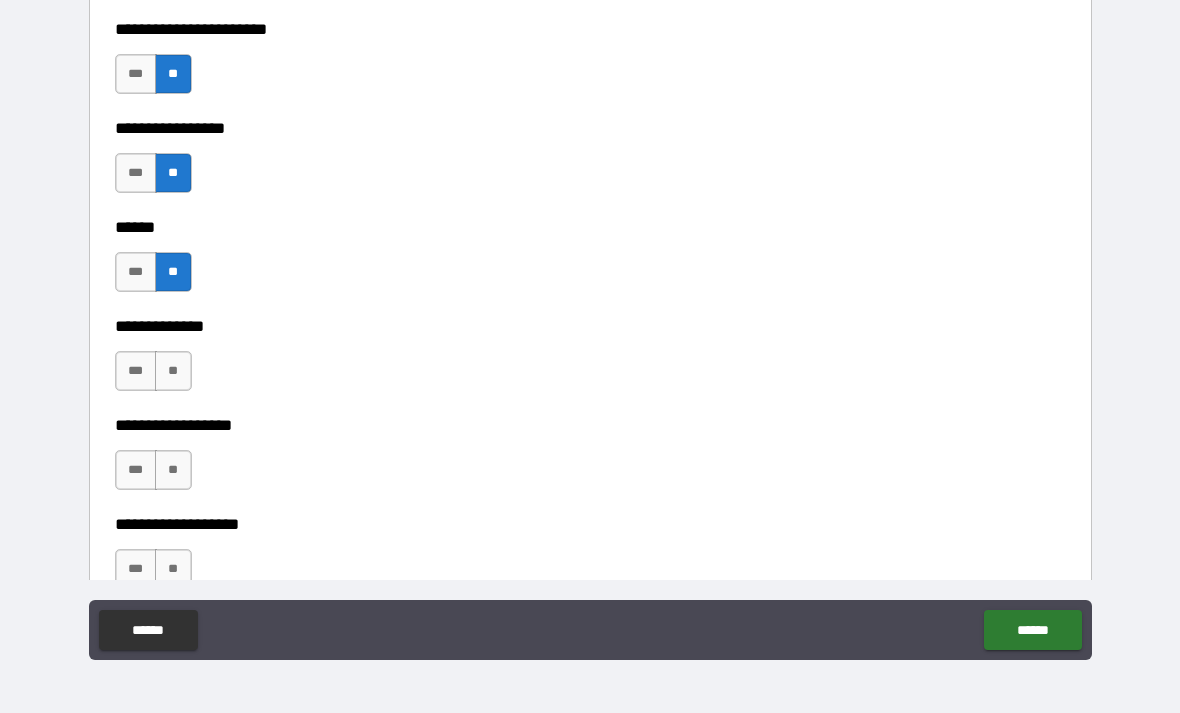 scroll, scrollTop: 3534, scrollLeft: 0, axis: vertical 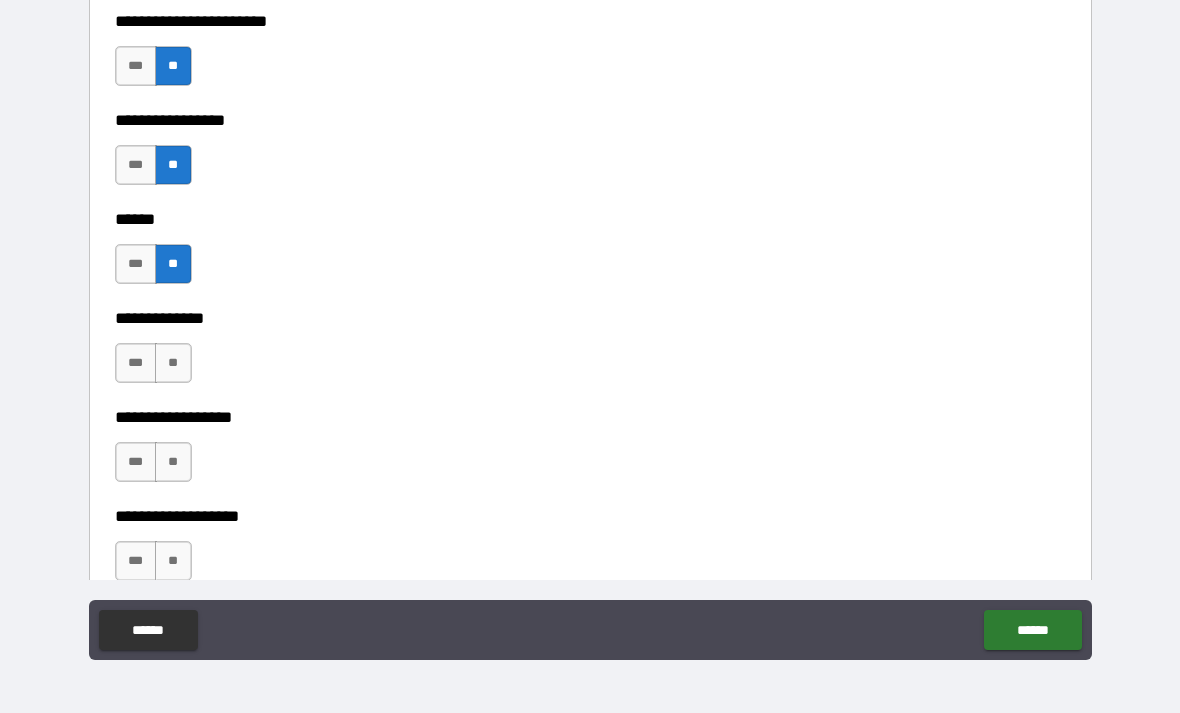 click on "**" at bounding box center [173, 363] 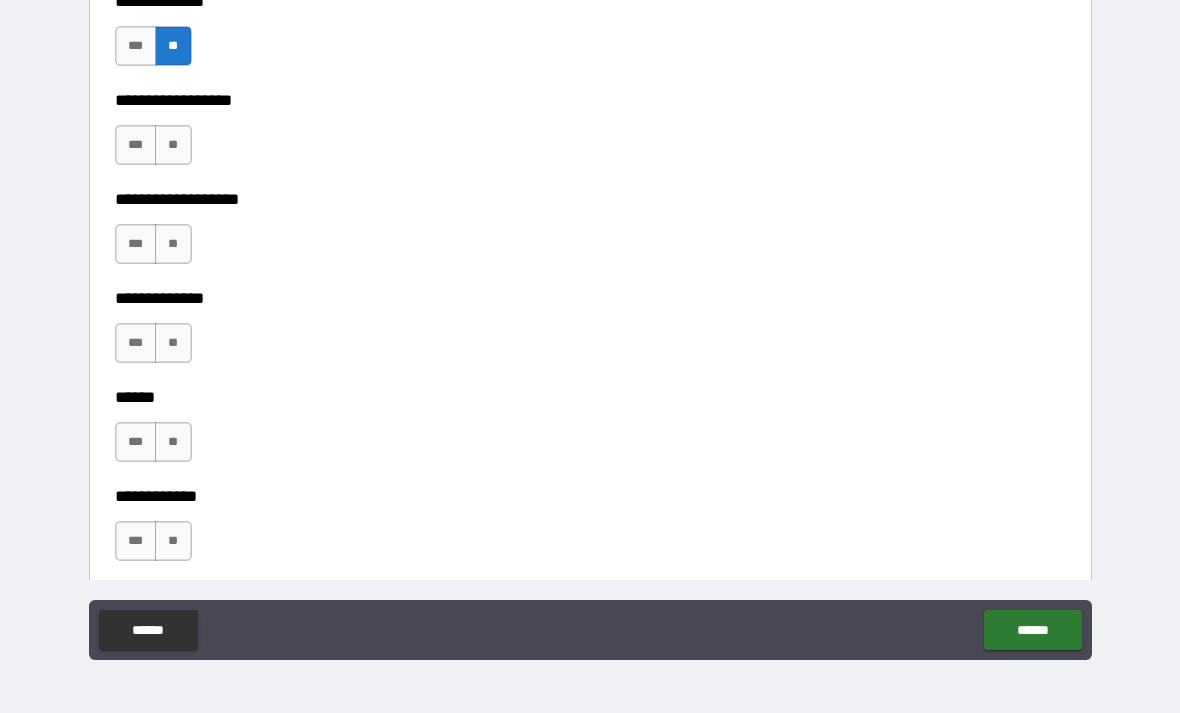 scroll, scrollTop: 3852, scrollLeft: 0, axis: vertical 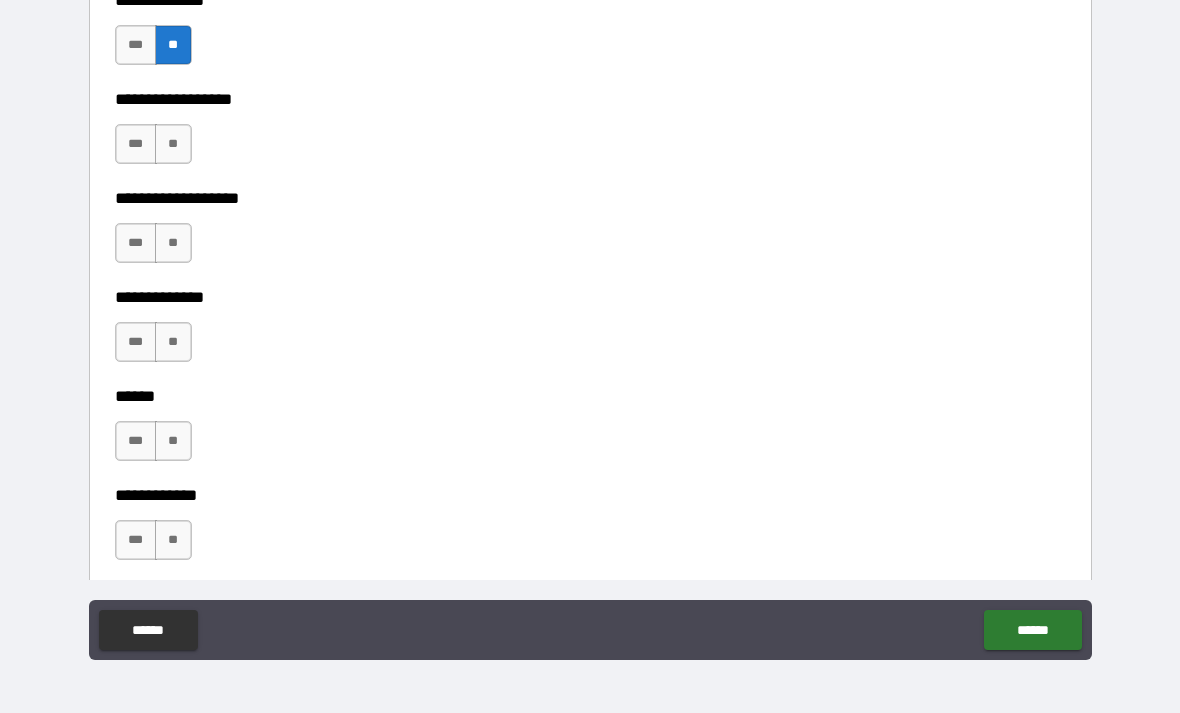 click on "**" at bounding box center (173, 243) 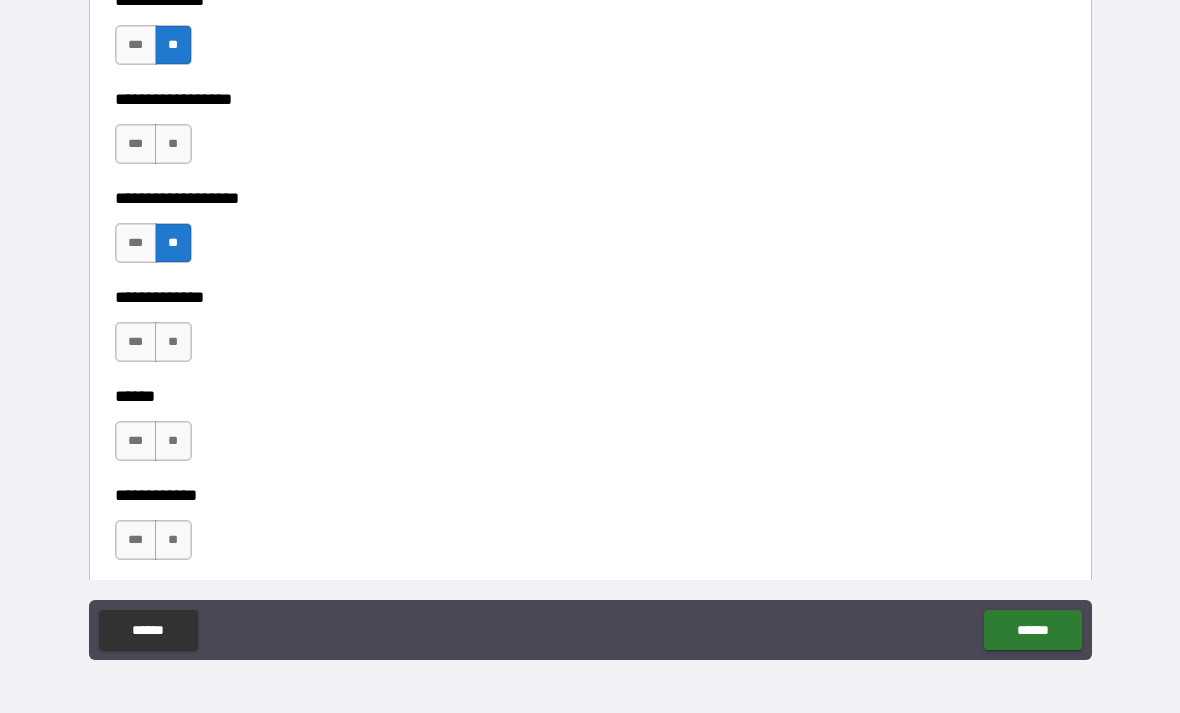 click on "**" at bounding box center [173, 342] 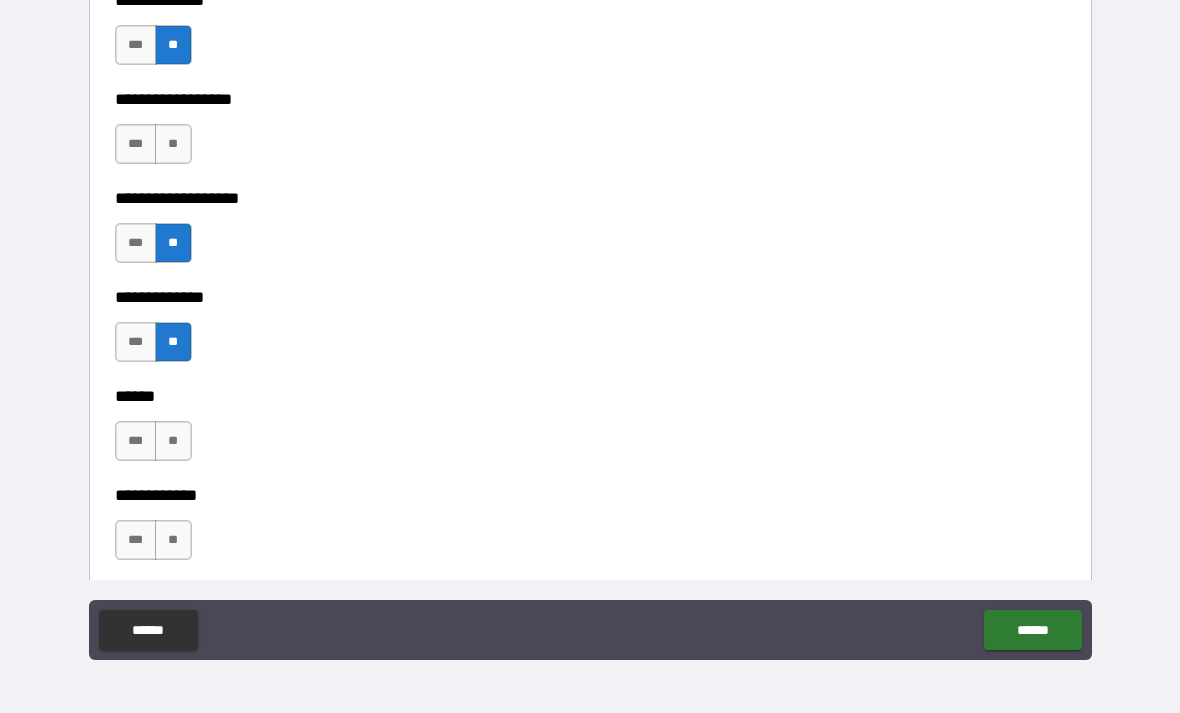 click on "**" at bounding box center [173, 441] 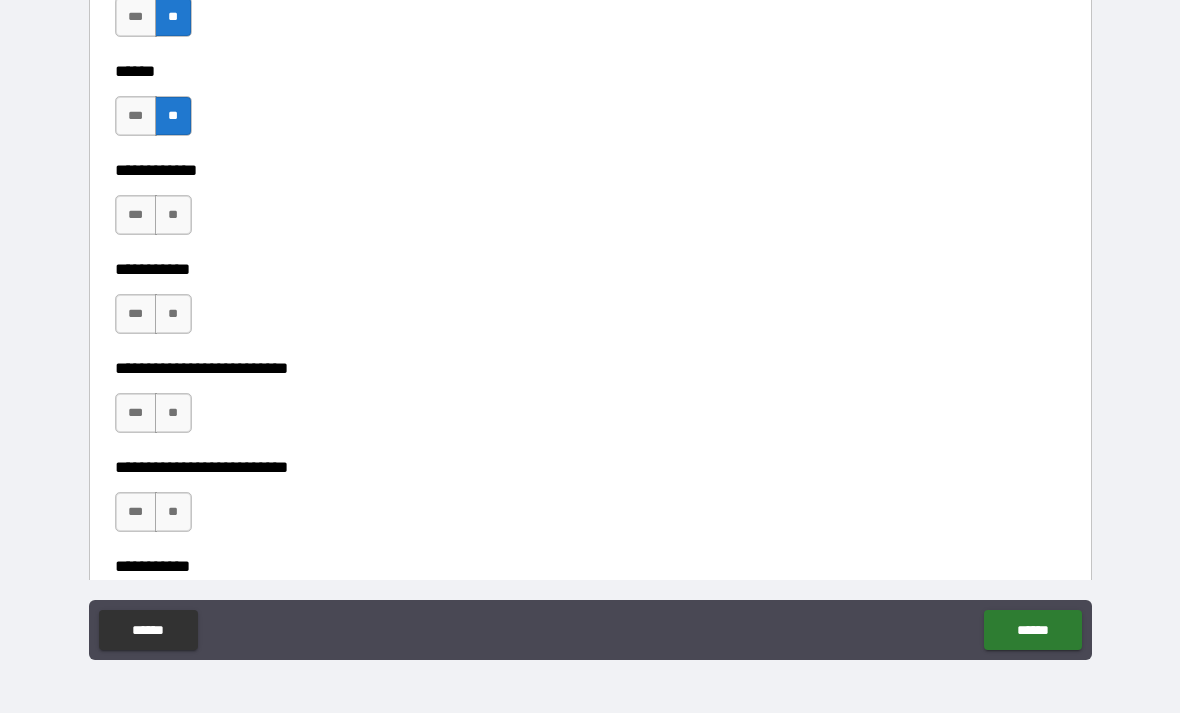 scroll, scrollTop: 4172, scrollLeft: 0, axis: vertical 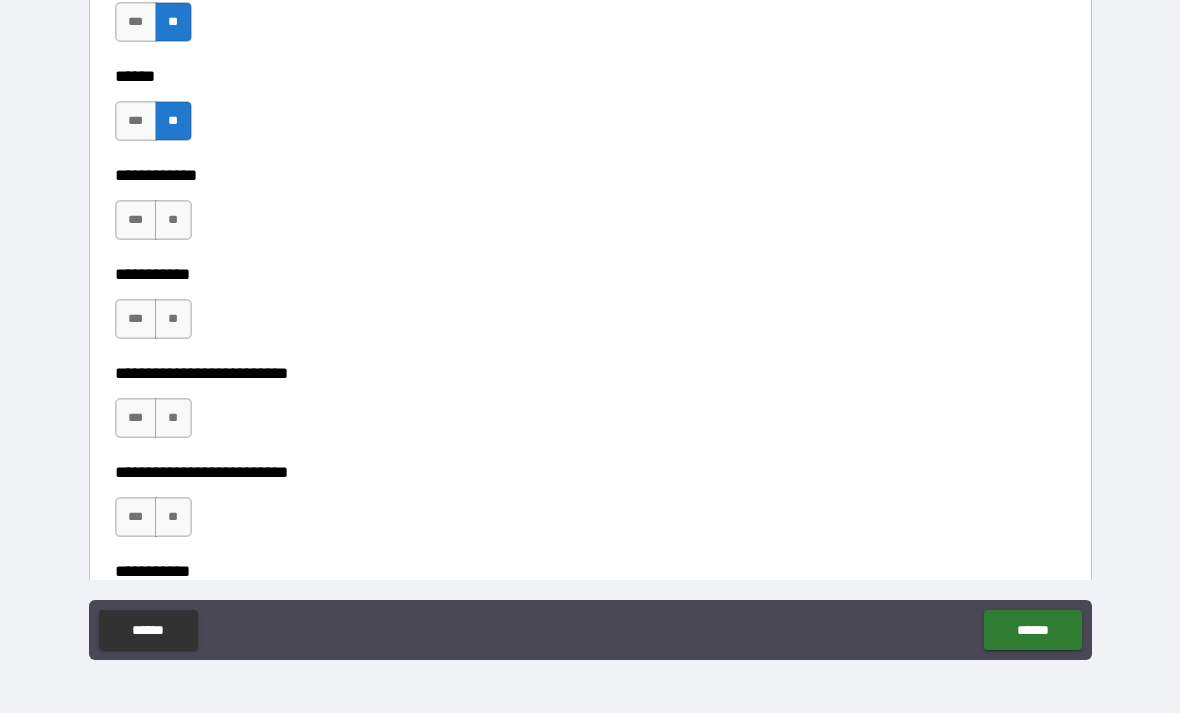 click on "**" at bounding box center [173, 220] 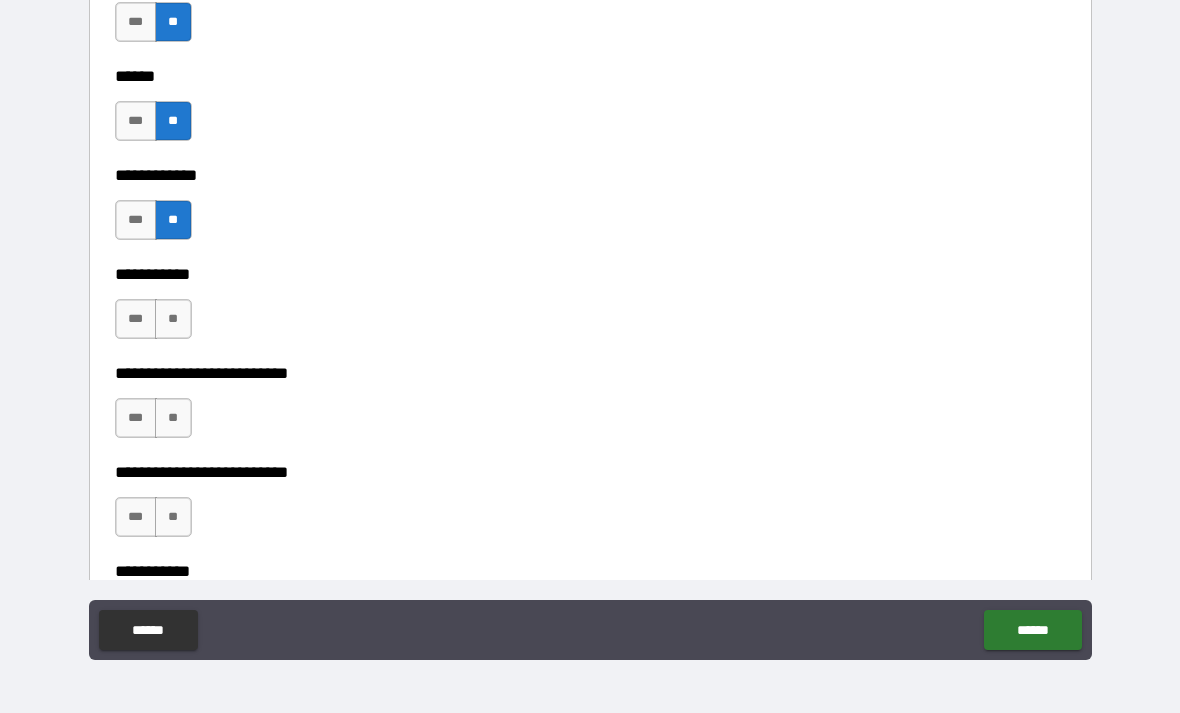 click on "**" at bounding box center (173, 319) 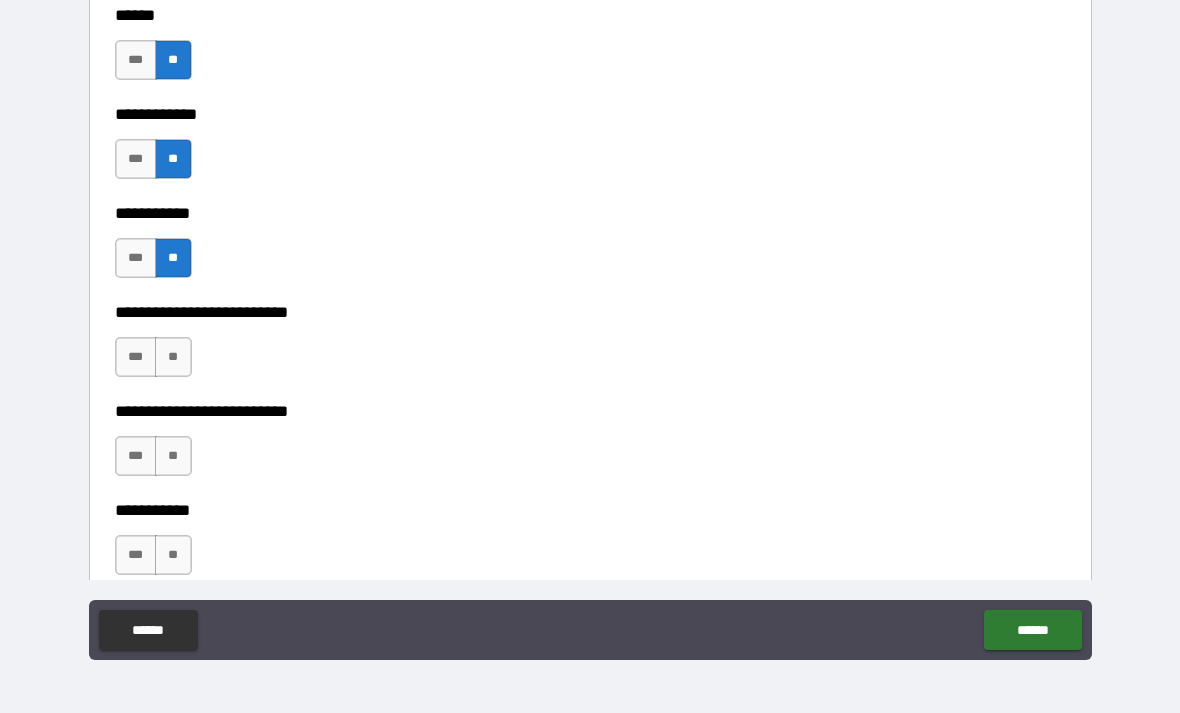 scroll, scrollTop: 4237, scrollLeft: 0, axis: vertical 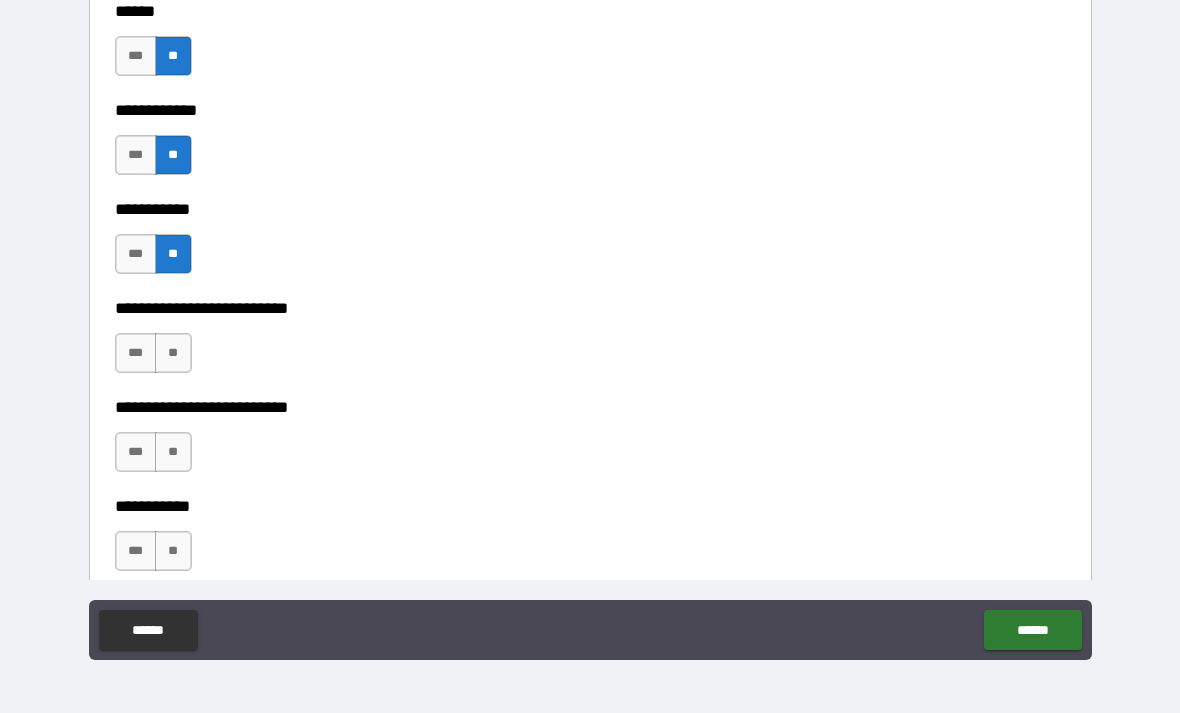 click on "**" at bounding box center [173, 353] 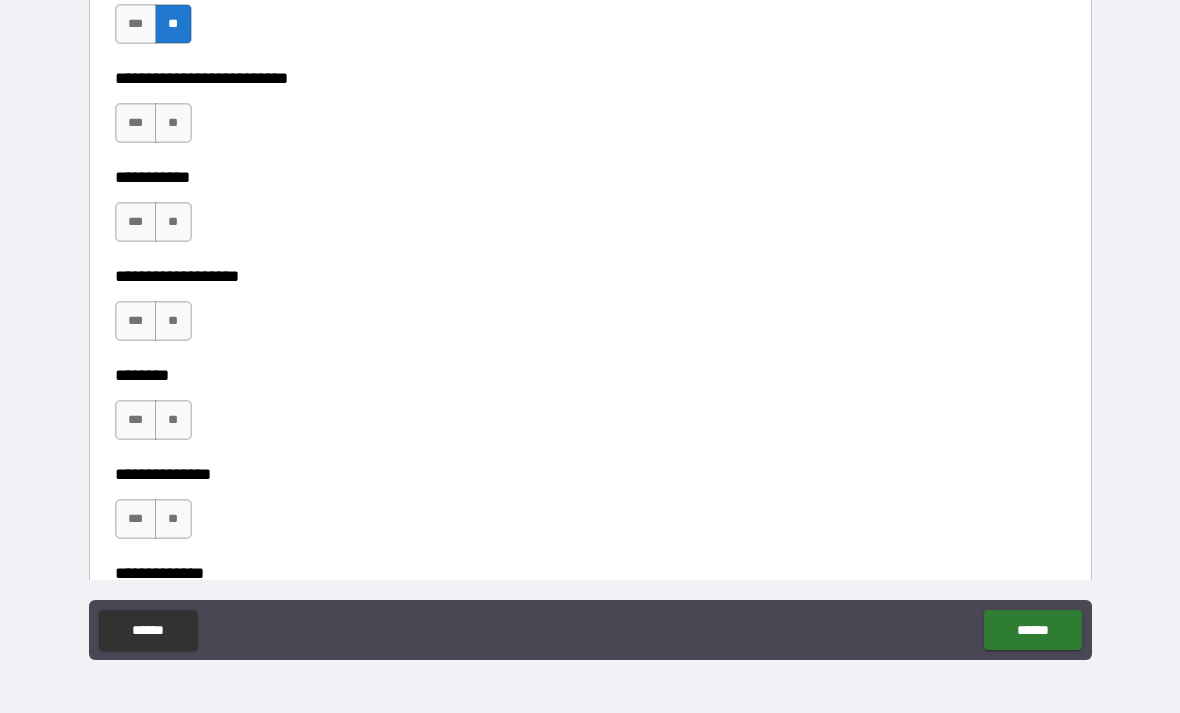 scroll, scrollTop: 4541, scrollLeft: 0, axis: vertical 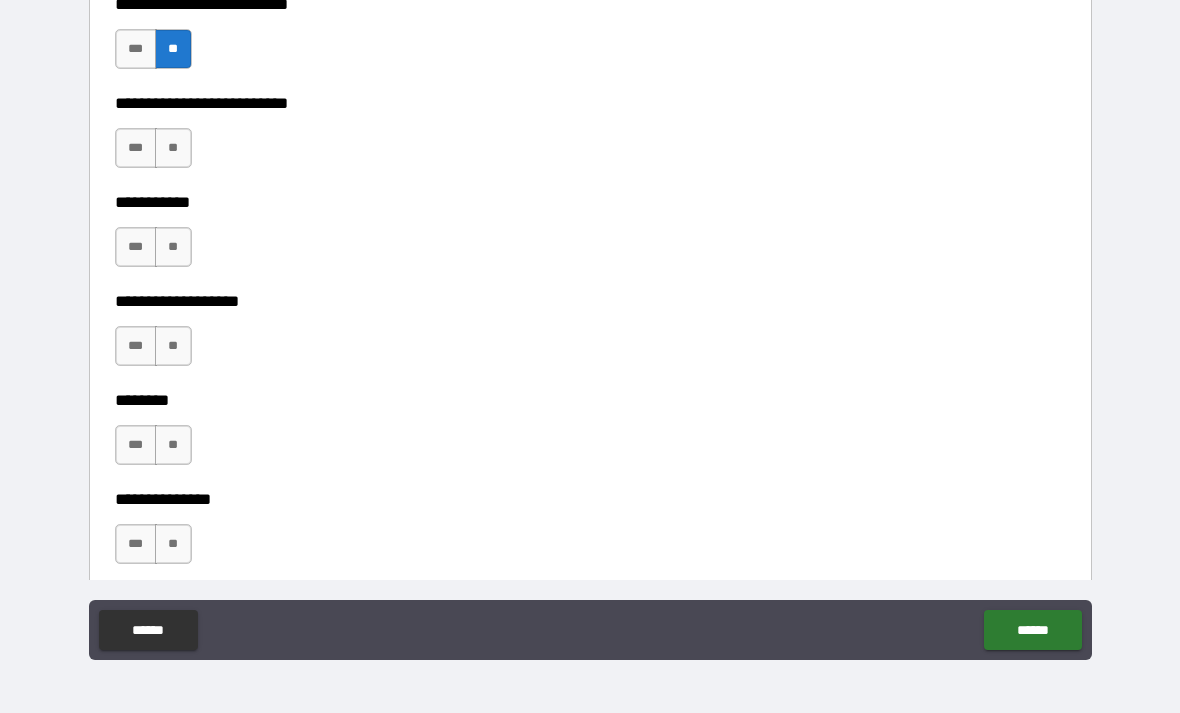 click on "**" at bounding box center (173, 148) 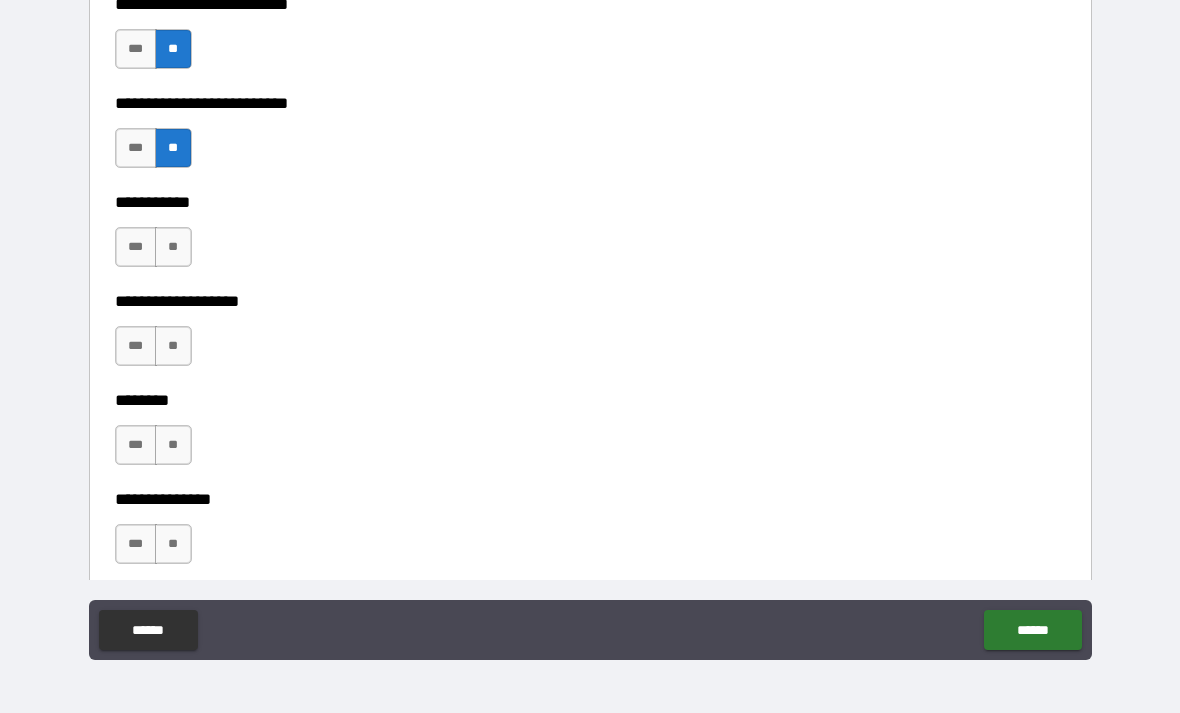 click on "**" at bounding box center (173, 247) 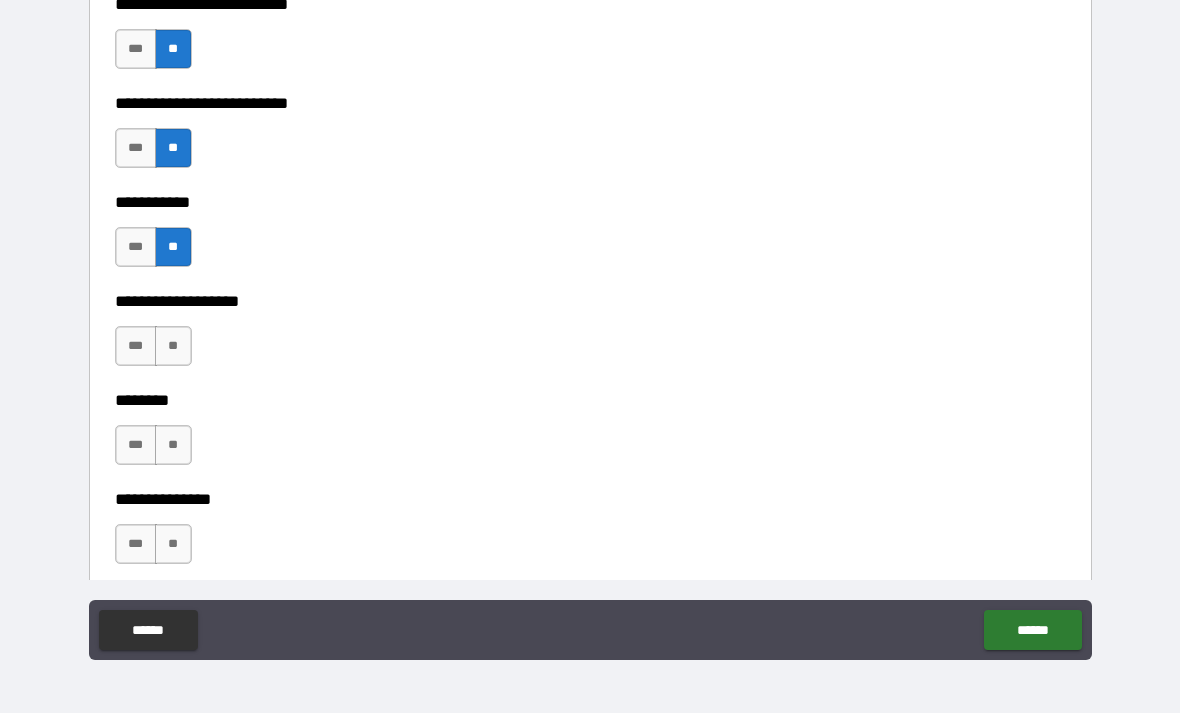 click on "**" at bounding box center (173, 346) 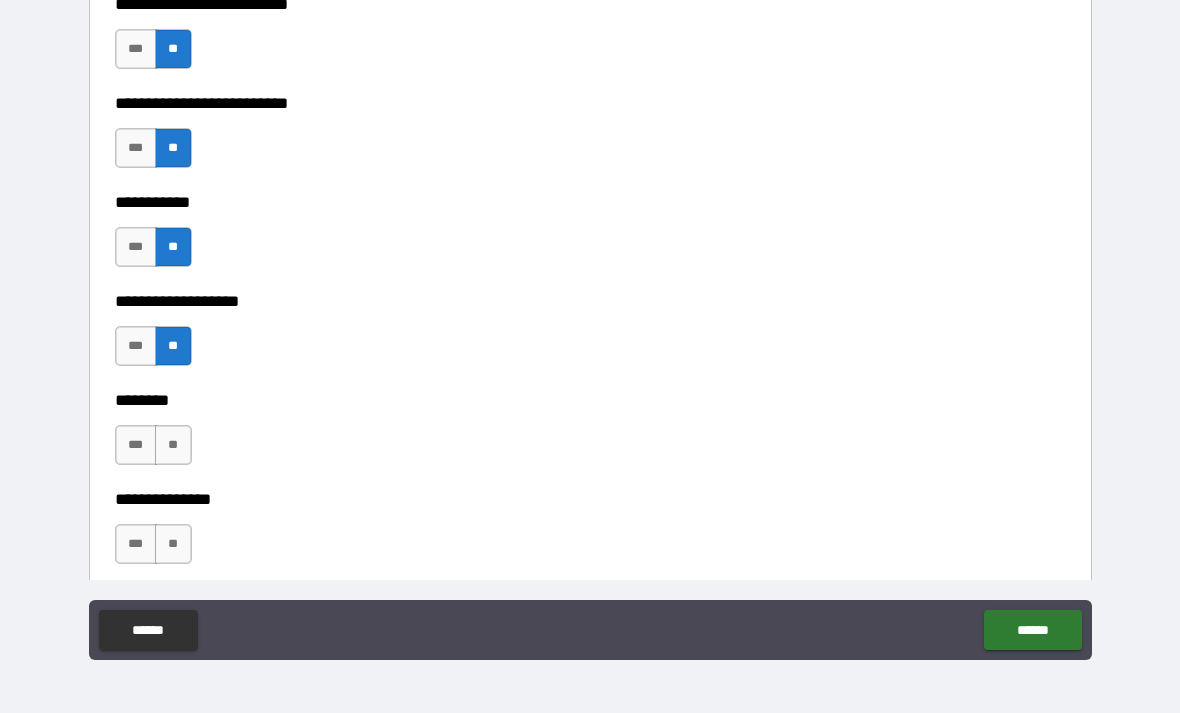 click on "***" at bounding box center [136, 445] 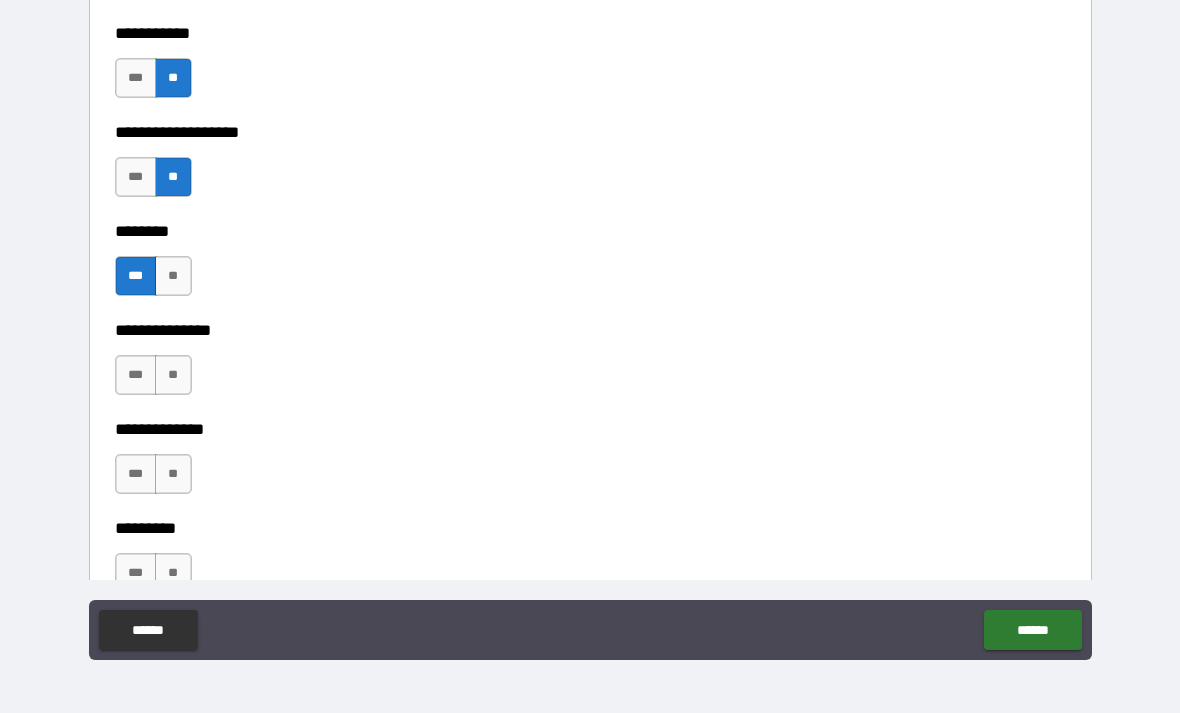 scroll, scrollTop: 4718, scrollLeft: 0, axis: vertical 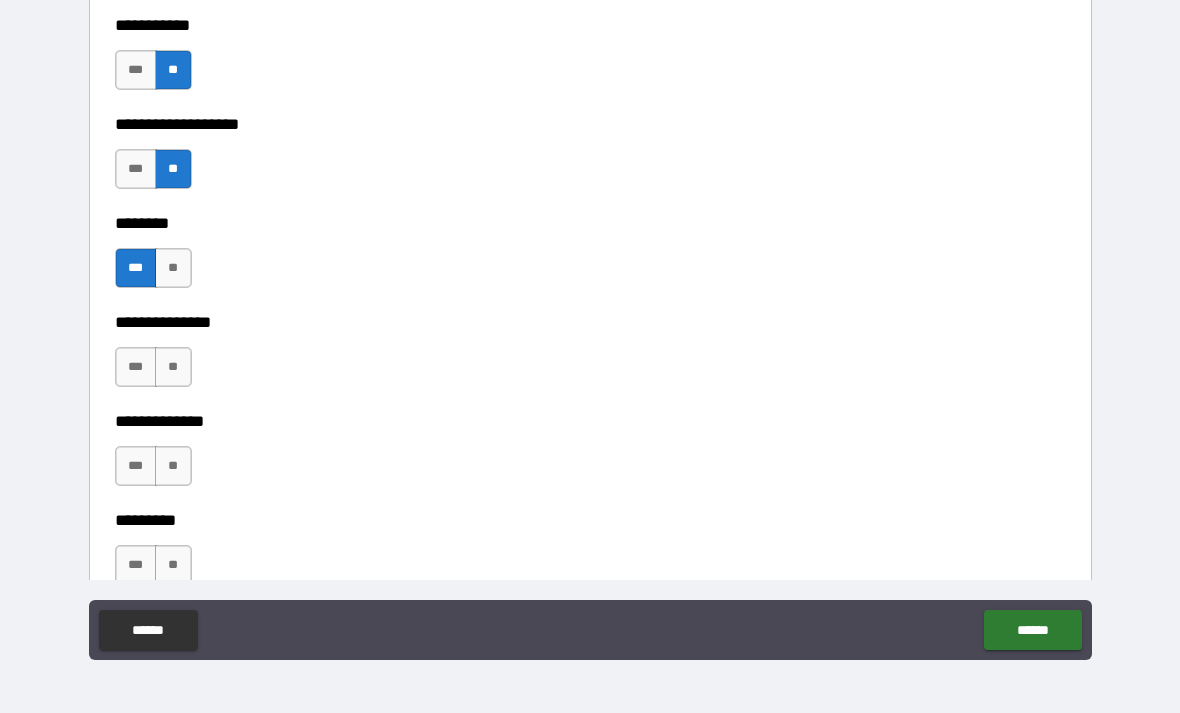 click on "**" at bounding box center (173, 367) 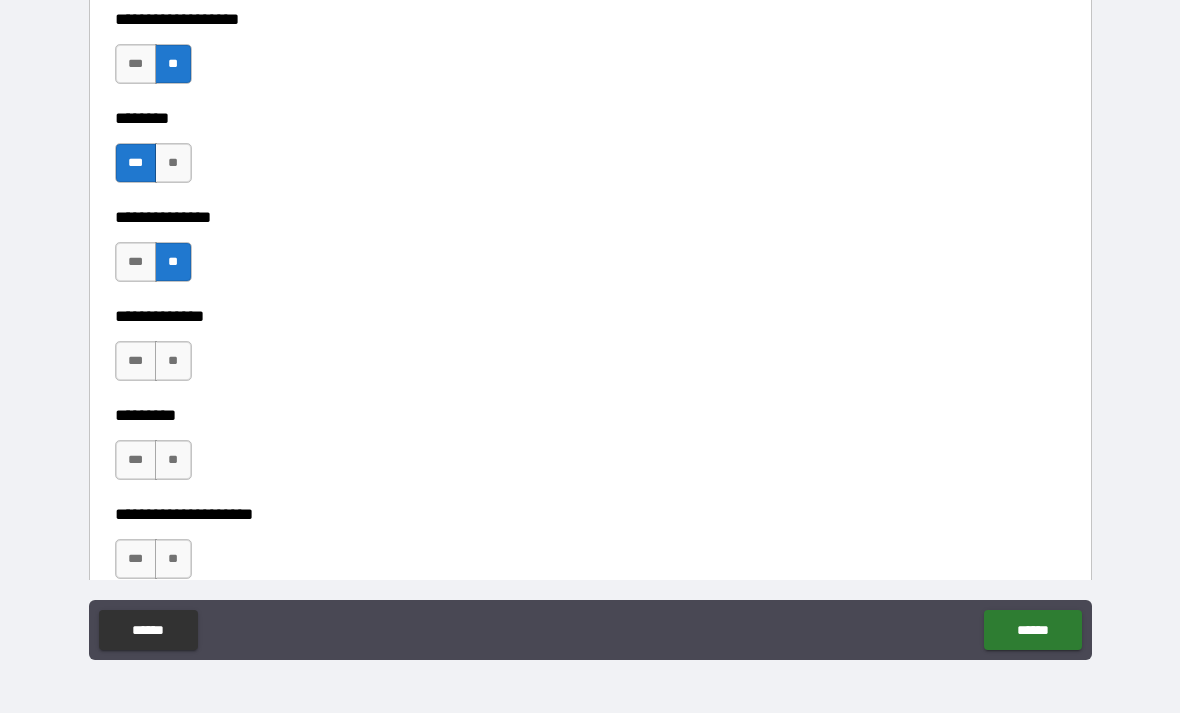 scroll, scrollTop: 4826, scrollLeft: 0, axis: vertical 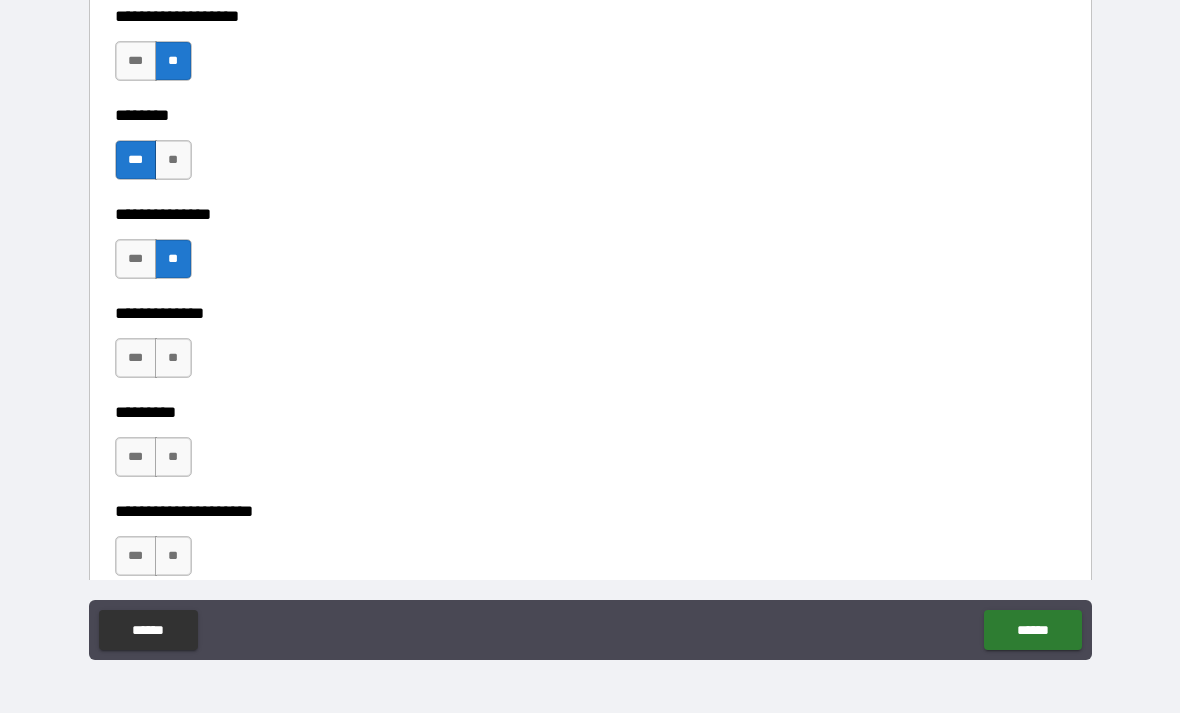 click on "**" at bounding box center (173, 358) 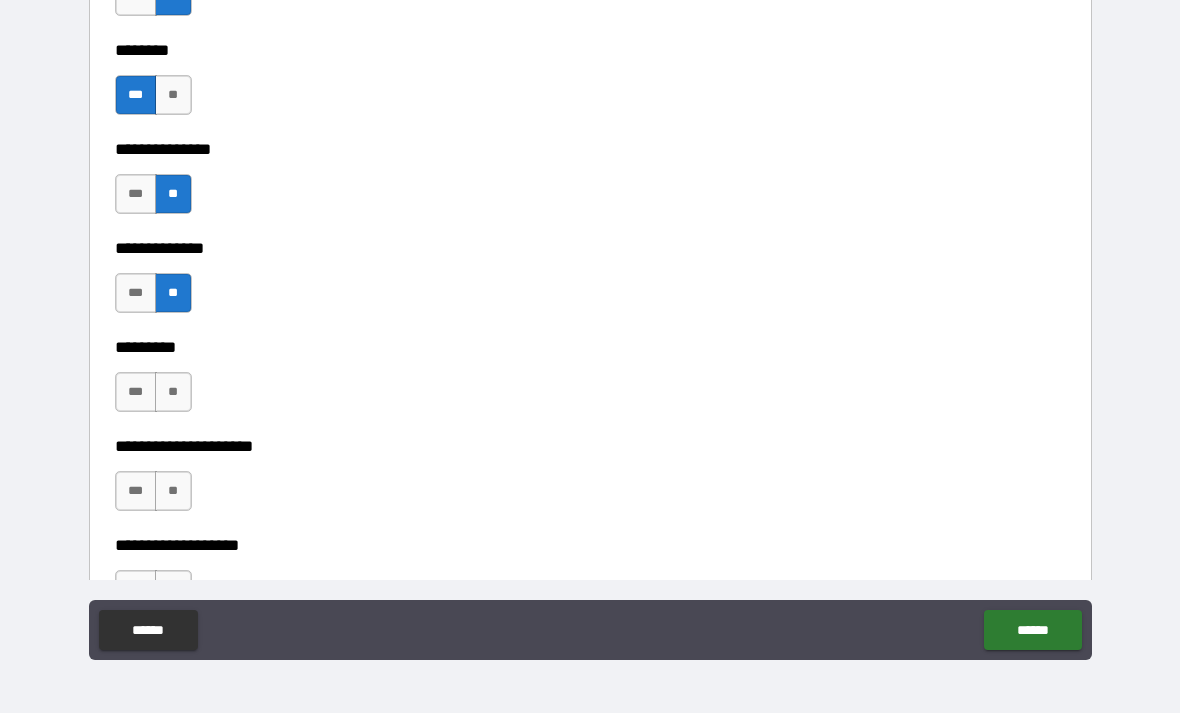 scroll, scrollTop: 4911, scrollLeft: 0, axis: vertical 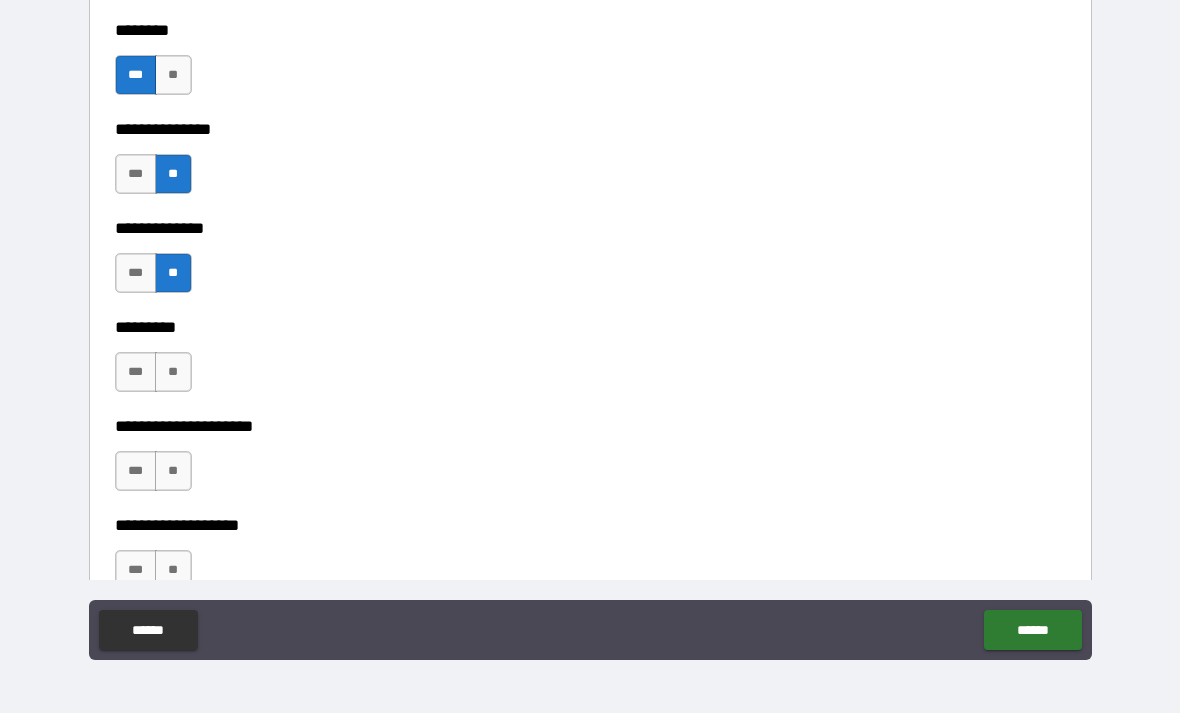 click on "**" at bounding box center [173, 372] 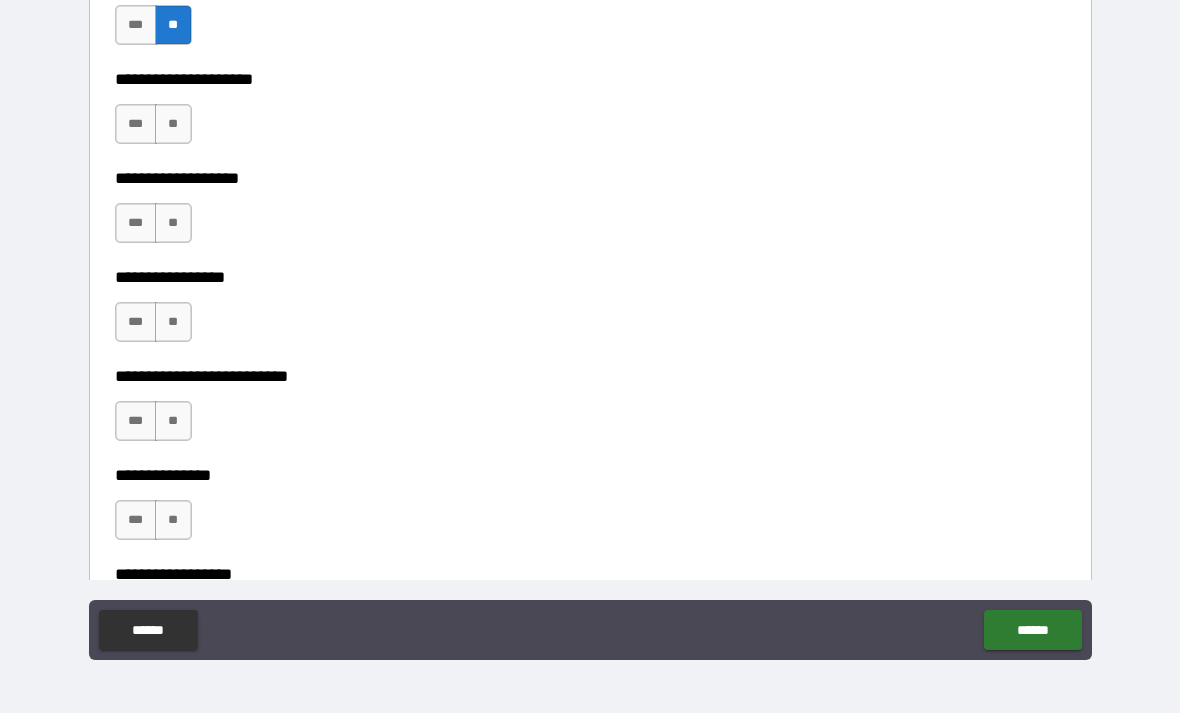 scroll, scrollTop: 5259, scrollLeft: 0, axis: vertical 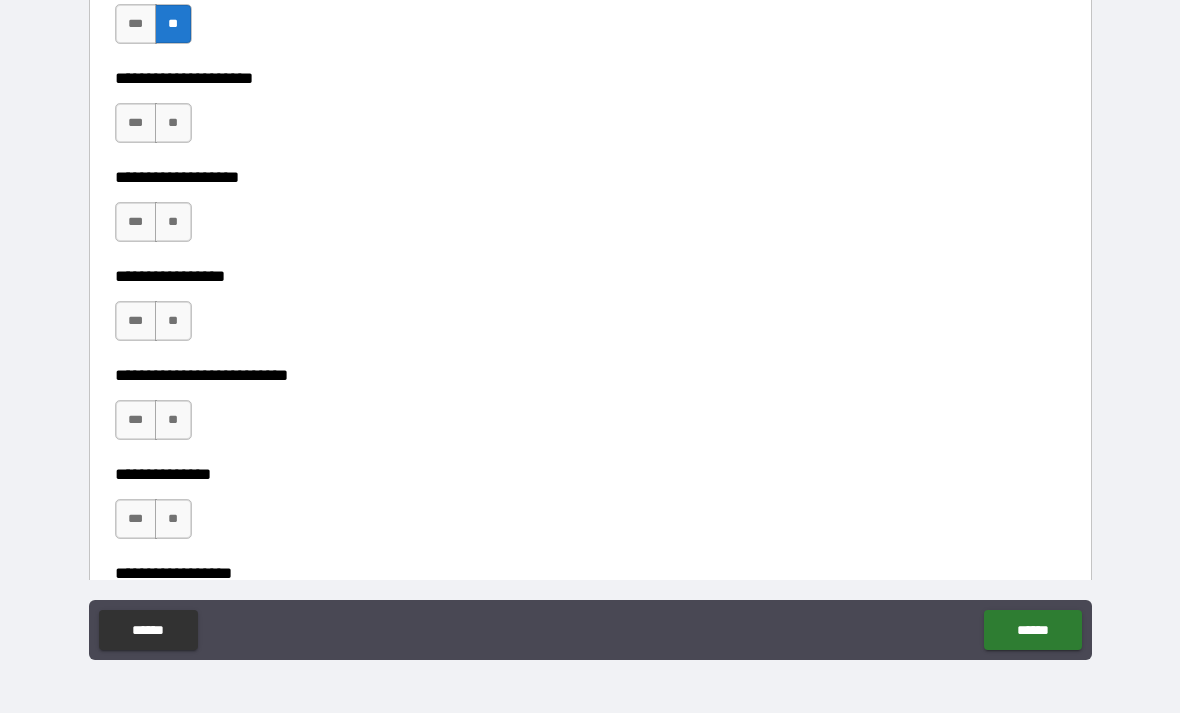 click on "**" at bounding box center [173, 222] 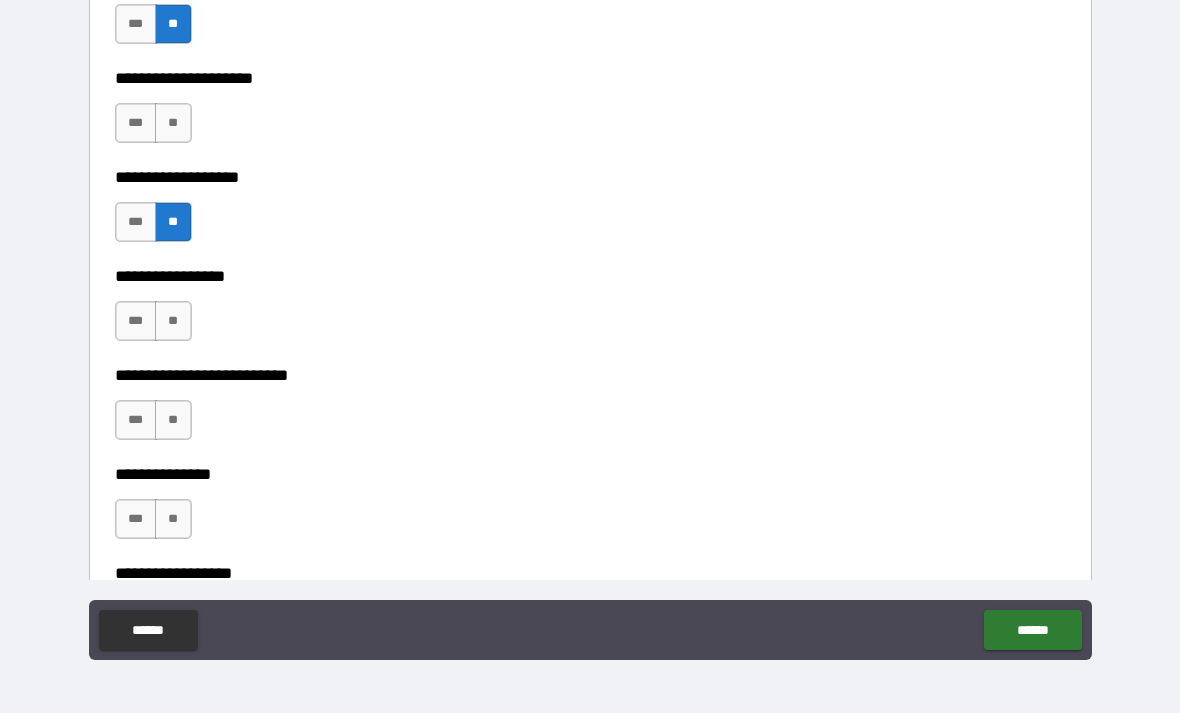 click on "**" at bounding box center [173, 321] 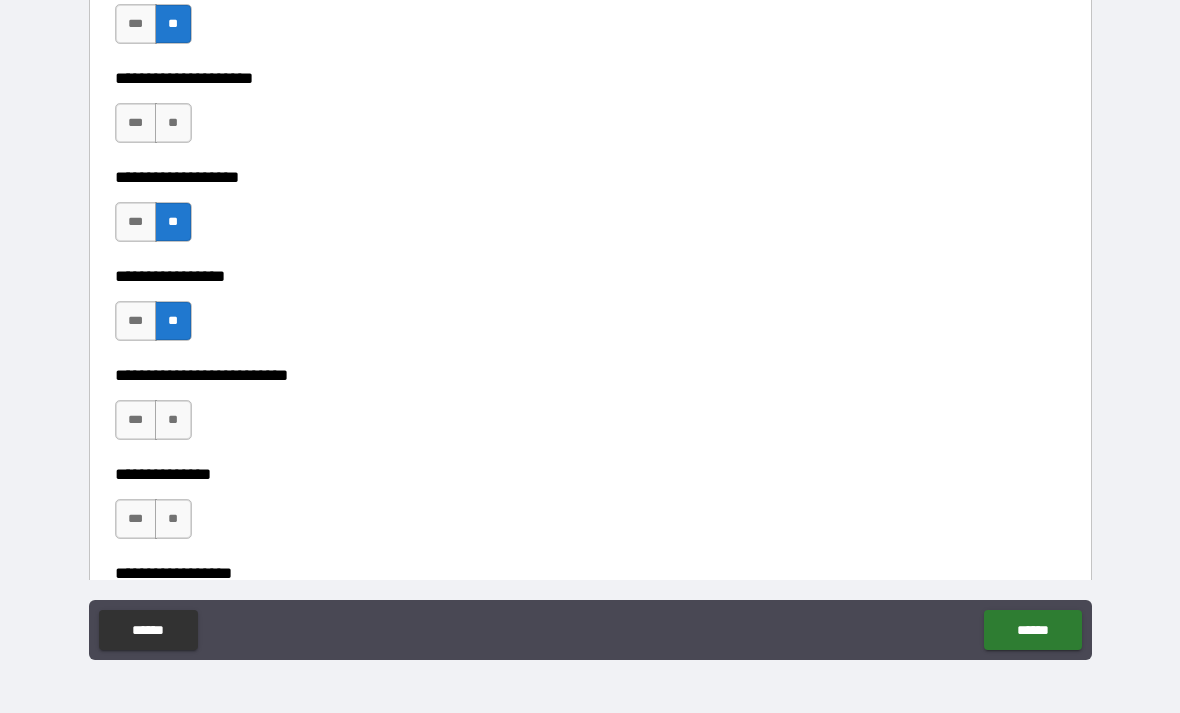click on "**" at bounding box center (173, 420) 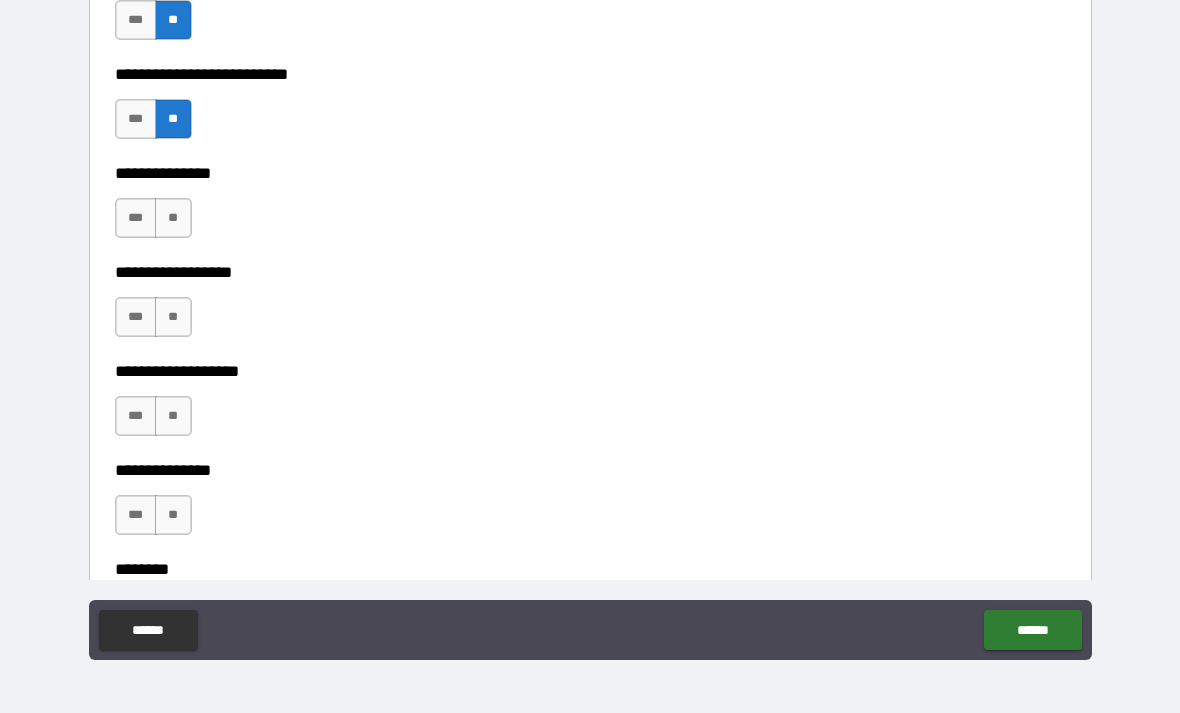 scroll, scrollTop: 5567, scrollLeft: 0, axis: vertical 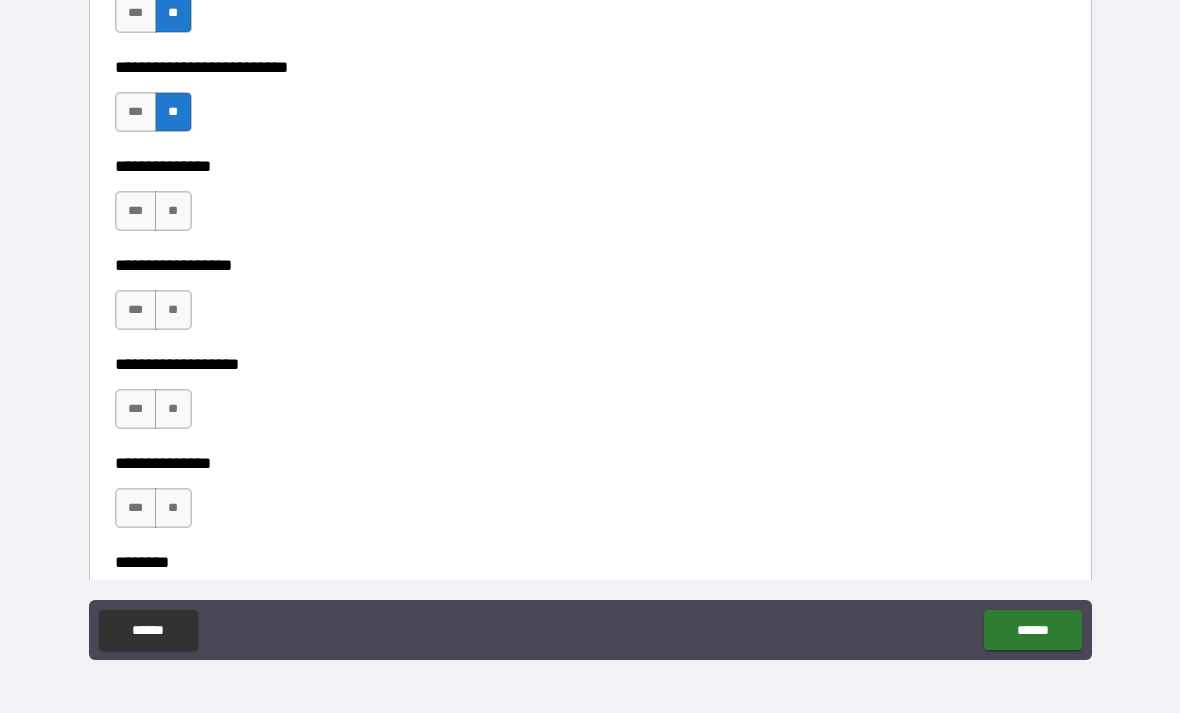 click on "**" at bounding box center (173, 211) 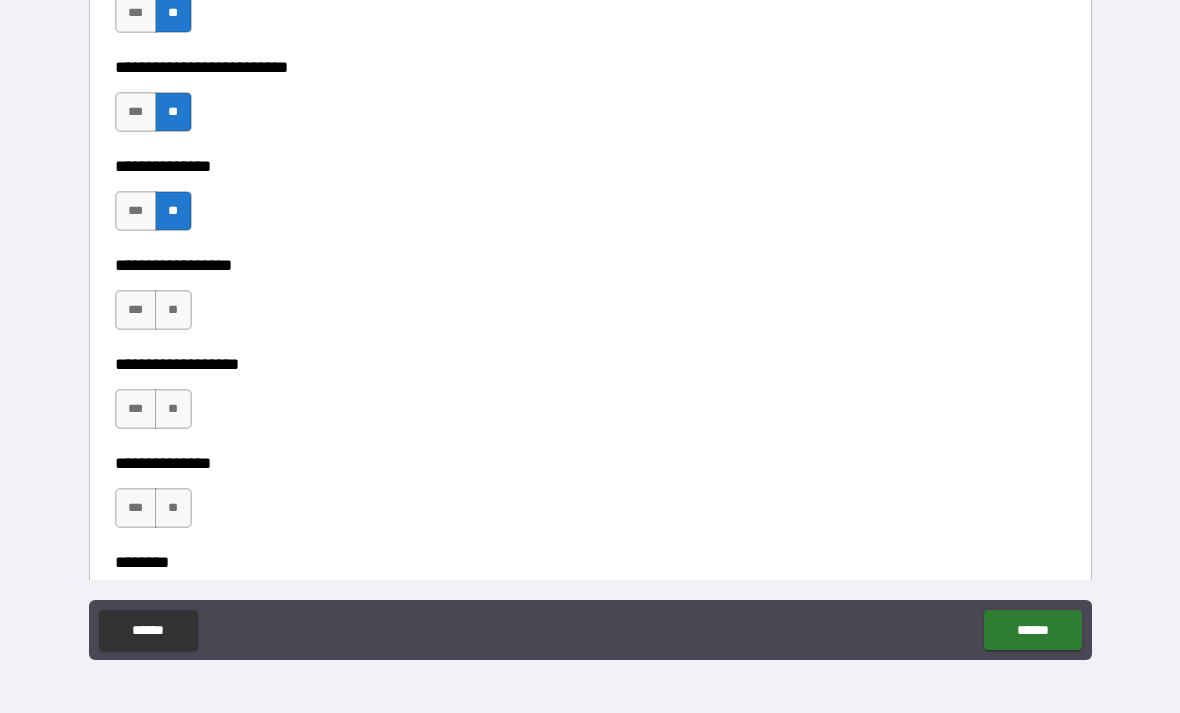 click on "**" at bounding box center [173, 310] 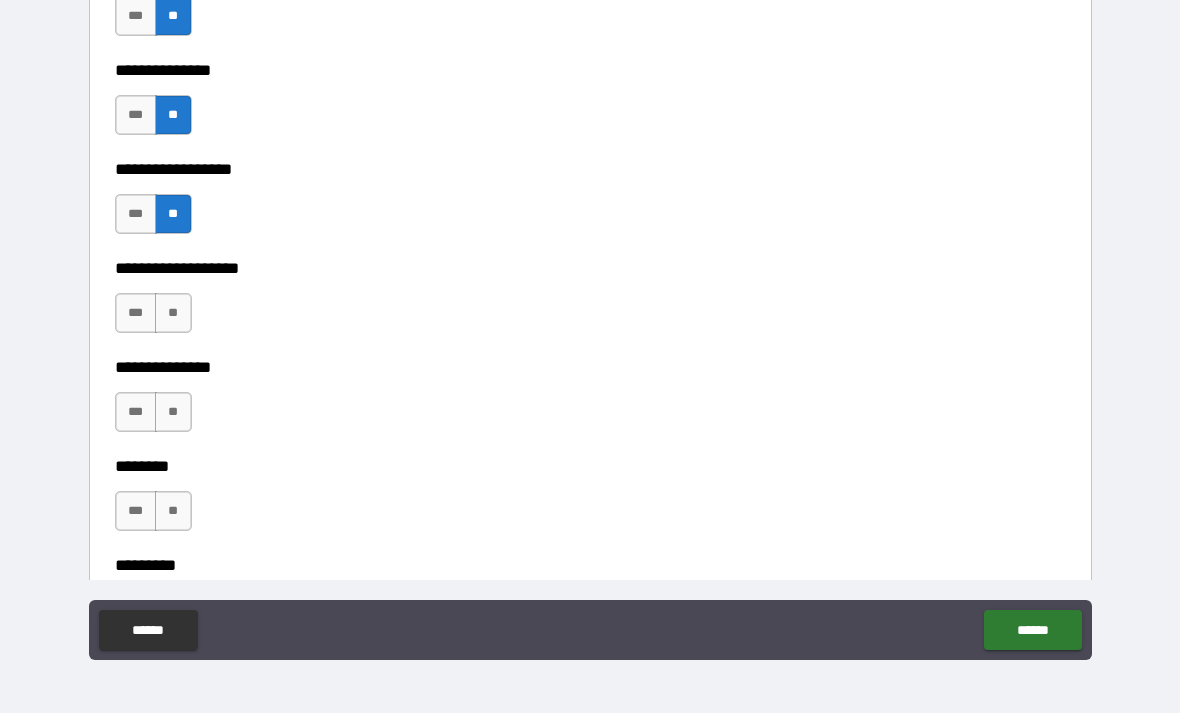 scroll, scrollTop: 5673, scrollLeft: 0, axis: vertical 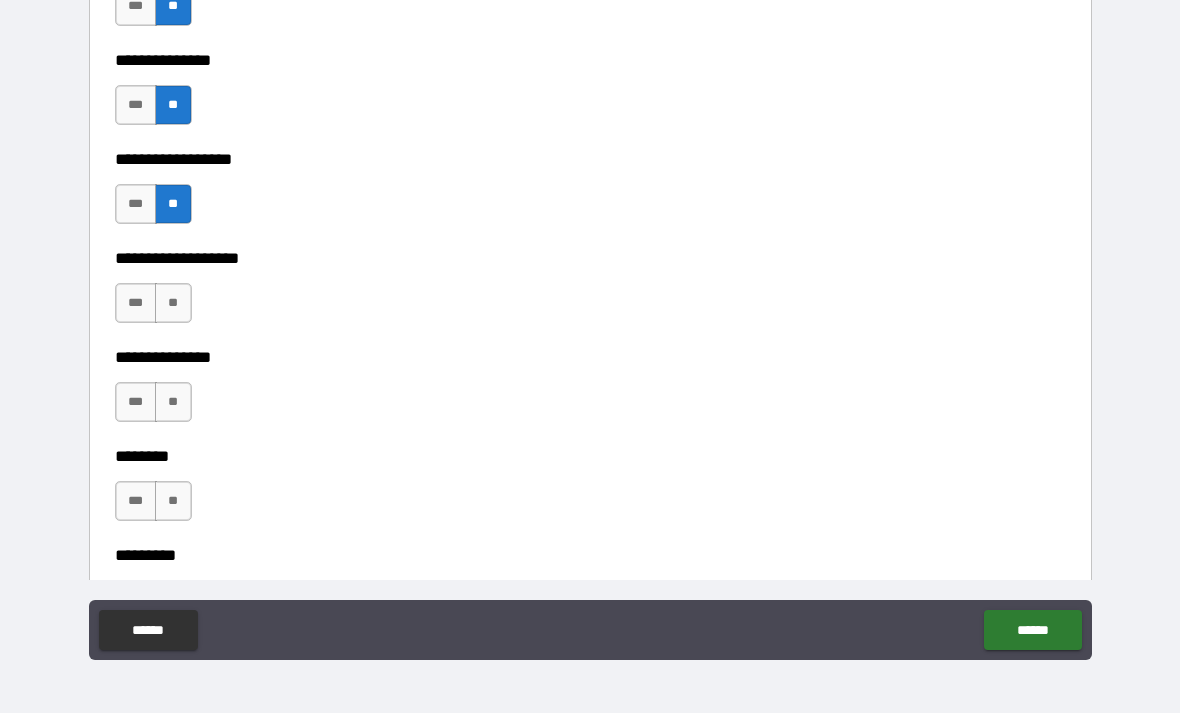 click on "**" at bounding box center [173, 303] 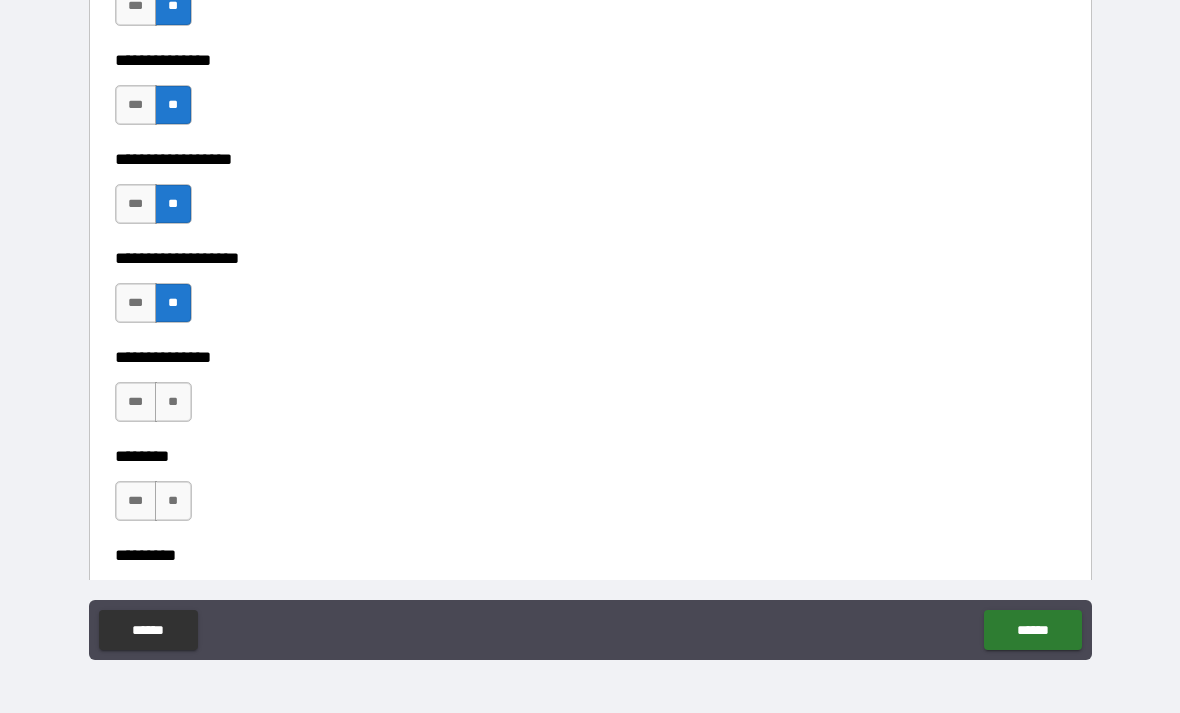 click on "**" at bounding box center [173, 402] 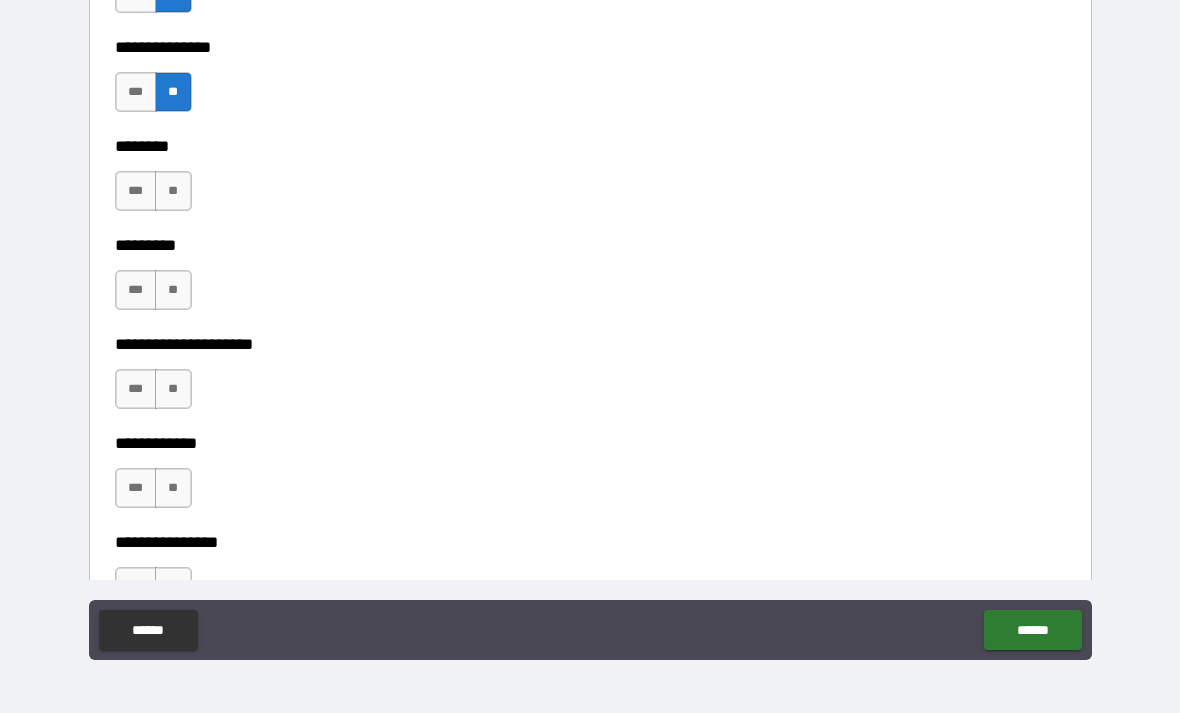 scroll, scrollTop: 5985, scrollLeft: 0, axis: vertical 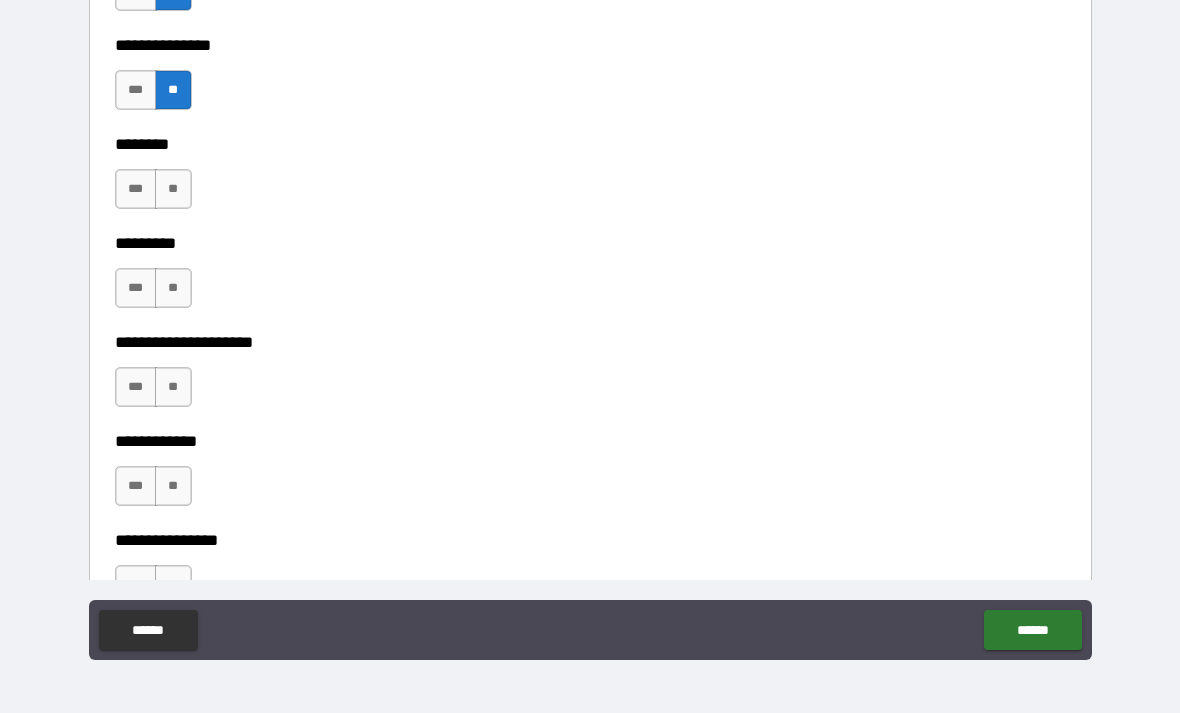 click on "**" at bounding box center [173, 288] 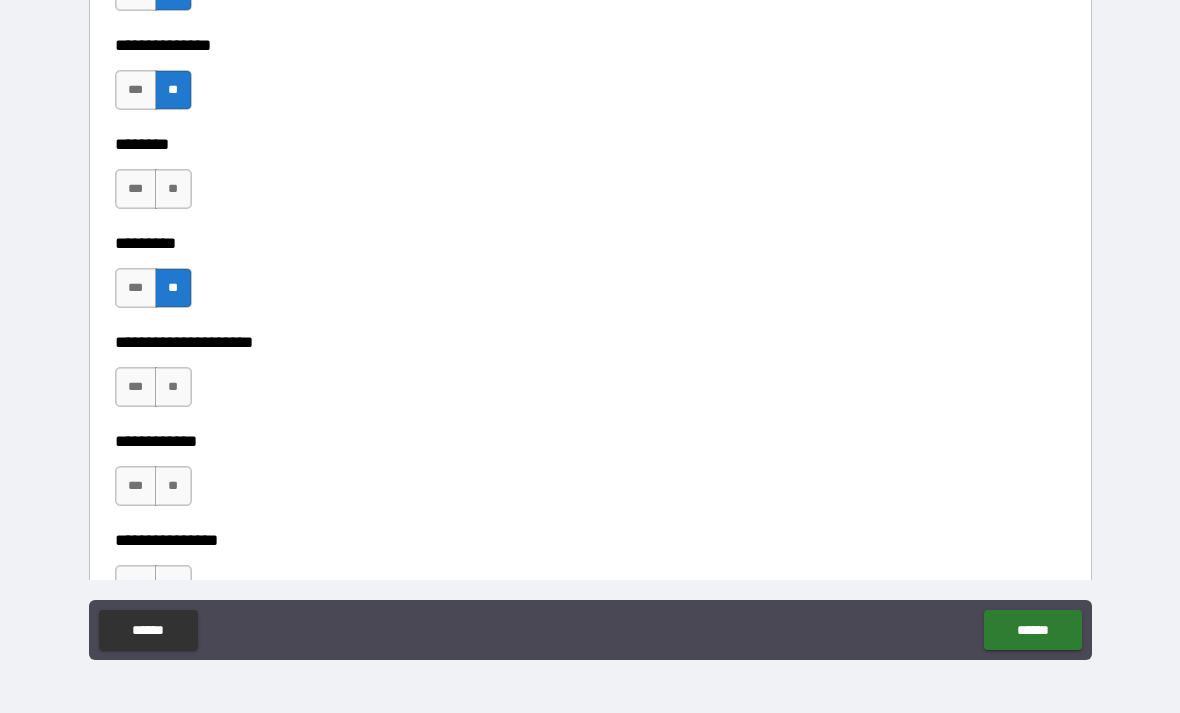 click on "**" at bounding box center [173, 387] 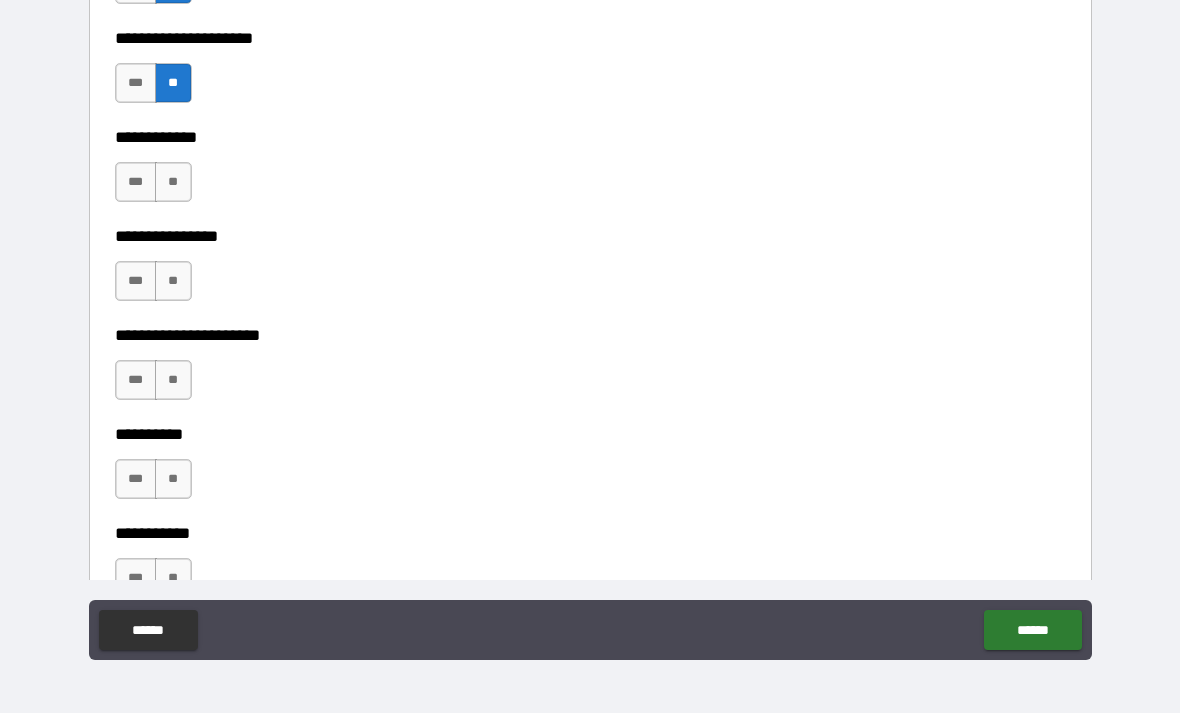 scroll, scrollTop: 6291, scrollLeft: 0, axis: vertical 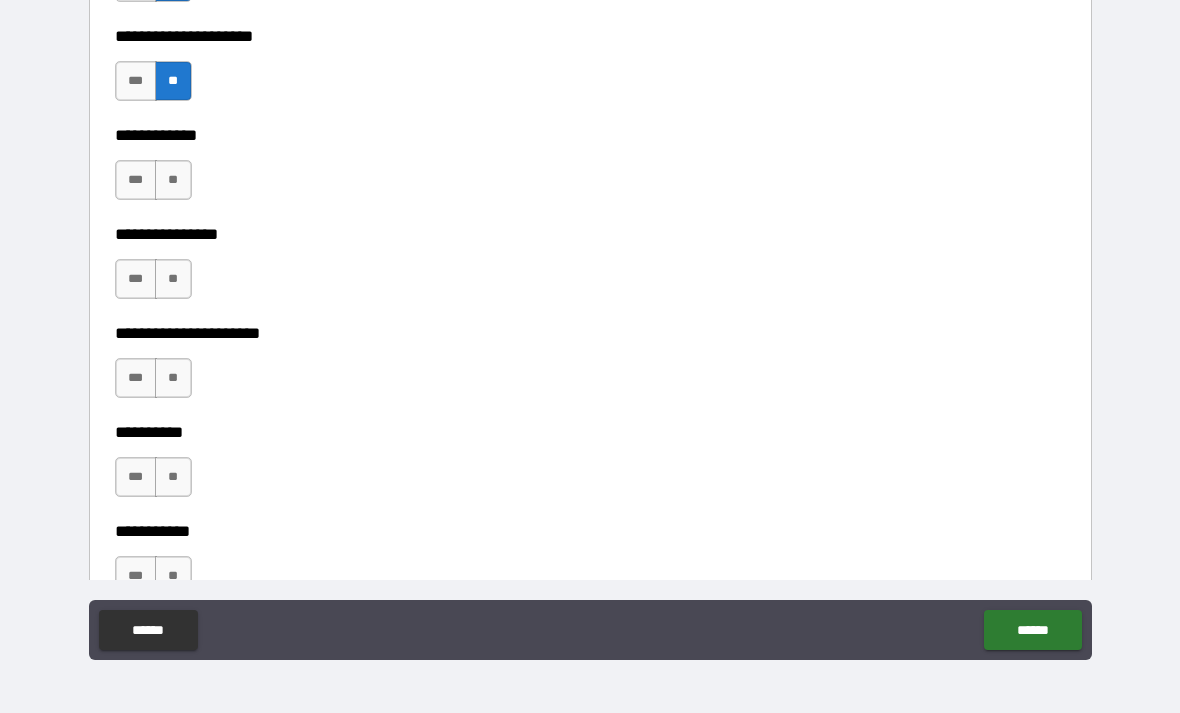 click on "**" at bounding box center [173, 279] 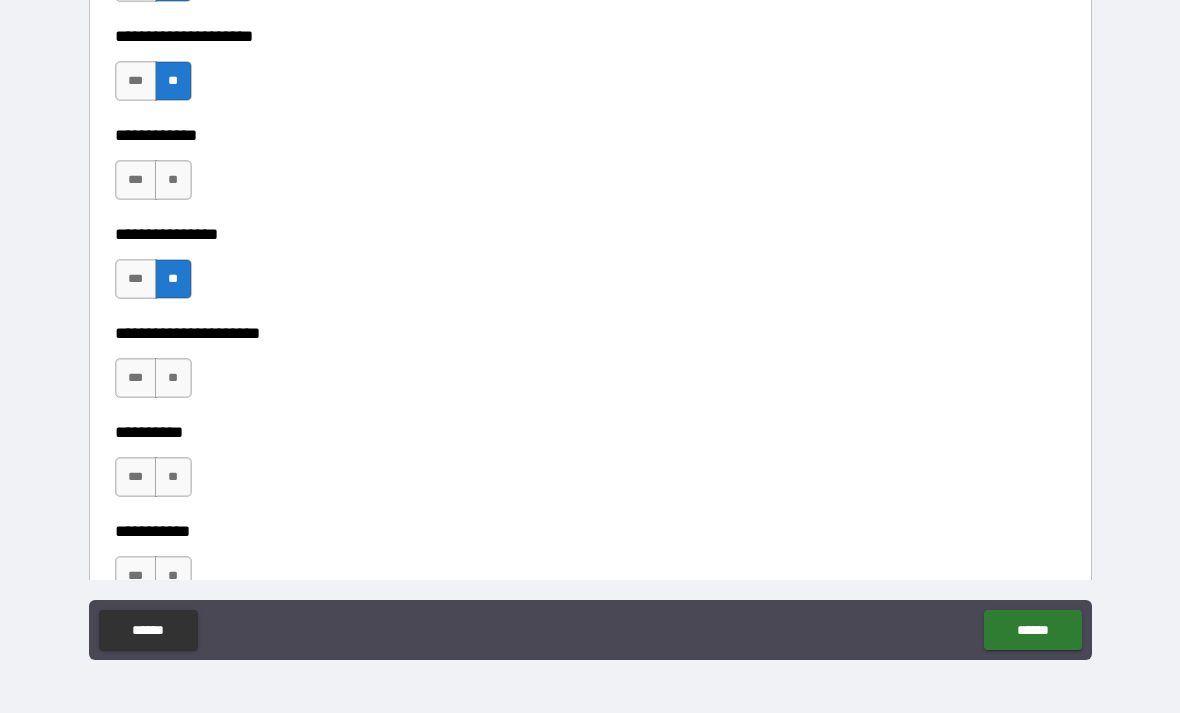 click on "**" at bounding box center [173, 180] 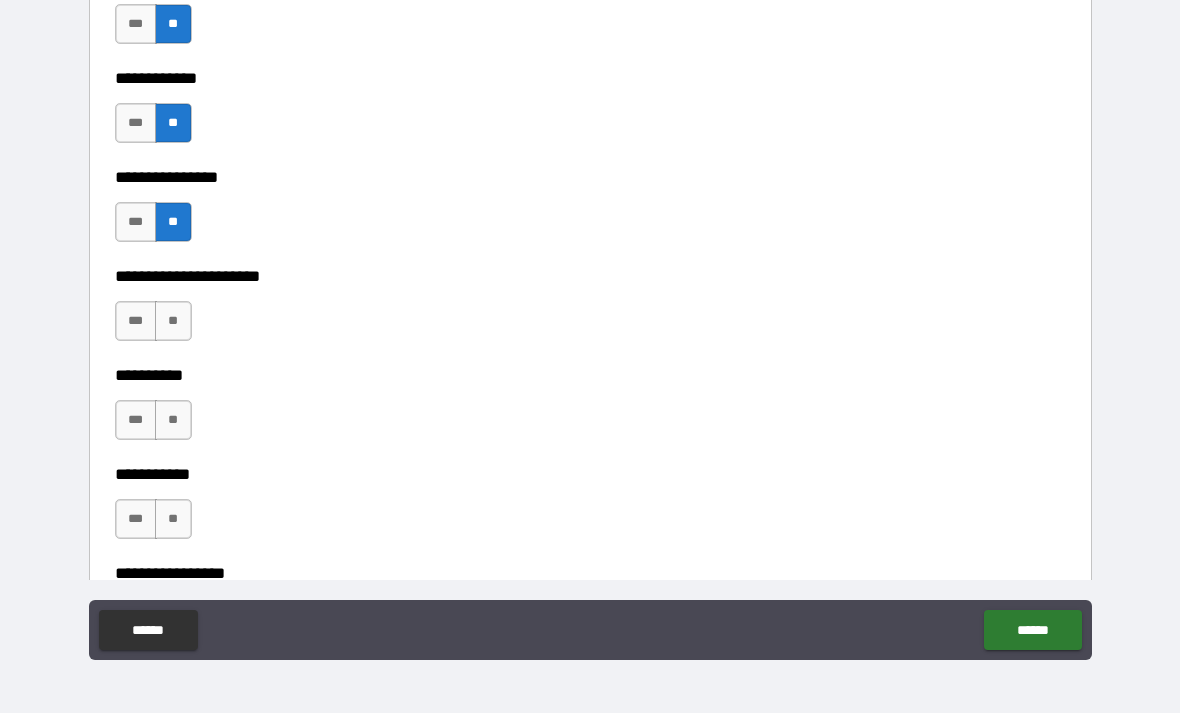 scroll, scrollTop: 6370, scrollLeft: 0, axis: vertical 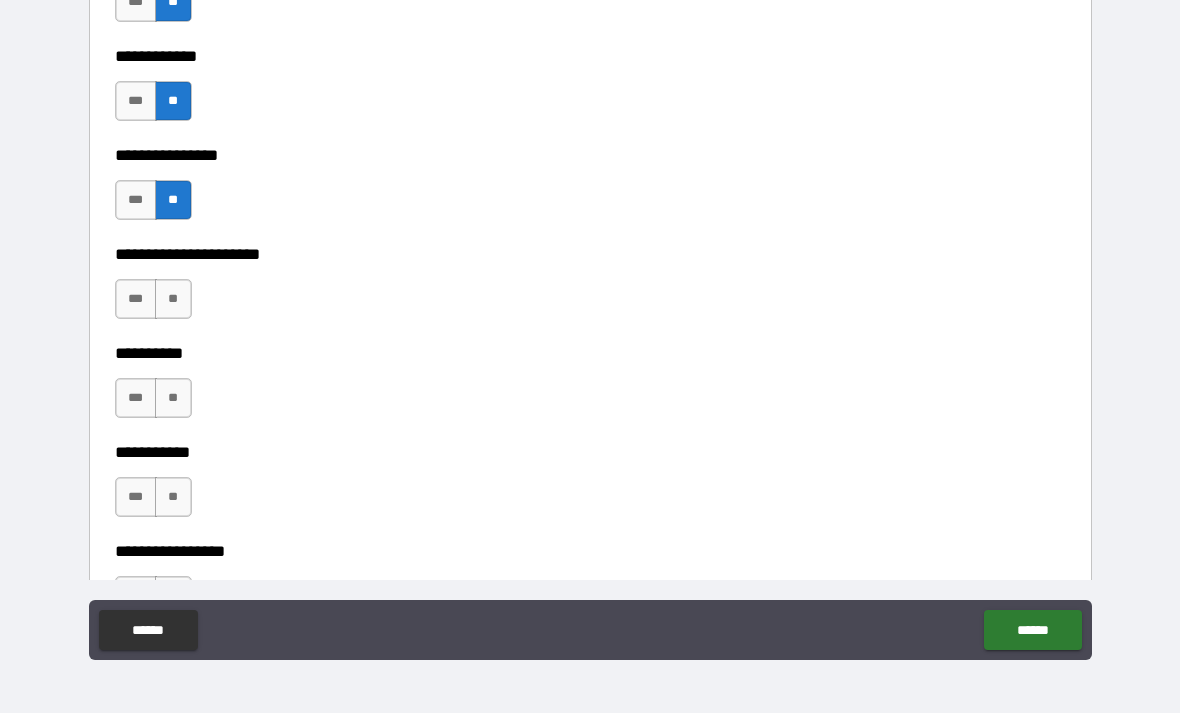 click on "**" at bounding box center [173, 299] 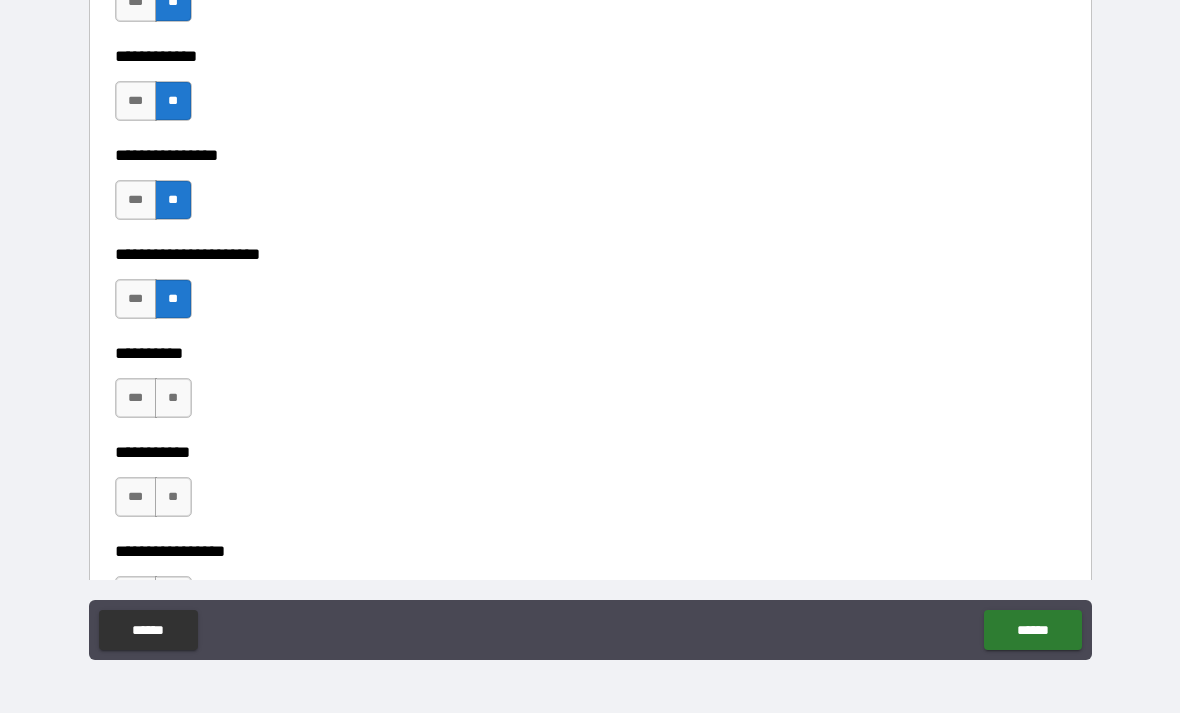 click on "**" at bounding box center (173, 398) 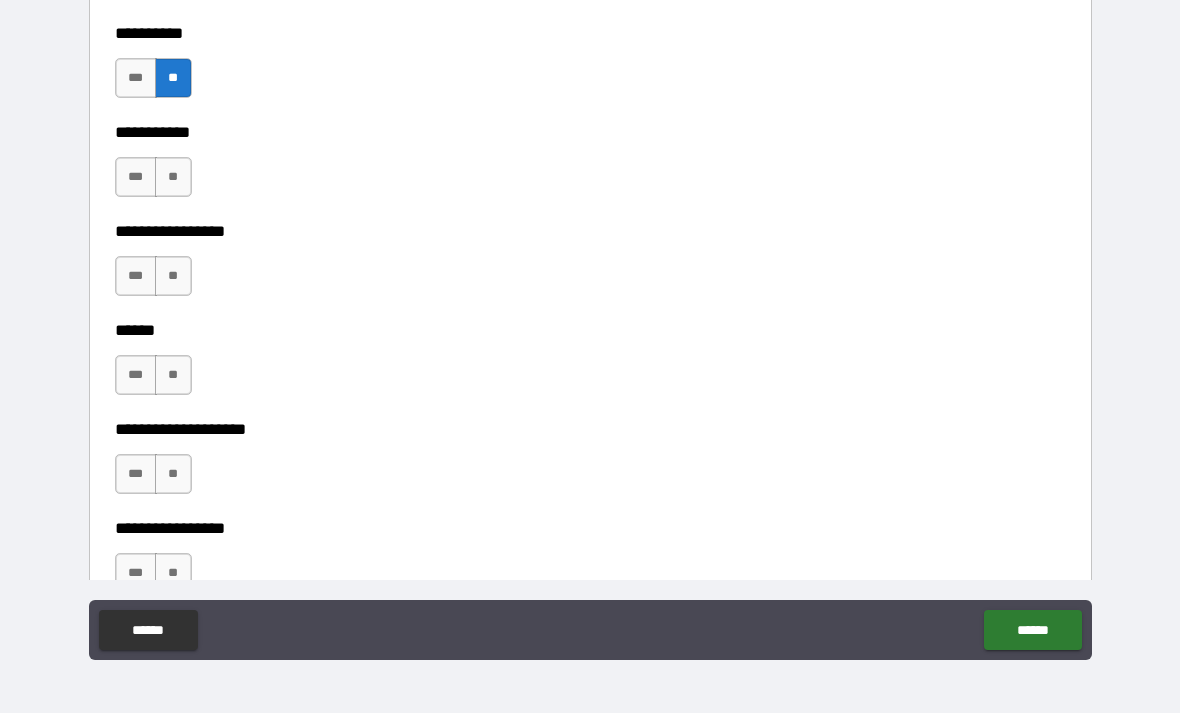 scroll, scrollTop: 6692, scrollLeft: 0, axis: vertical 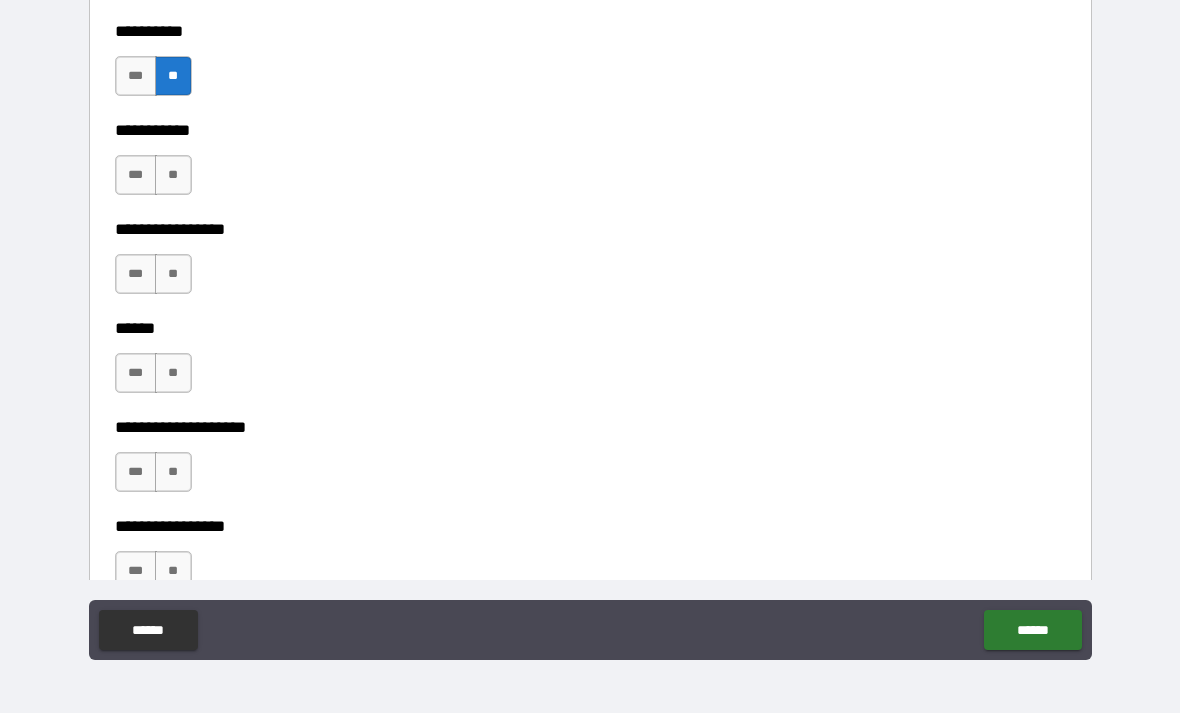 click on "**" at bounding box center [173, 175] 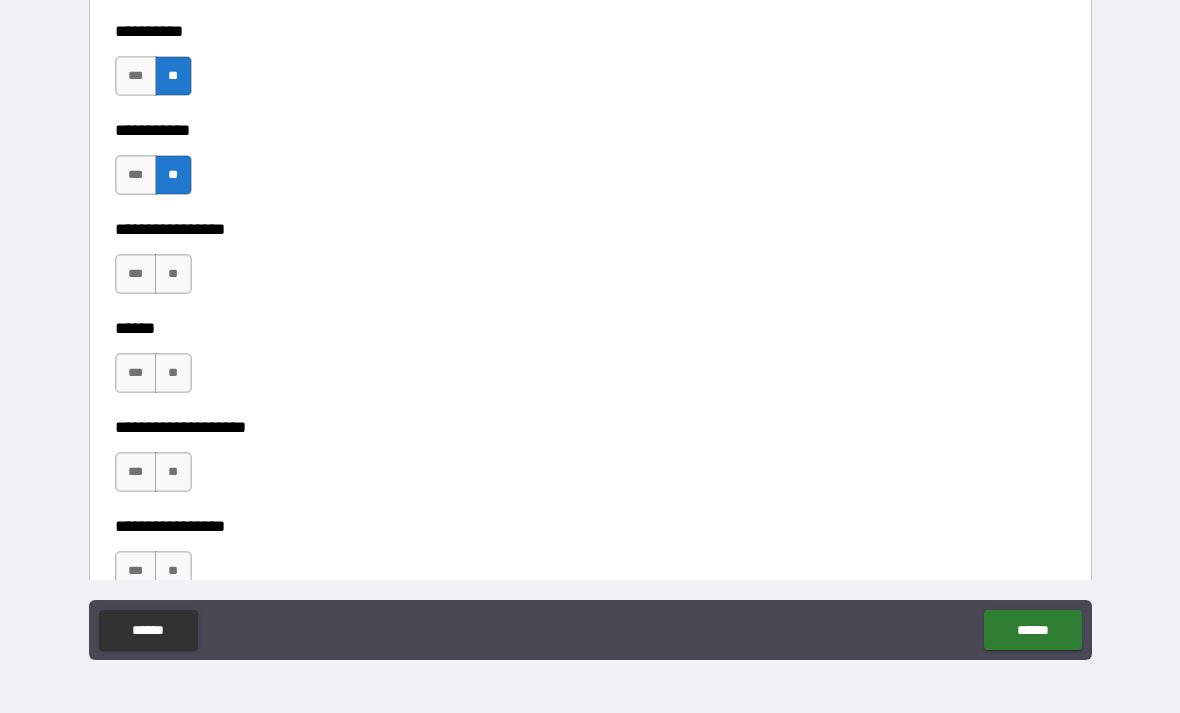 click on "**" at bounding box center [173, 274] 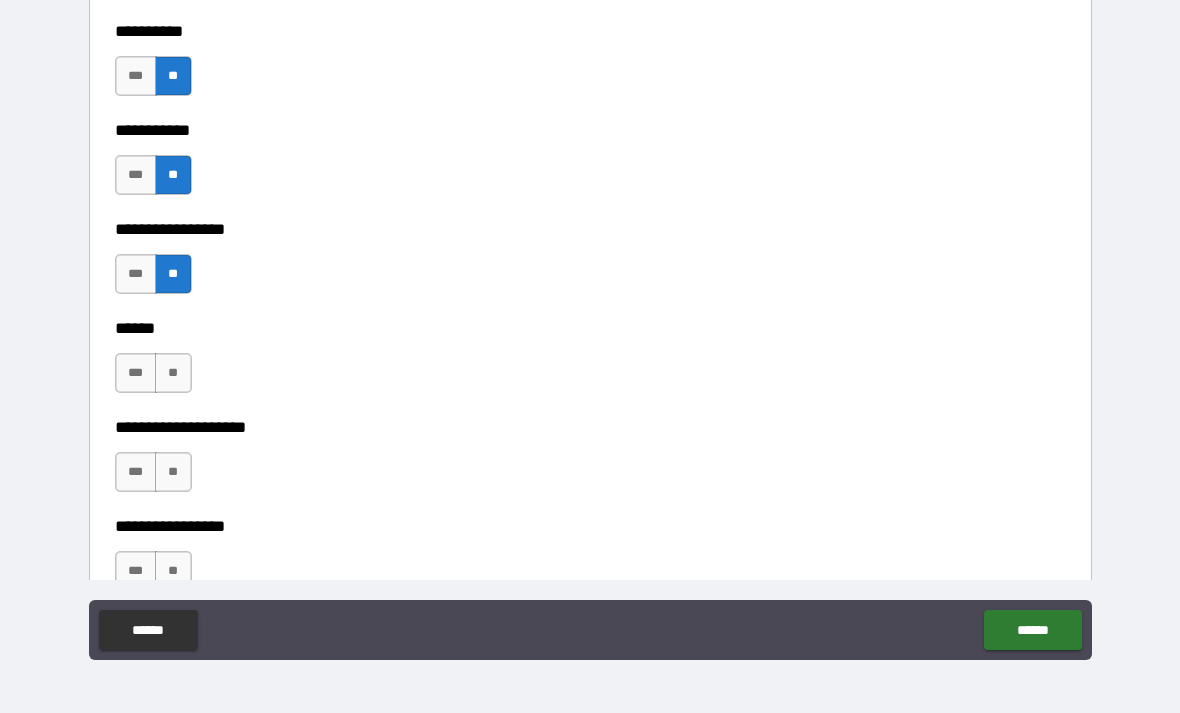 click on "**" at bounding box center (173, 373) 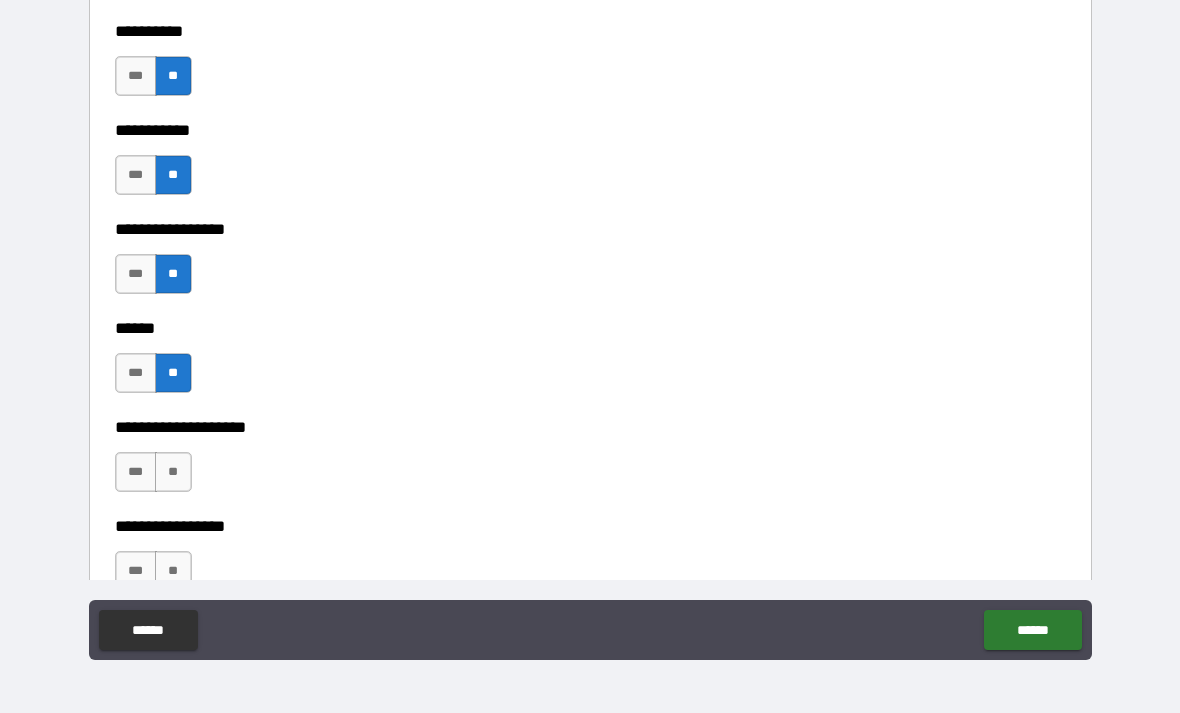 click on "**" at bounding box center [173, 472] 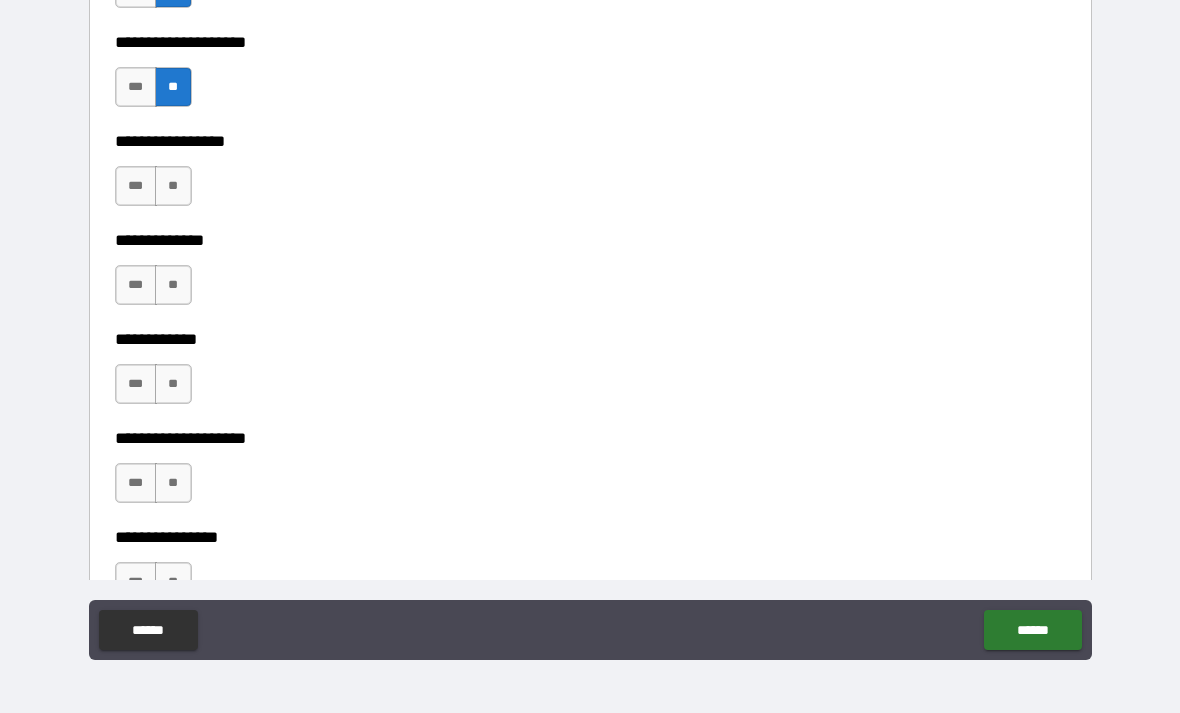 scroll, scrollTop: 7095, scrollLeft: 0, axis: vertical 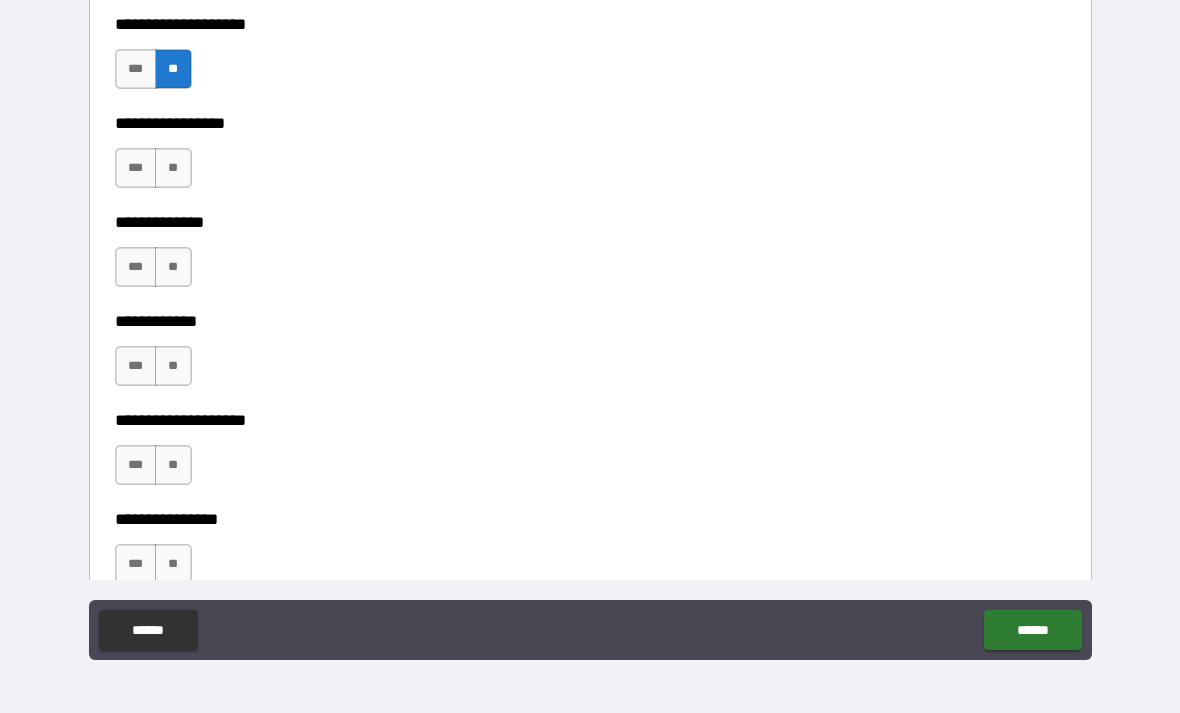 click on "**" at bounding box center (173, 168) 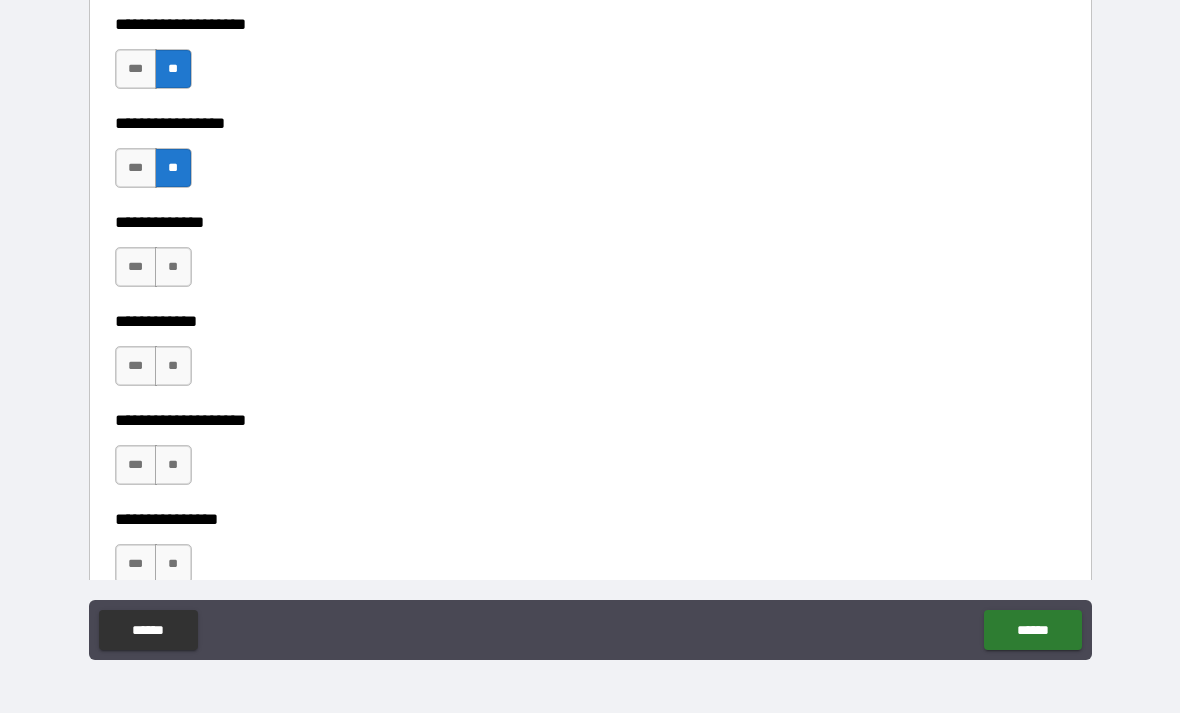 click on "**" at bounding box center (173, 267) 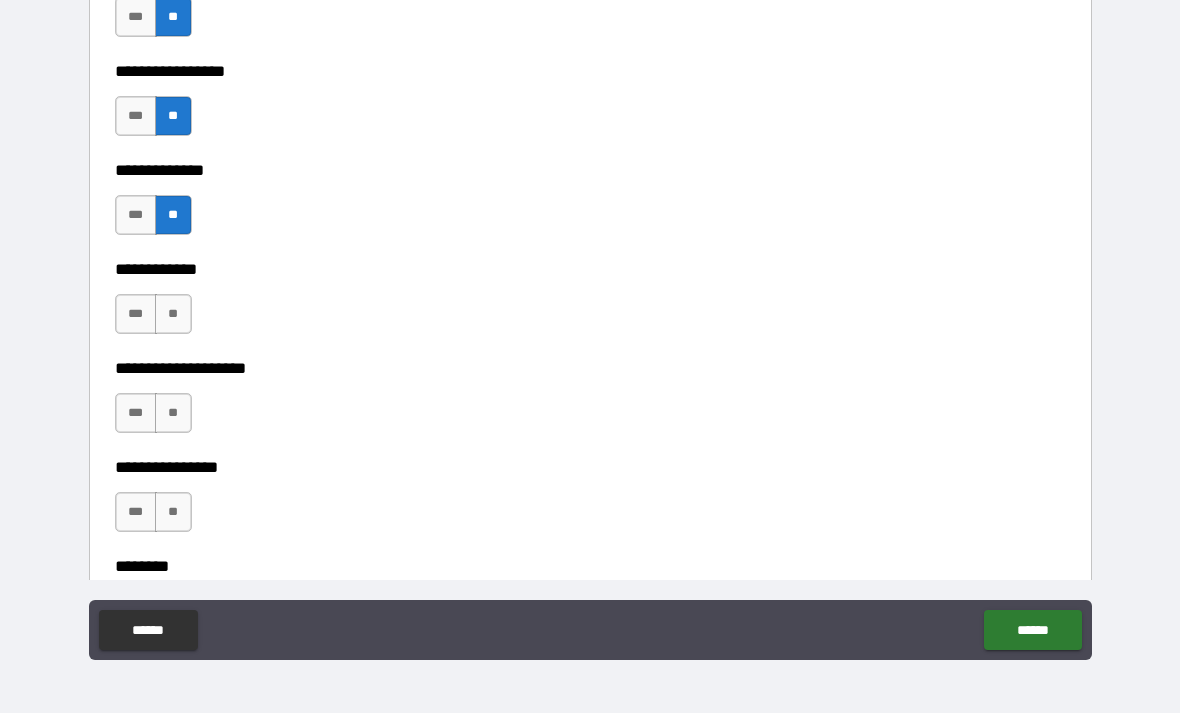 scroll, scrollTop: 7162, scrollLeft: 0, axis: vertical 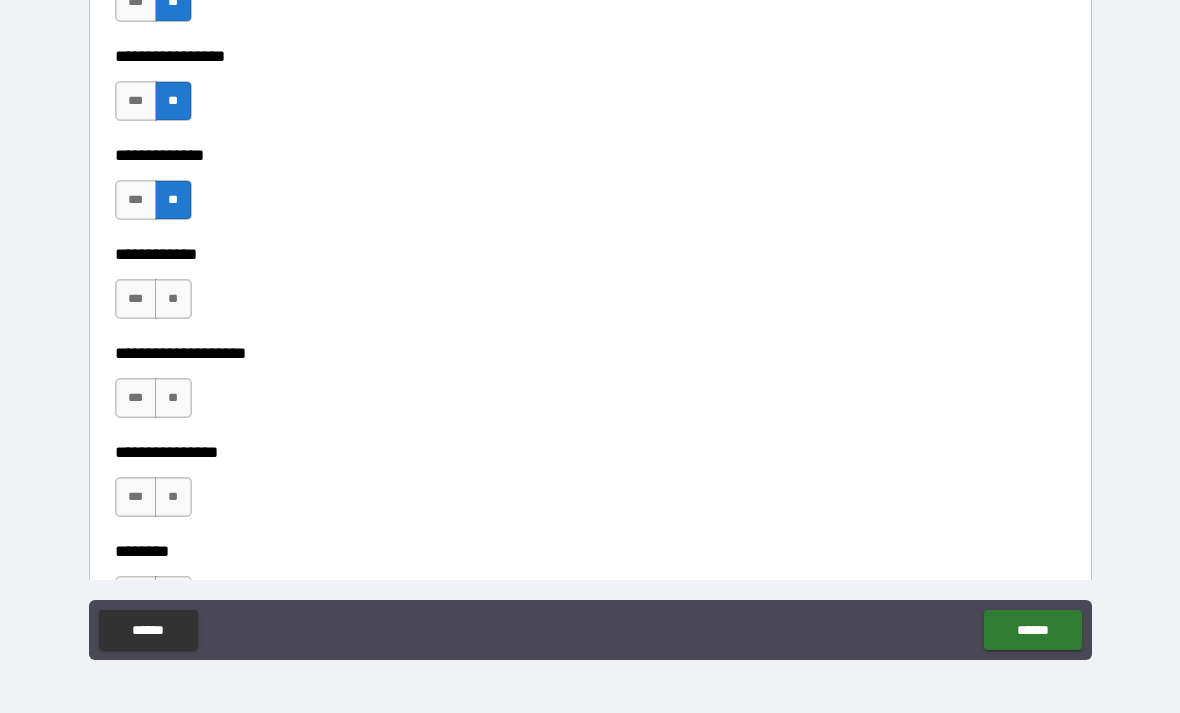 click on "**" at bounding box center (173, 299) 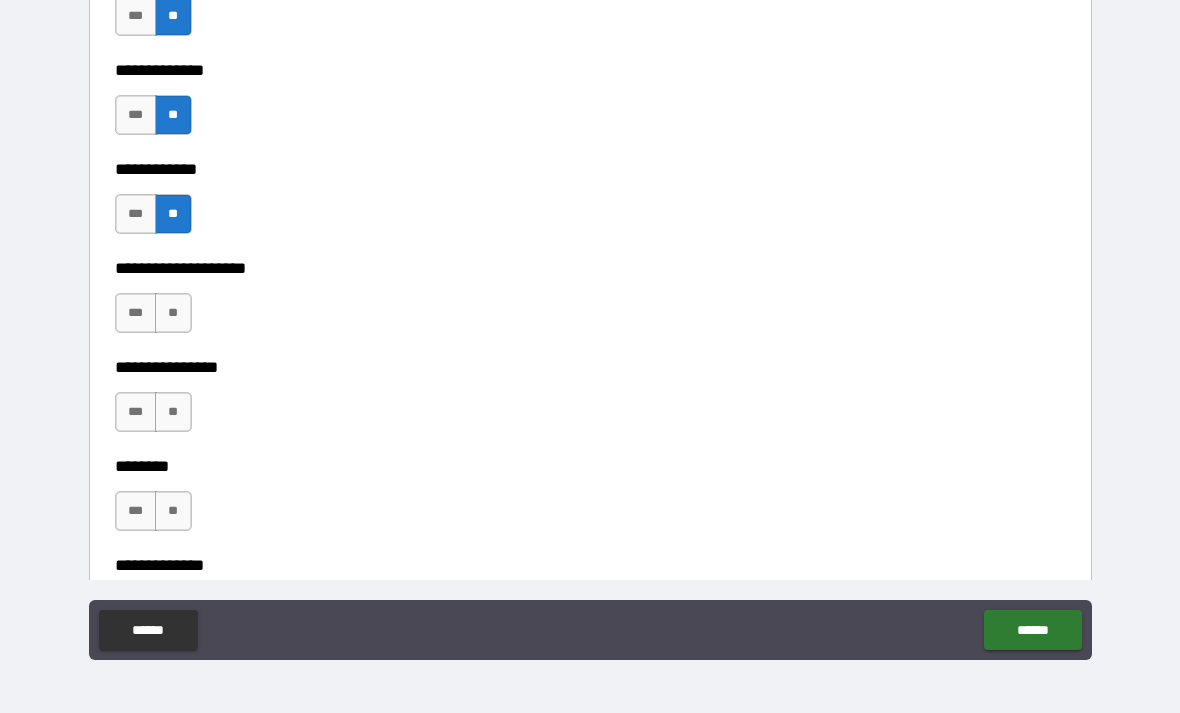 scroll, scrollTop: 7251, scrollLeft: 0, axis: vertical 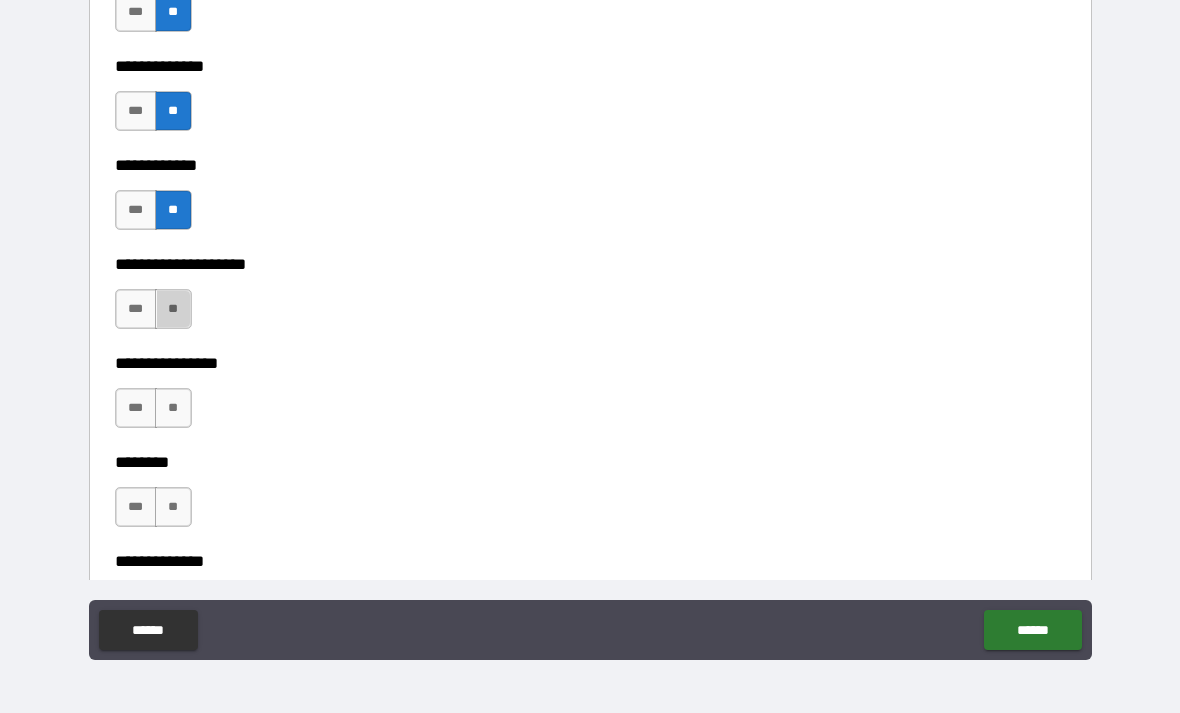 click on "**" at bounding box center [173, 309] 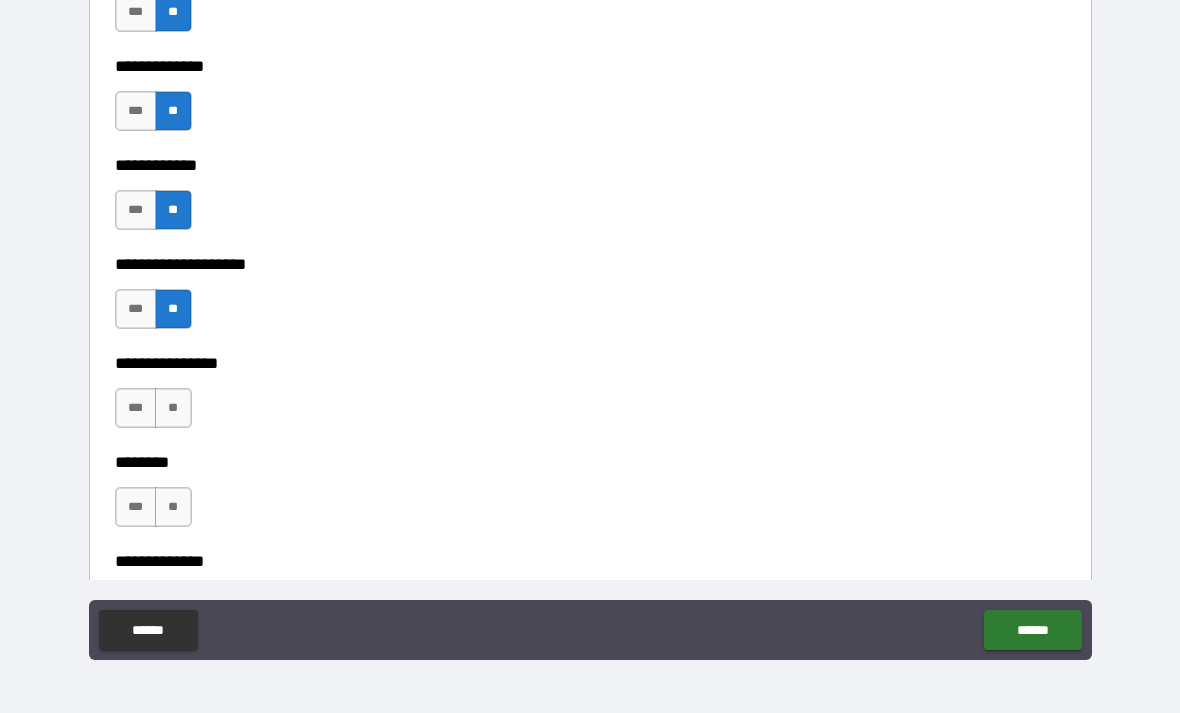 click on "**" at bounding box center (173, 408) 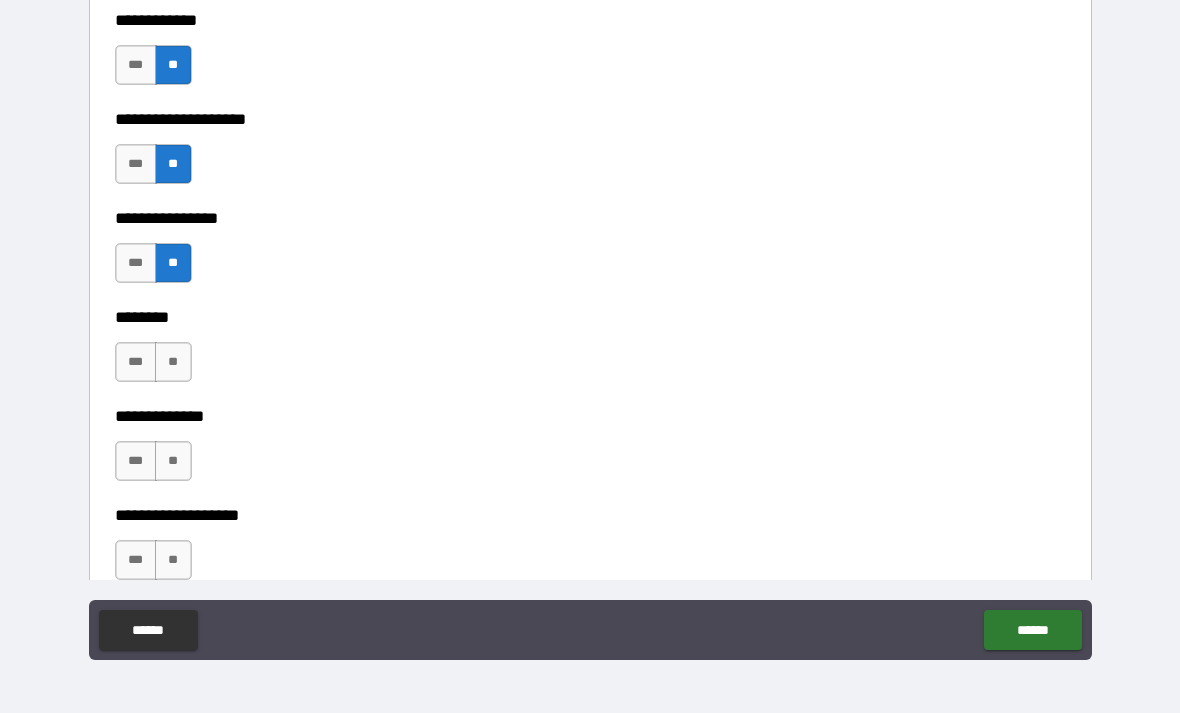 scroll, scrollTop: 7433, scrollLeft: 0, axis: vertical 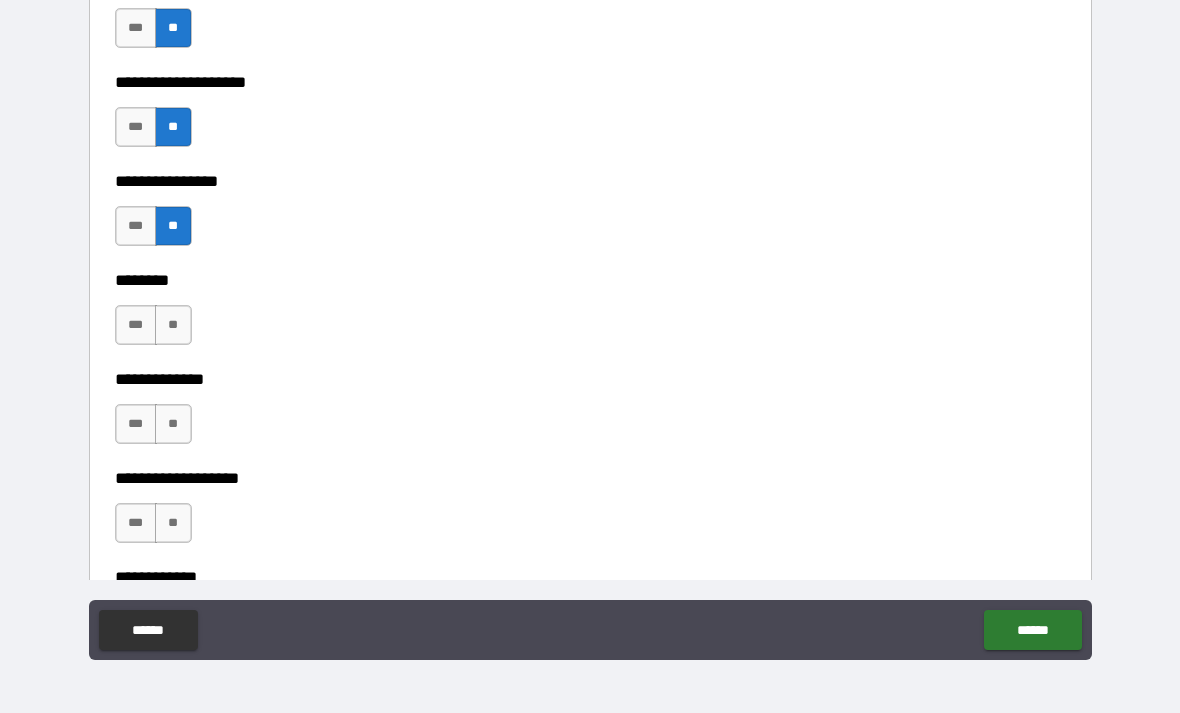 click on "**" at bounding box center (173, 325) 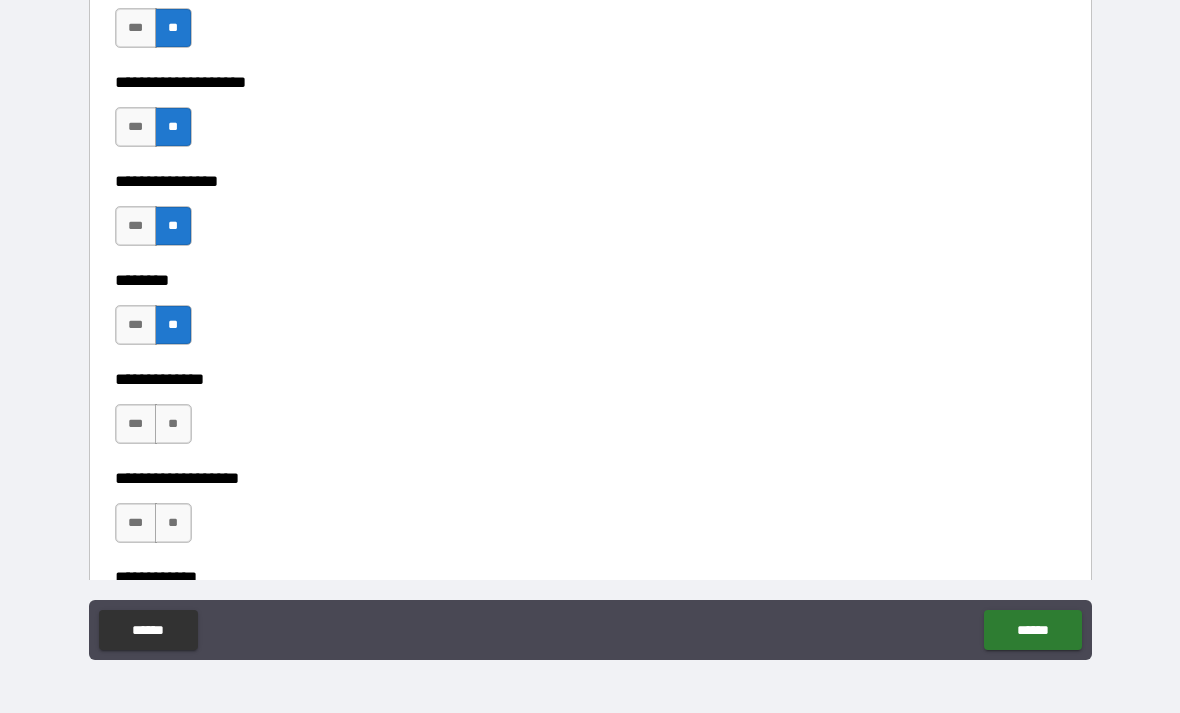 click on "**" at bounding box center (173, 424) 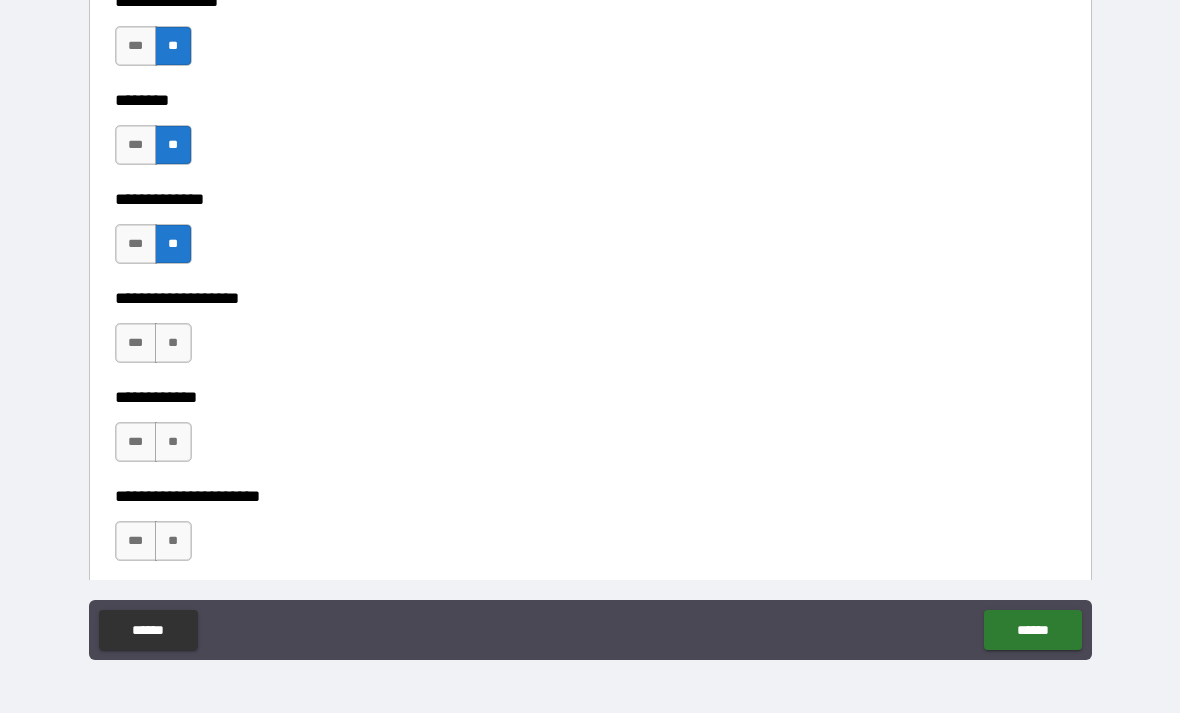 scroll, scrollTop: 7615, scrollLeft: 0, axis: vertical 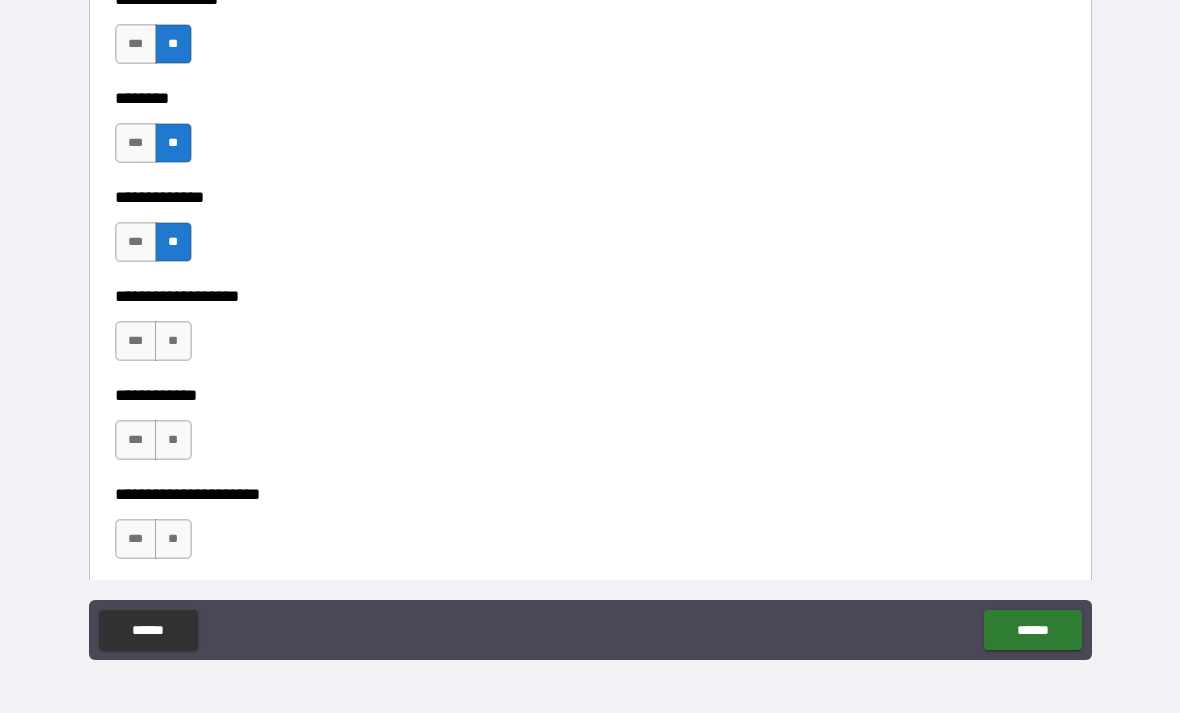 click on "**" at bounding box center [173, 341] 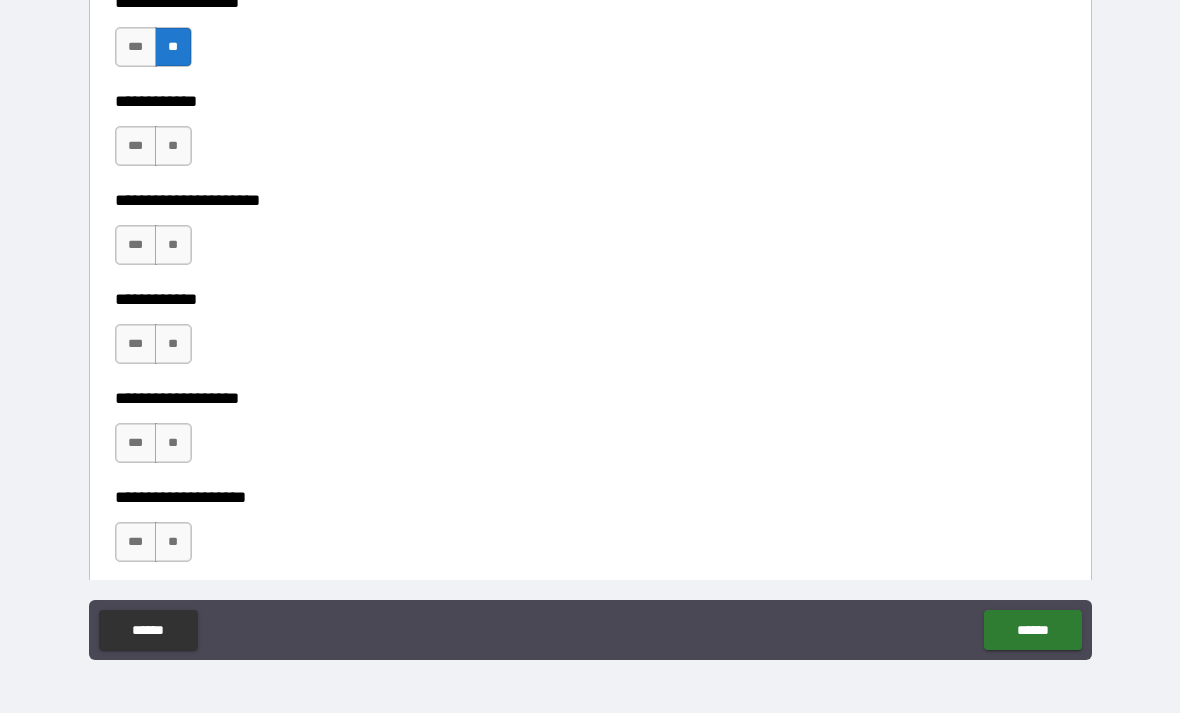 scroll, scrollTop: 7904, scrollLeft: 0, axis: vertical 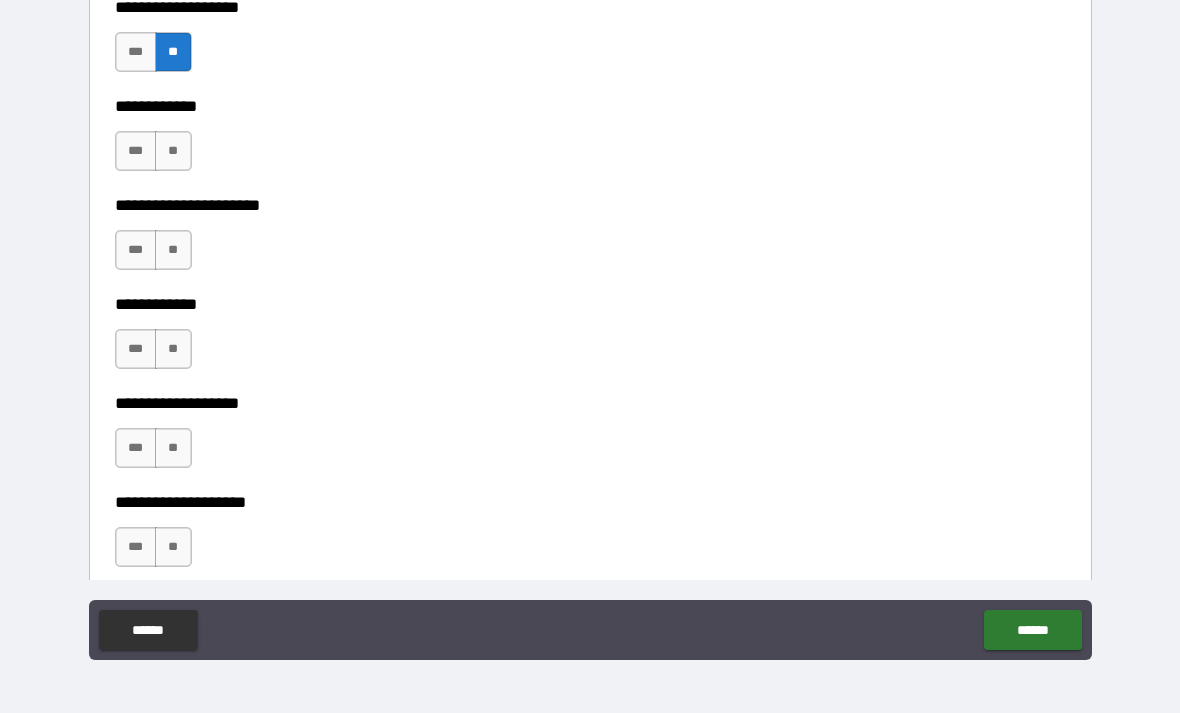 click on "**" at bounding box center (173, 151) 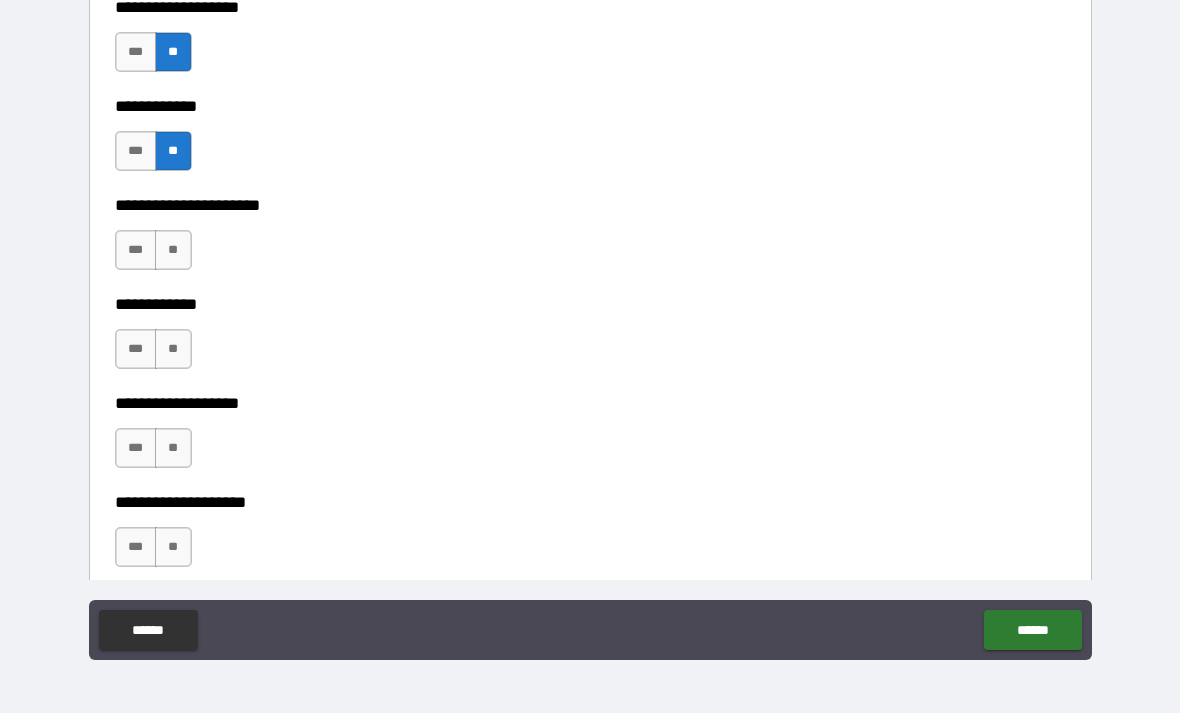 click on "**" at bounding box center [173, 250] 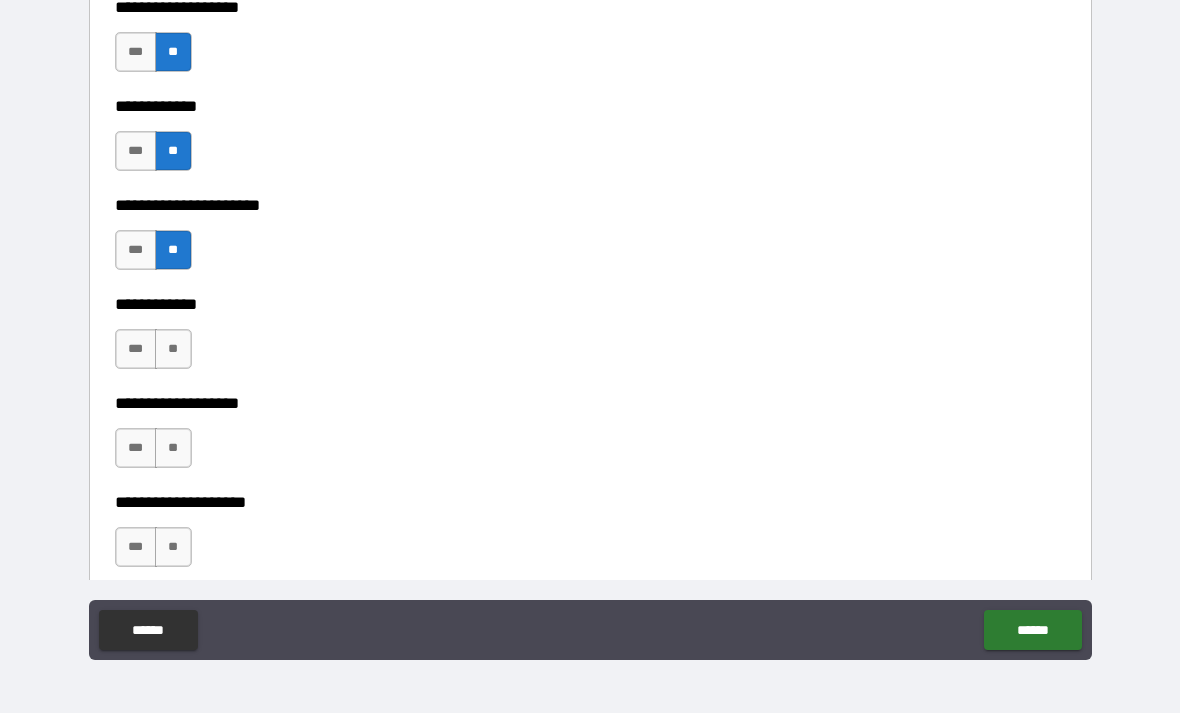 click on "**" at bounding box center (173, 349) 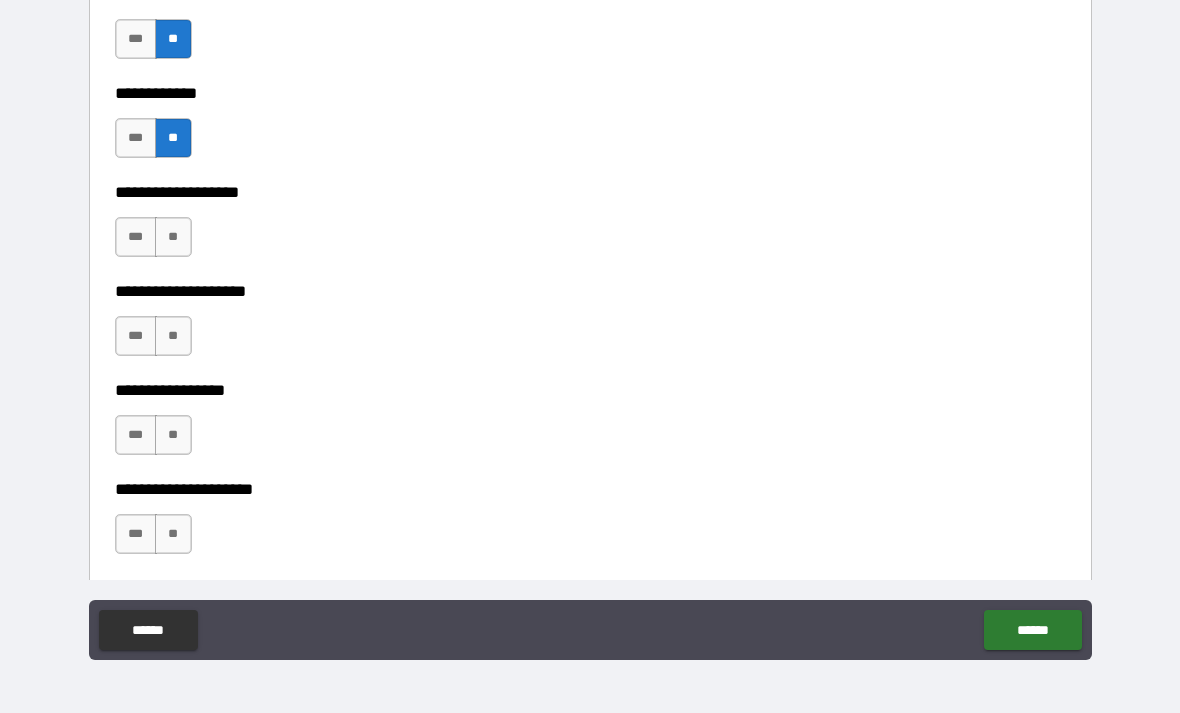 scroll, scrollTop: 8117, scrollLeft: 0, axis: vertical 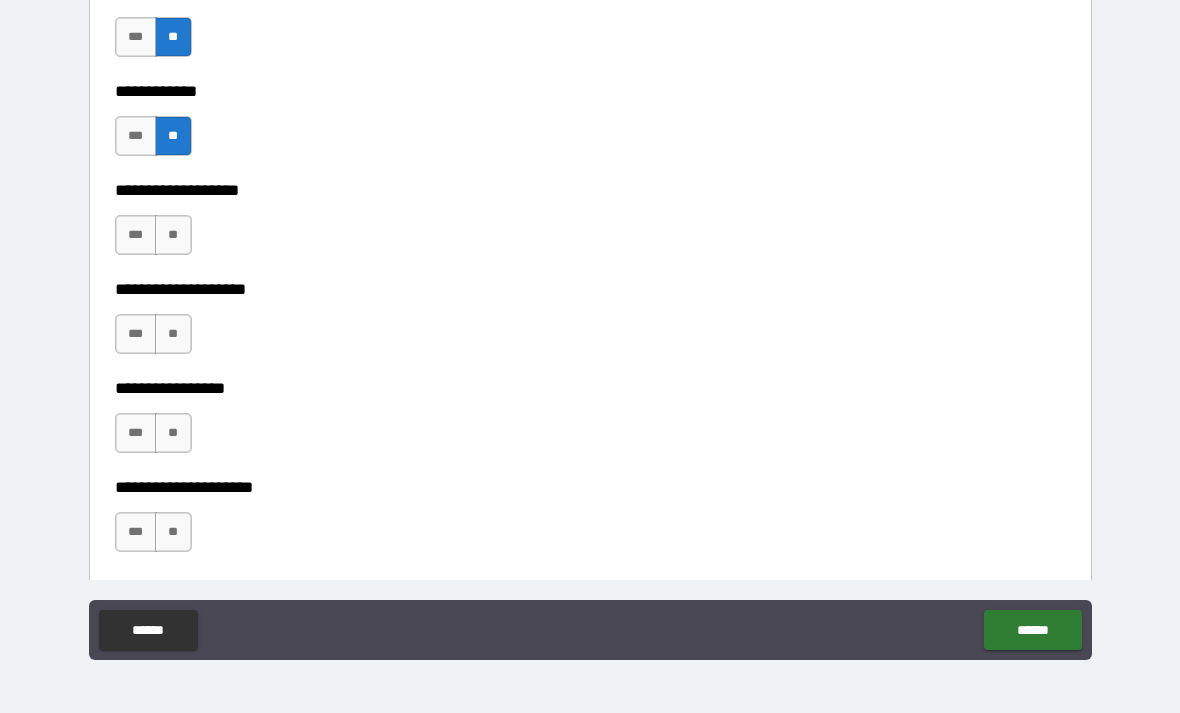 click on "**" at bounding box center (173, 235) 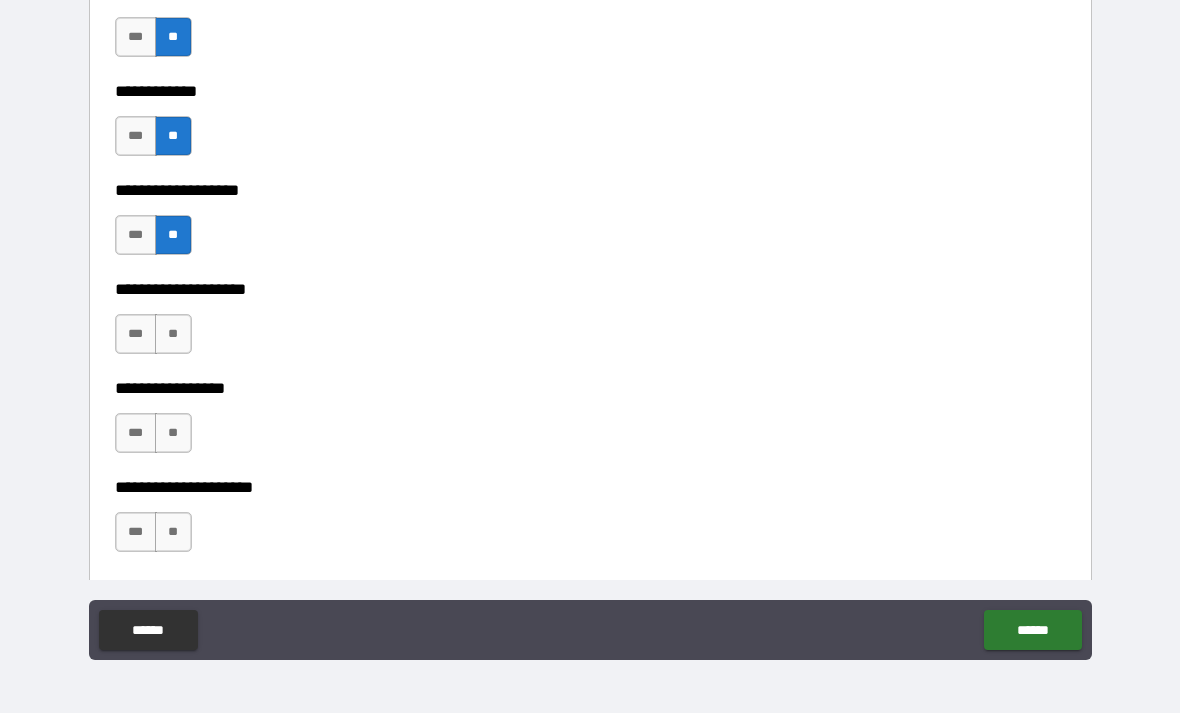 click on "**" at bounding box center (173, 334) 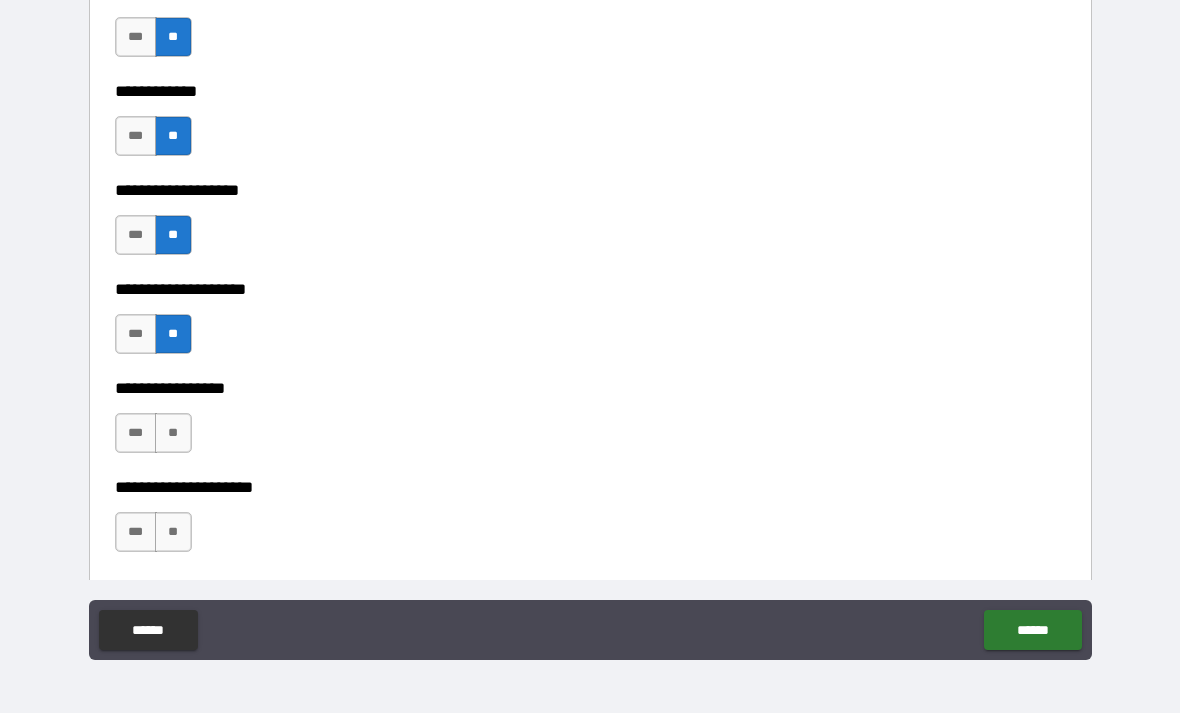 click on "**" at bounding box center (173, 433) 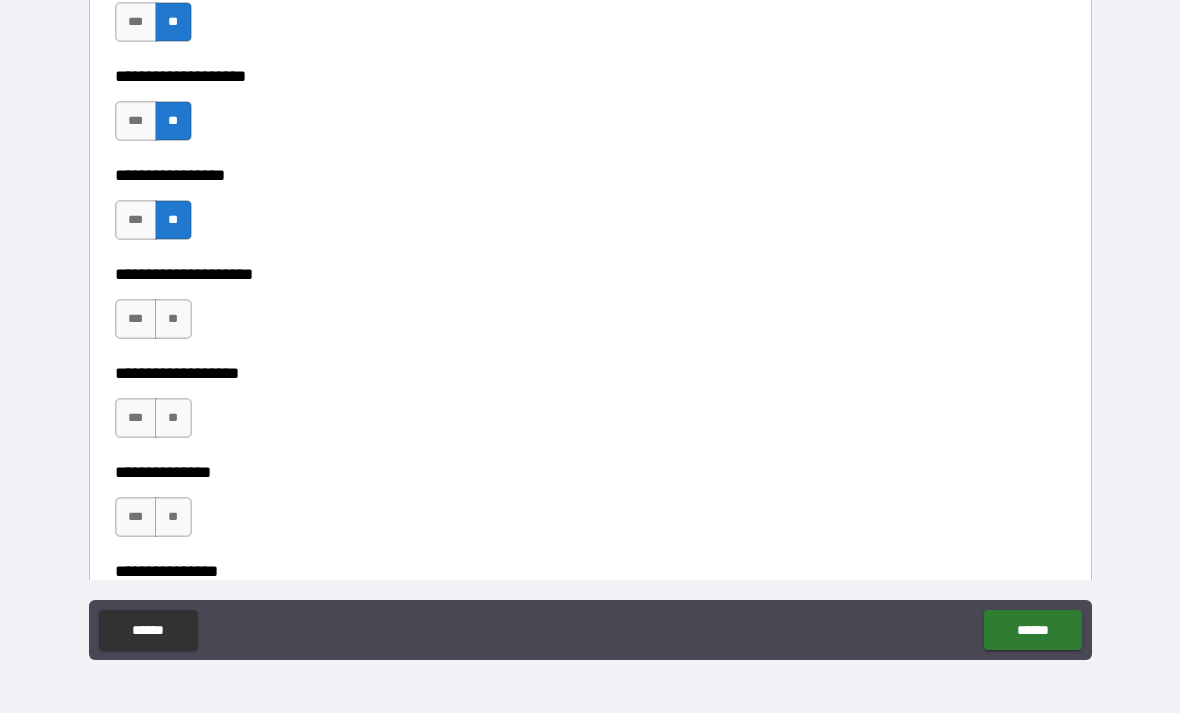 scroll, scrollTop: 8331, scrollLeft: 0, axis: vertical 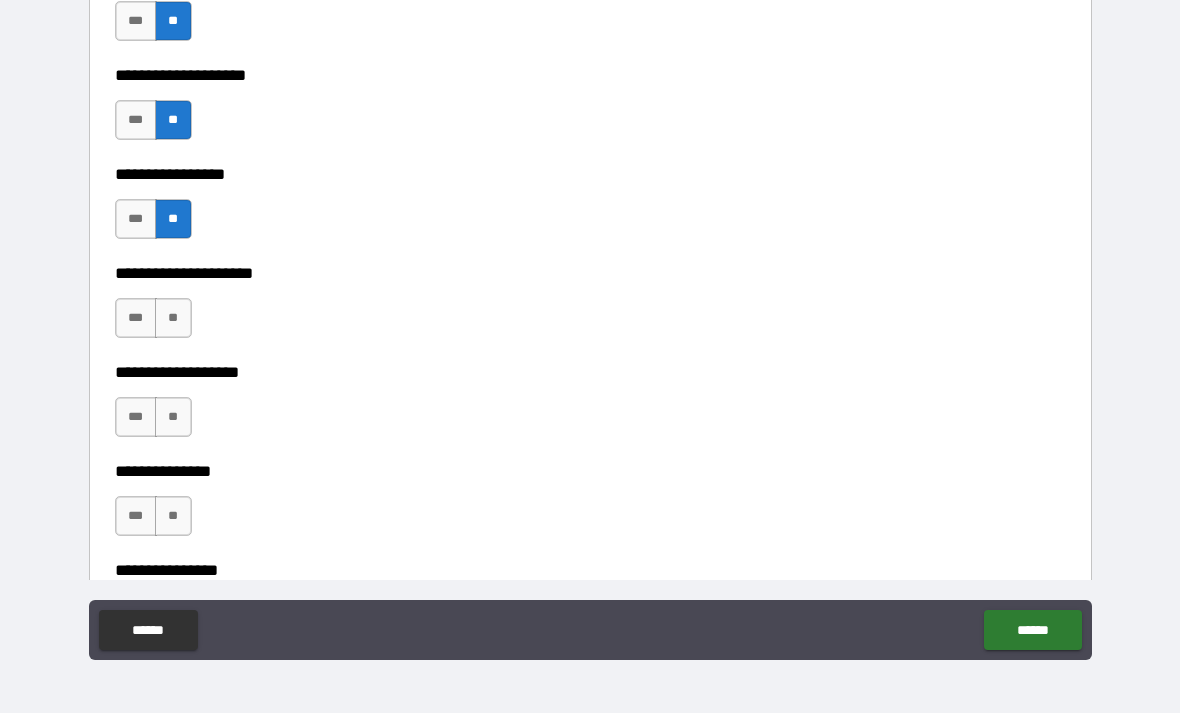 click on "**" at bounding box center [173, 318] 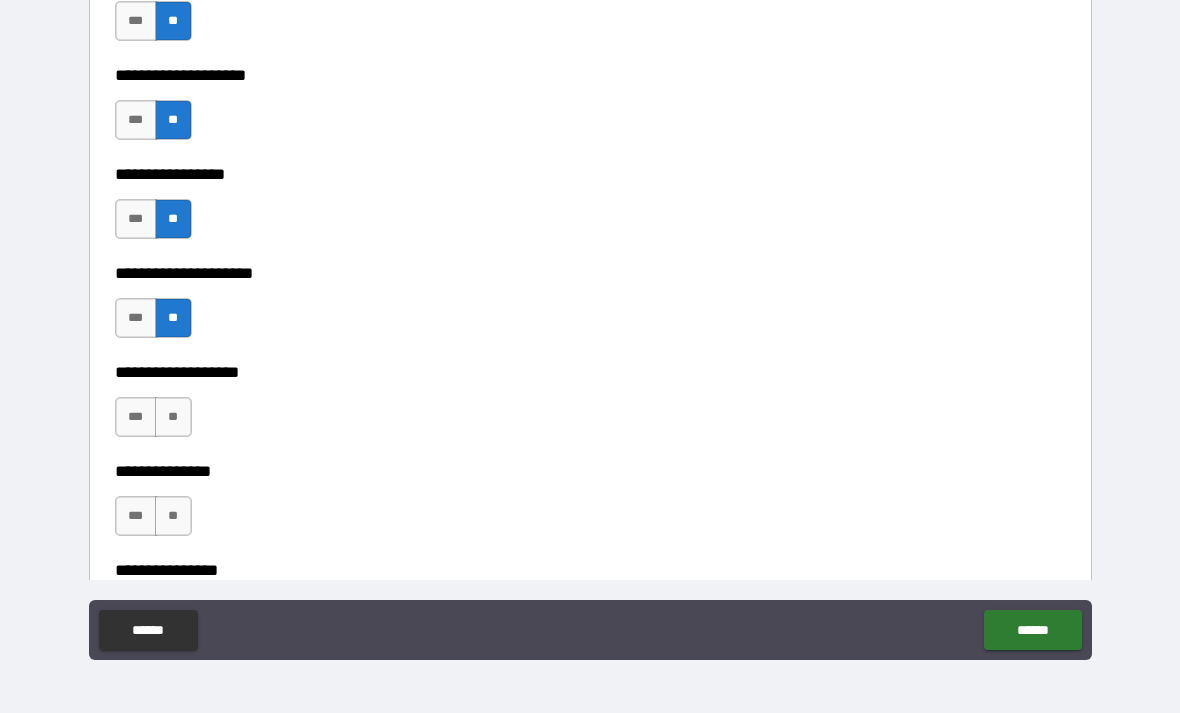 click on "**" at bounding box center (173, 417) 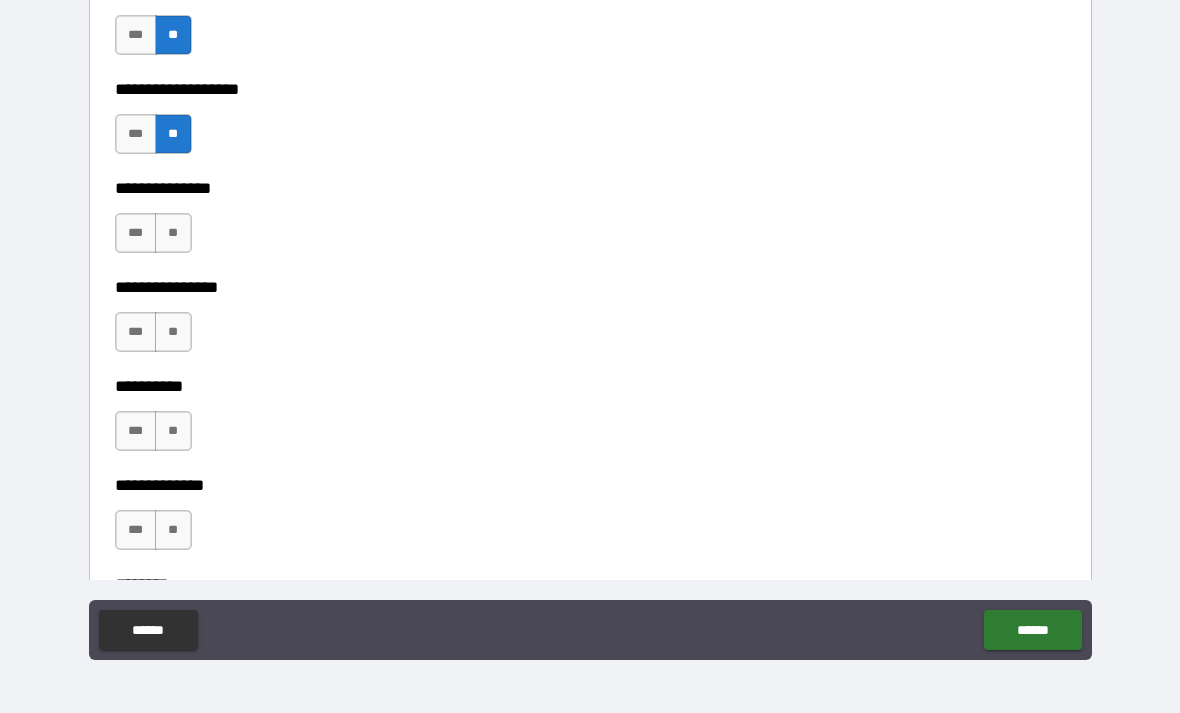 scroll, scrollTop: 8616, scrollLeft: 0, axis: vertical 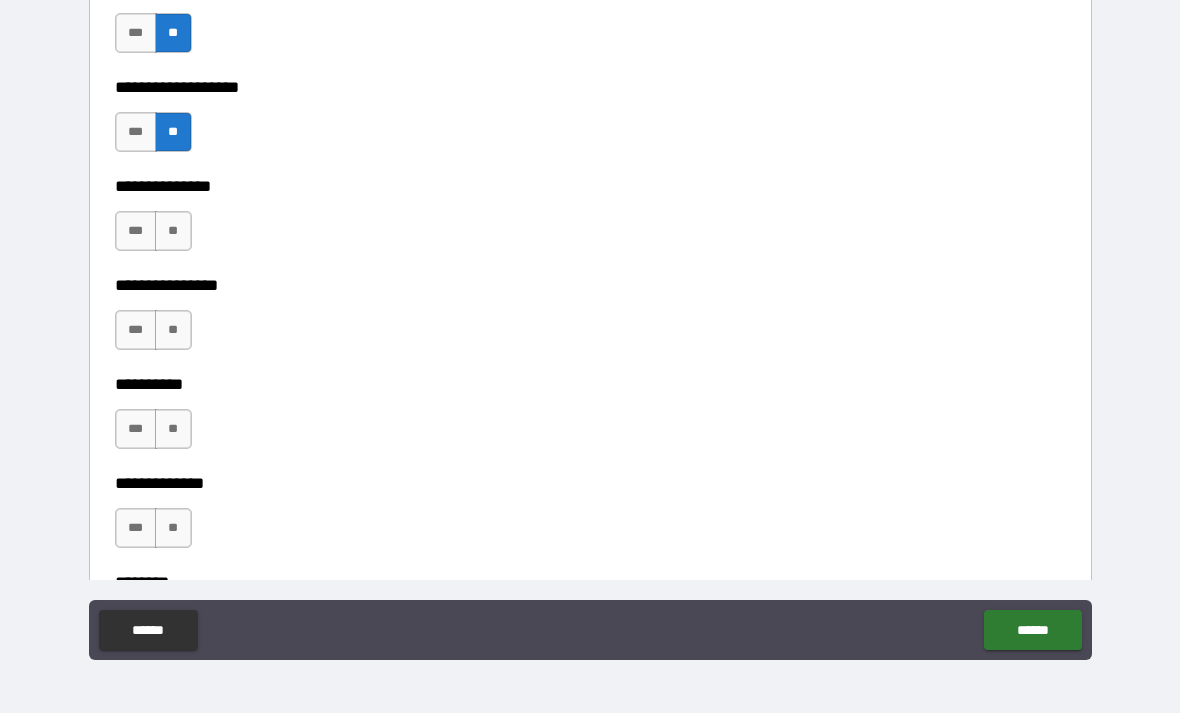 click on "**" at bounding box center (173, 231) 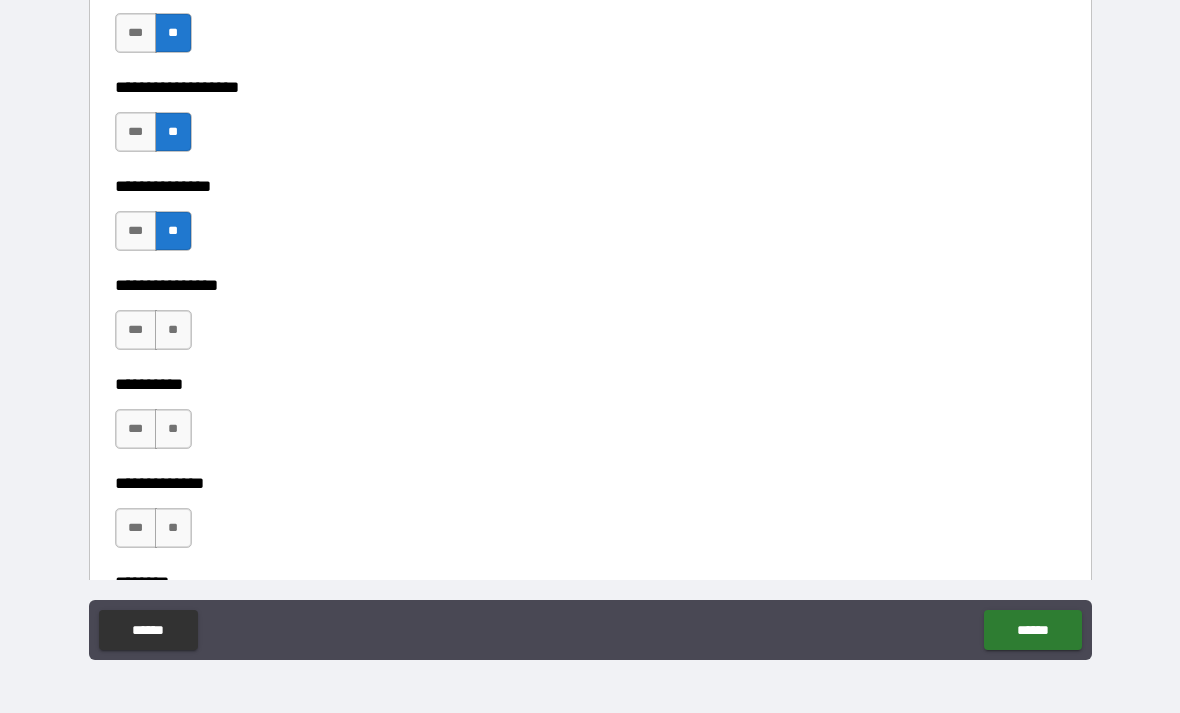 click on "**" at bounding box center [173, 330] 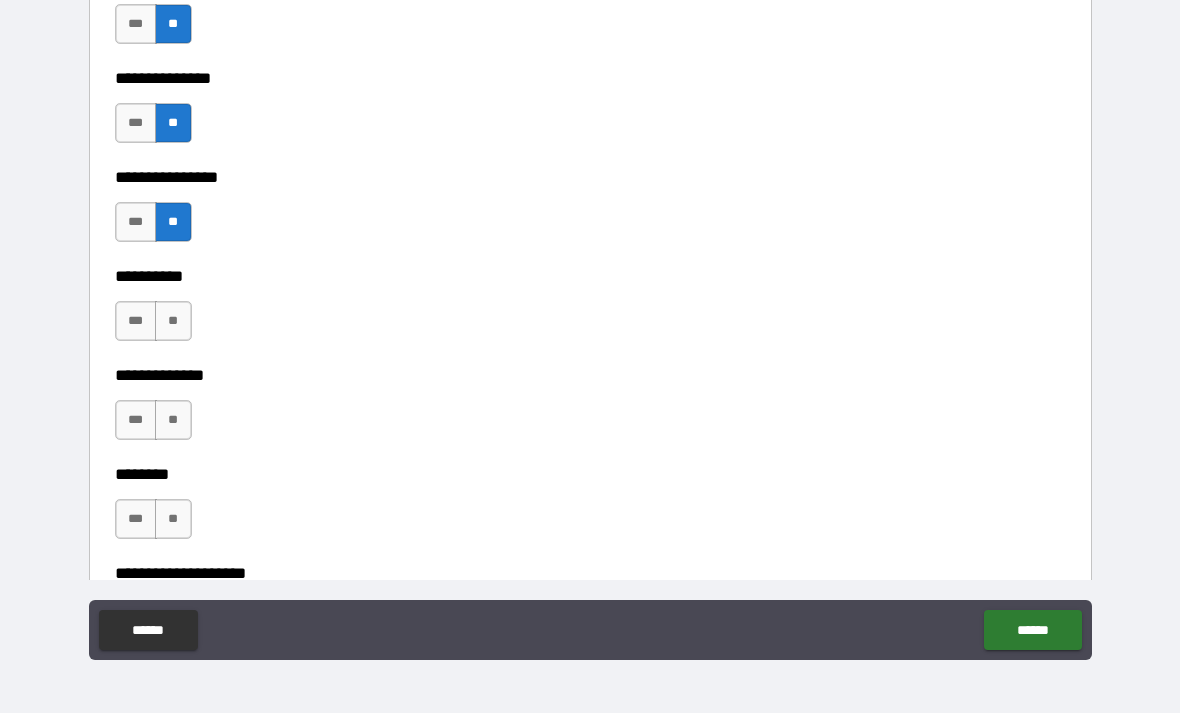 scroll, scrollTop: 8732, scrollLeft: 0, axis: vertical 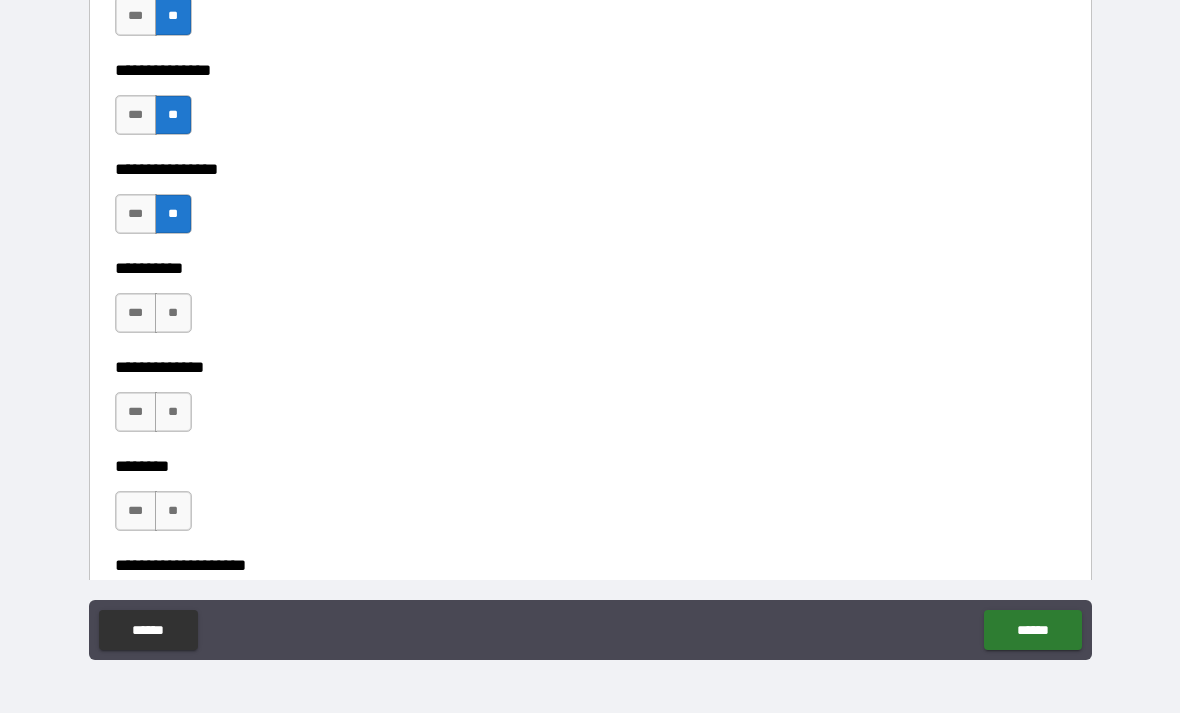 click on "**" at bounding box center (173, 313) 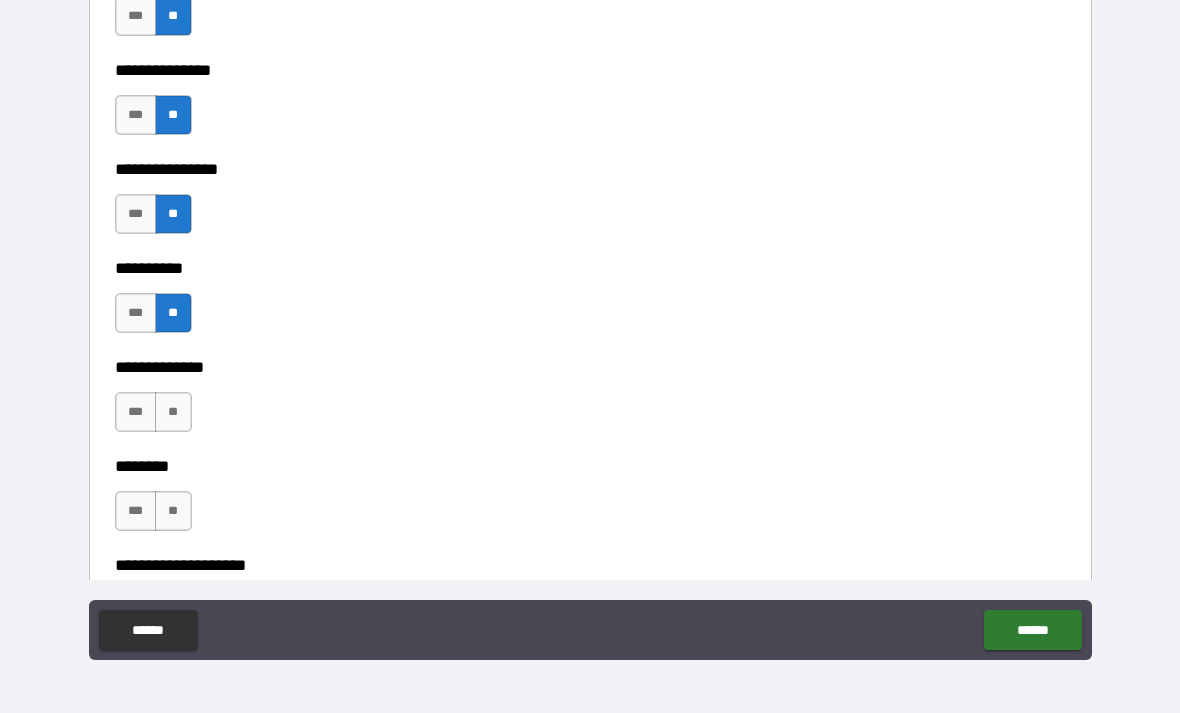 click on "**" at bounding box center (173, 412) 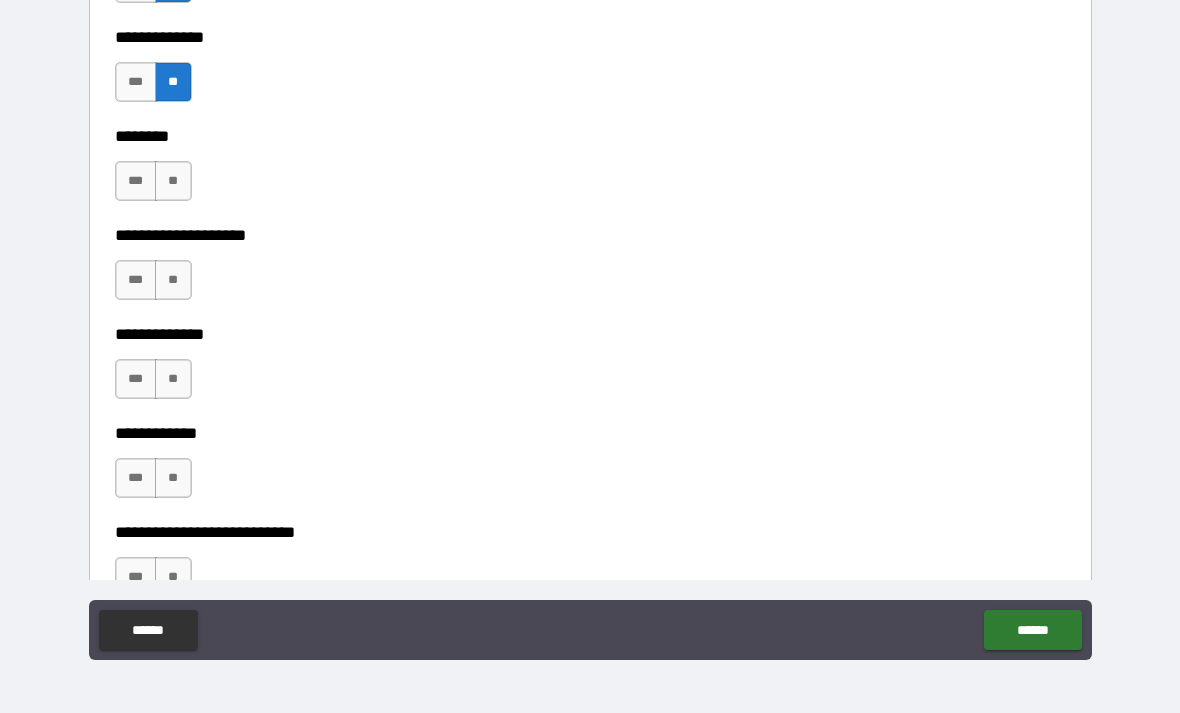 scroll, scrollTop: 9062, scrollLeft: 0, axis: vertical 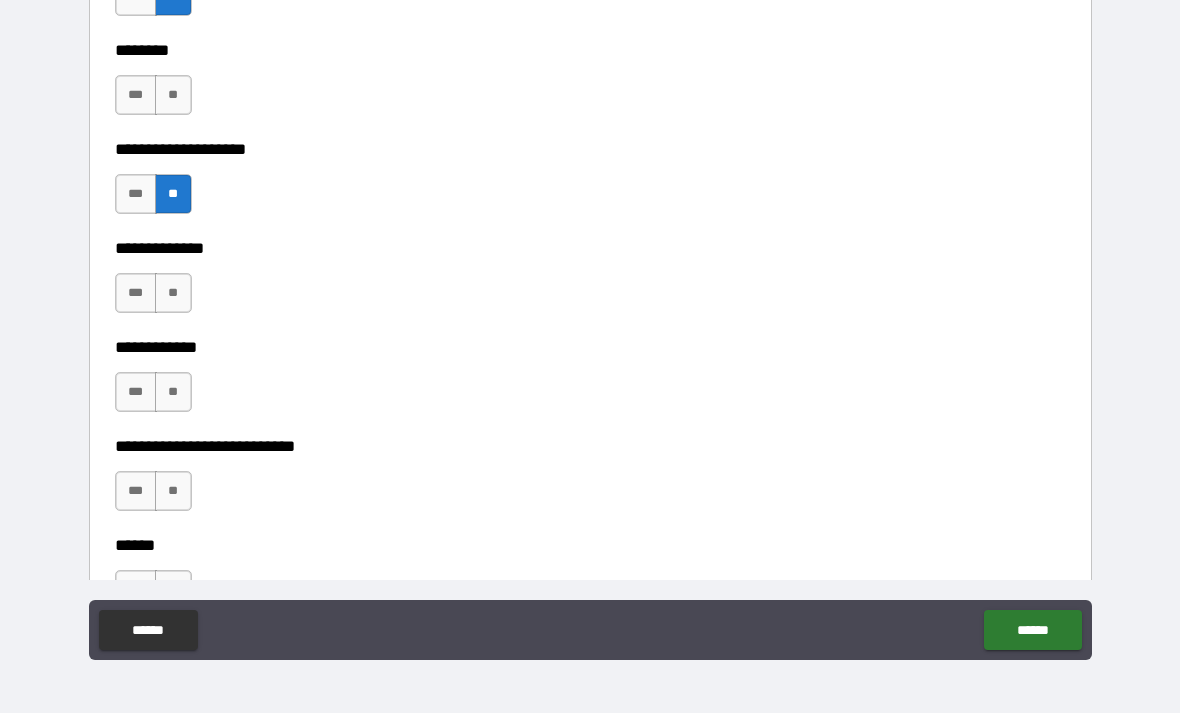 click on "**" at bounding box center [173, 293] 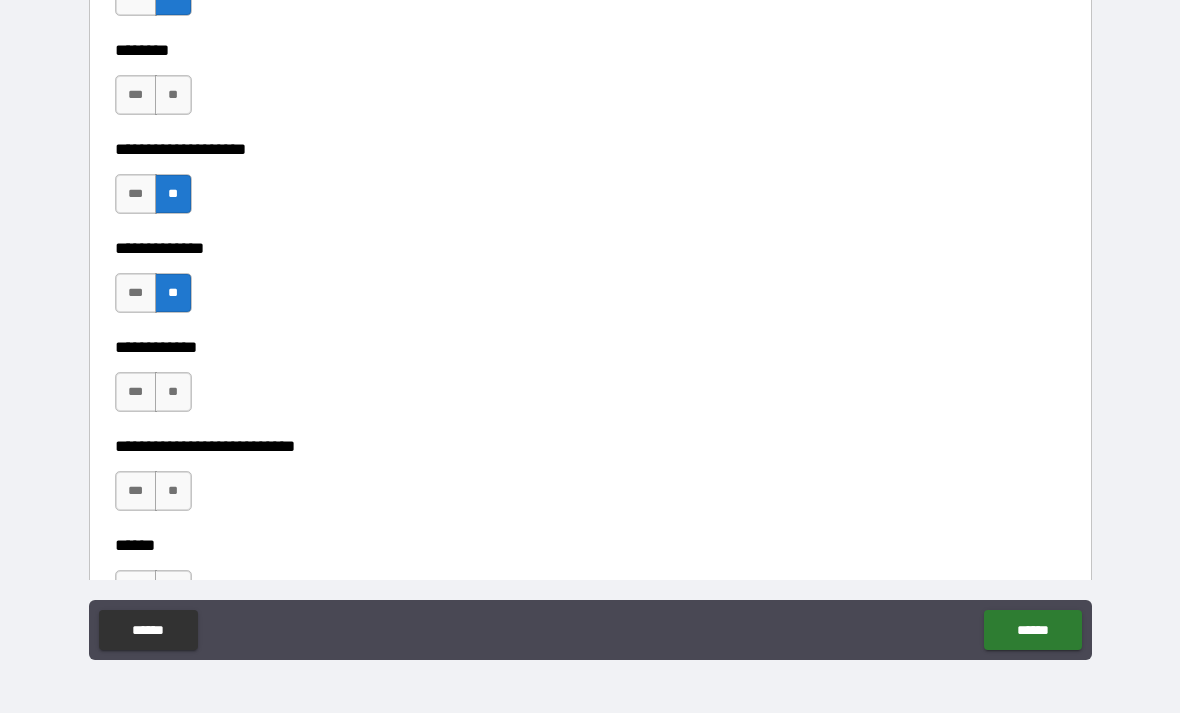 click on "**" at bounding box center (173, 392) 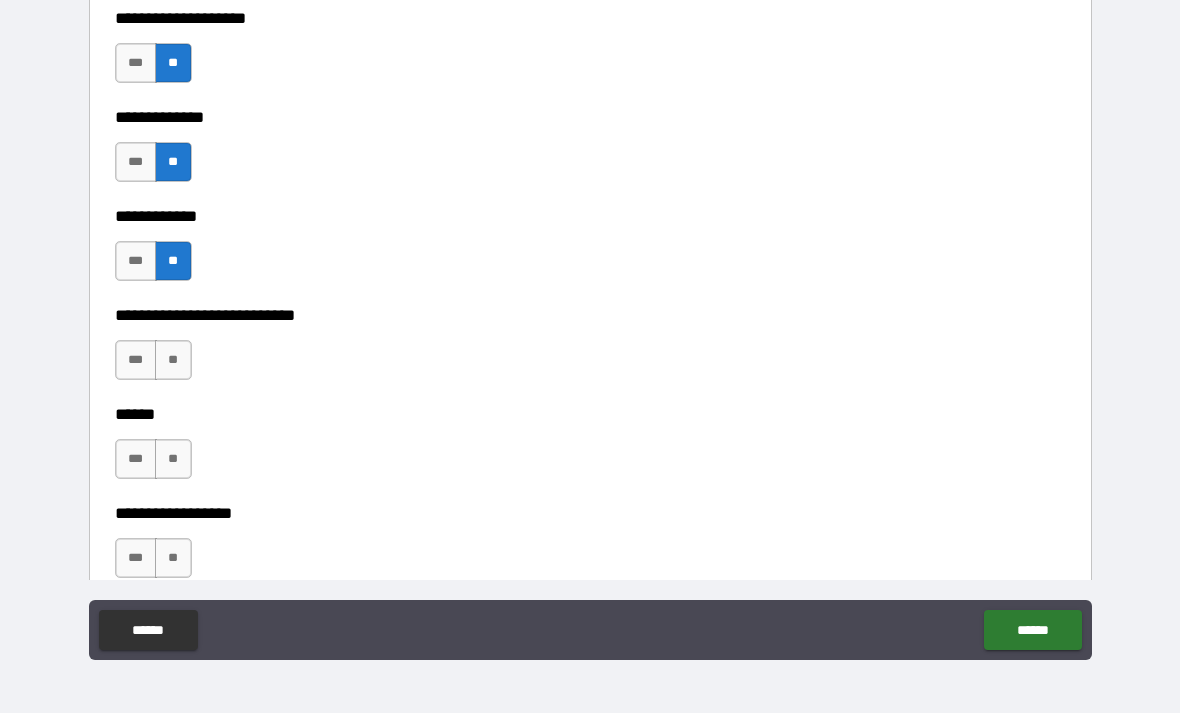 scroll, scrollTop: 9283, scrollLeft: 0, axis: vertical 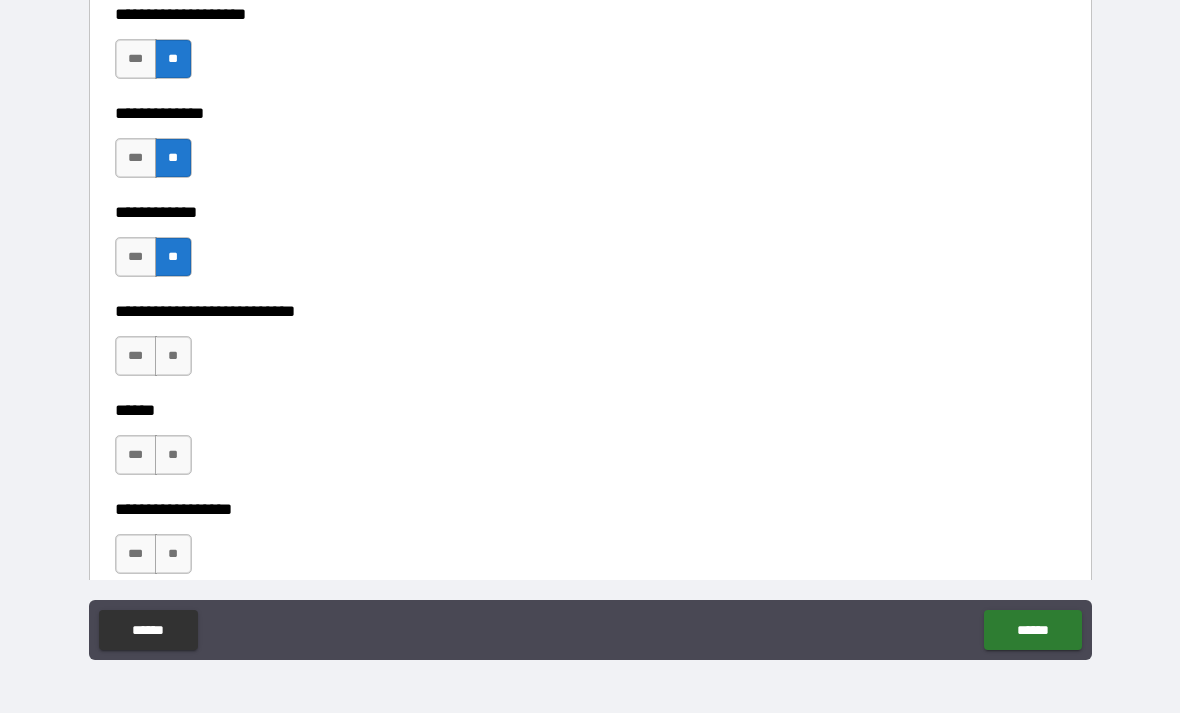 click on "**" at bounding box center [173, 356] 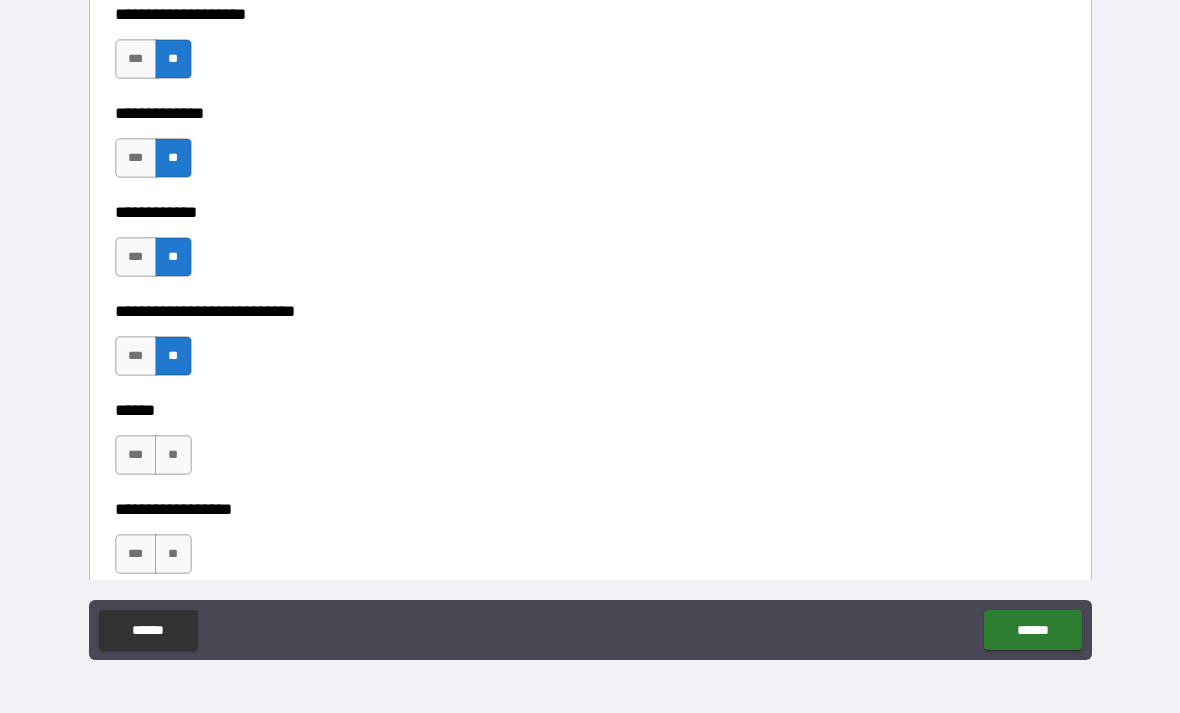 click on "**" at bounding box center [173, 455] 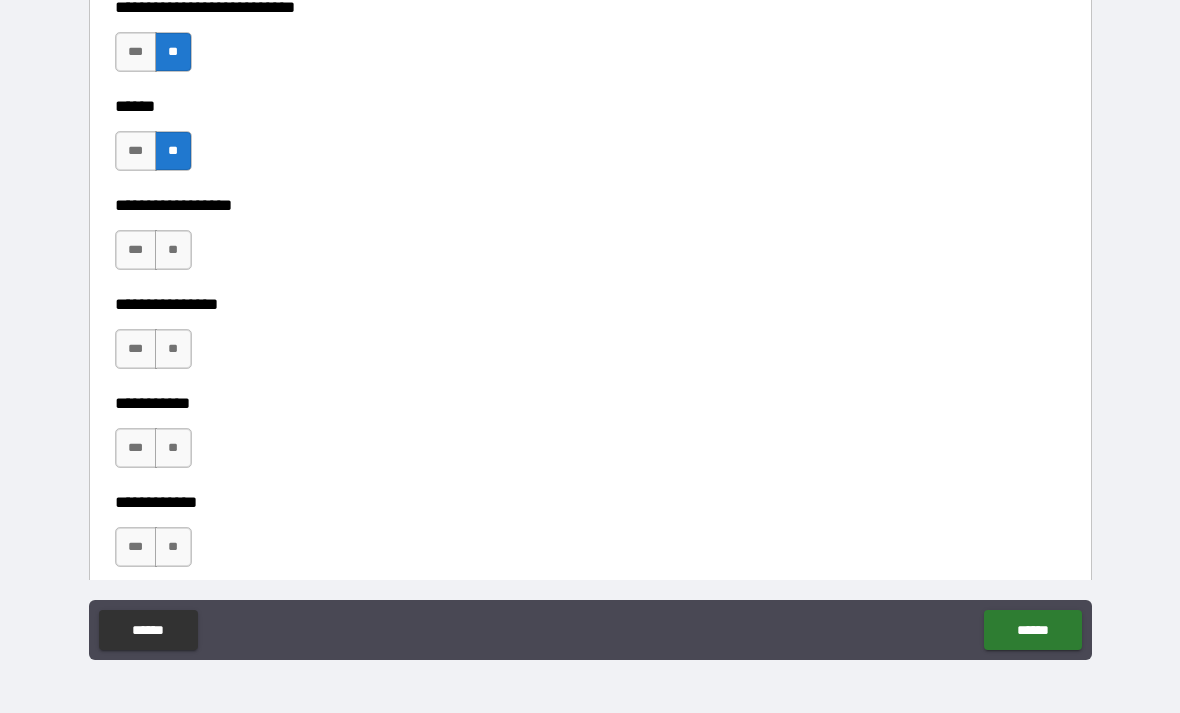 scroll, scrollTop: 9601, scrollLeft: 0, axis: vertical 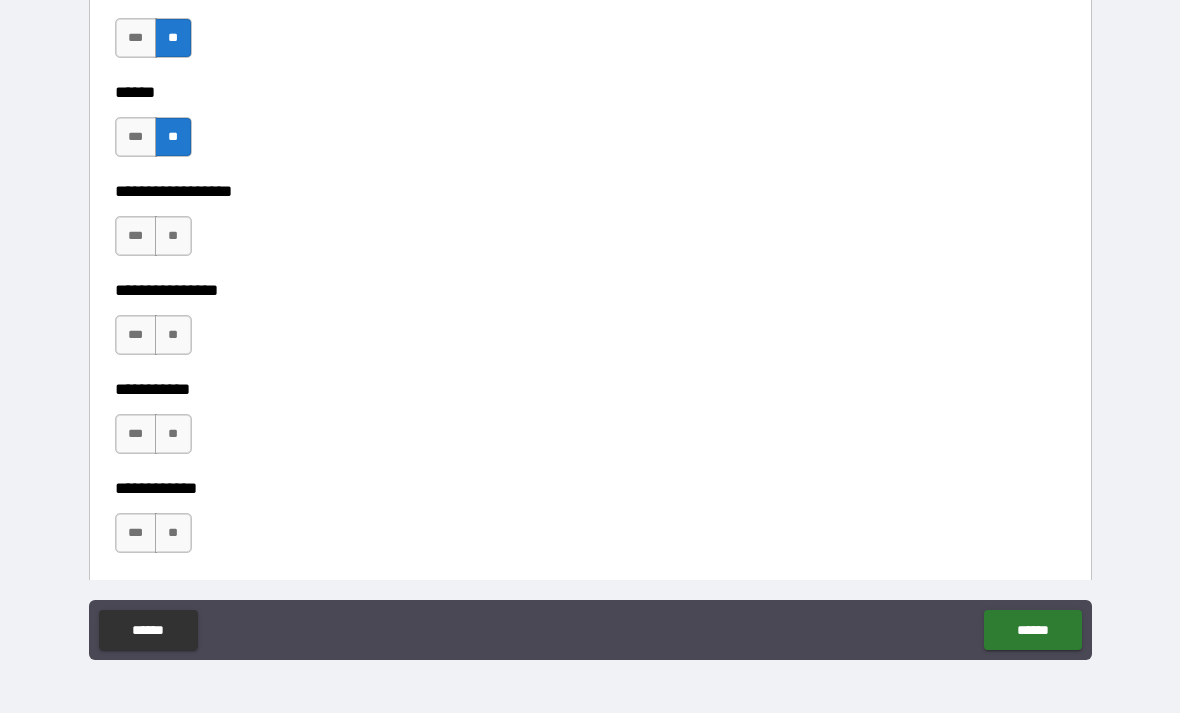 click on "**" at bounding box center [173, 236] 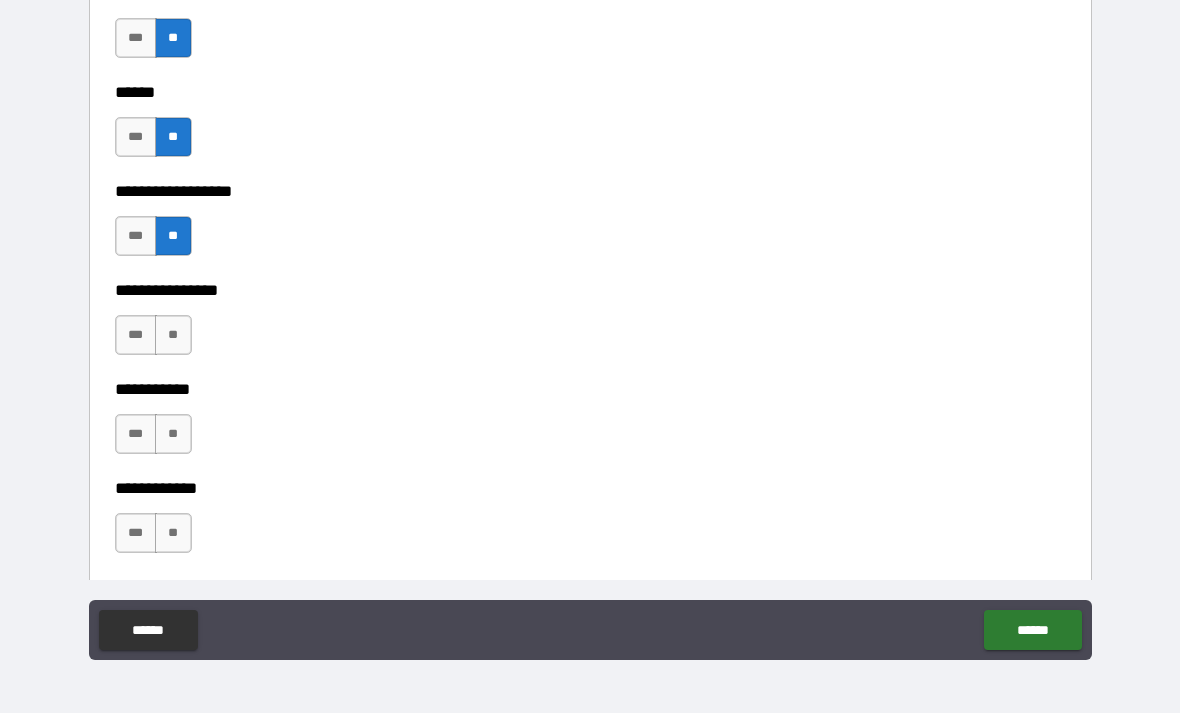 click on "**" at bounding box center (173, 335) 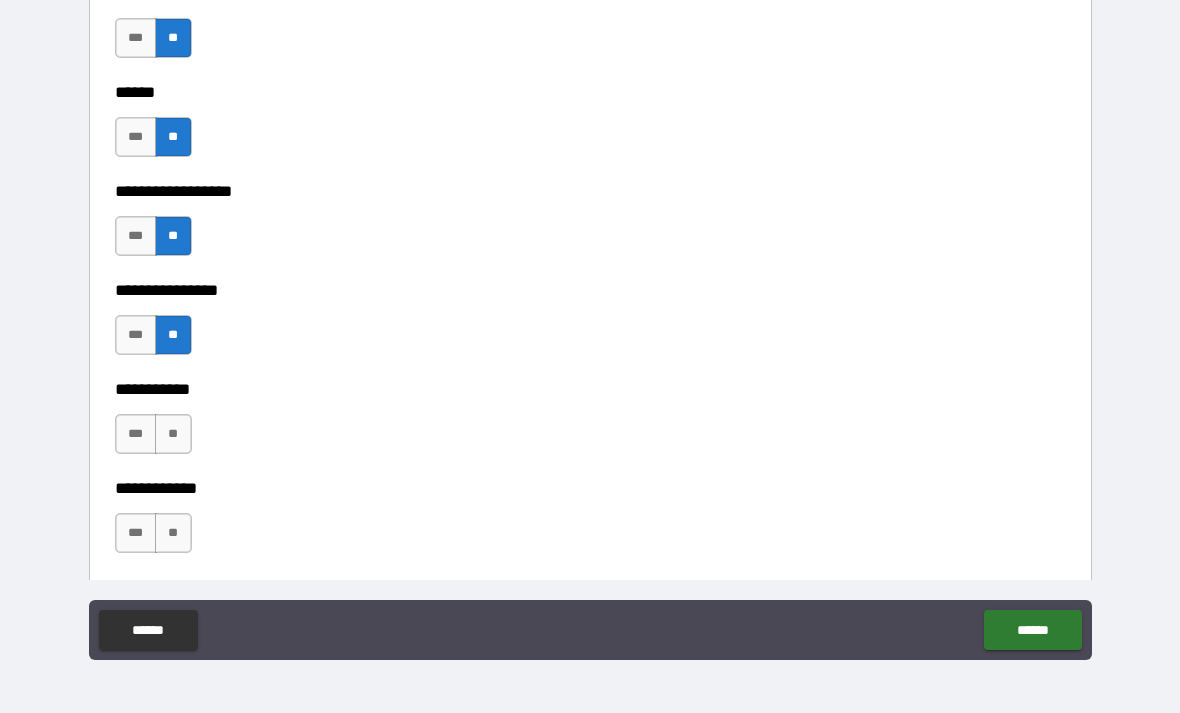 click on "**" at bounding box center [173, 434] 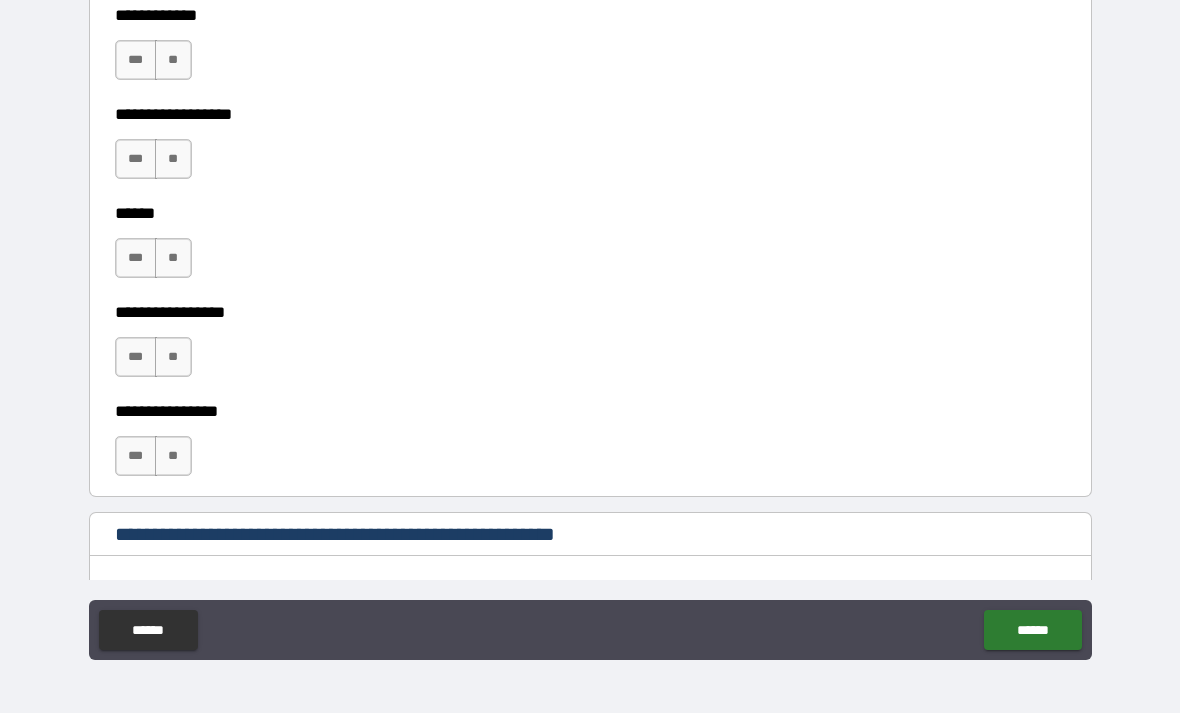 scroll, scrollTop: 10074, scrollLeft: 0, axis: vertical 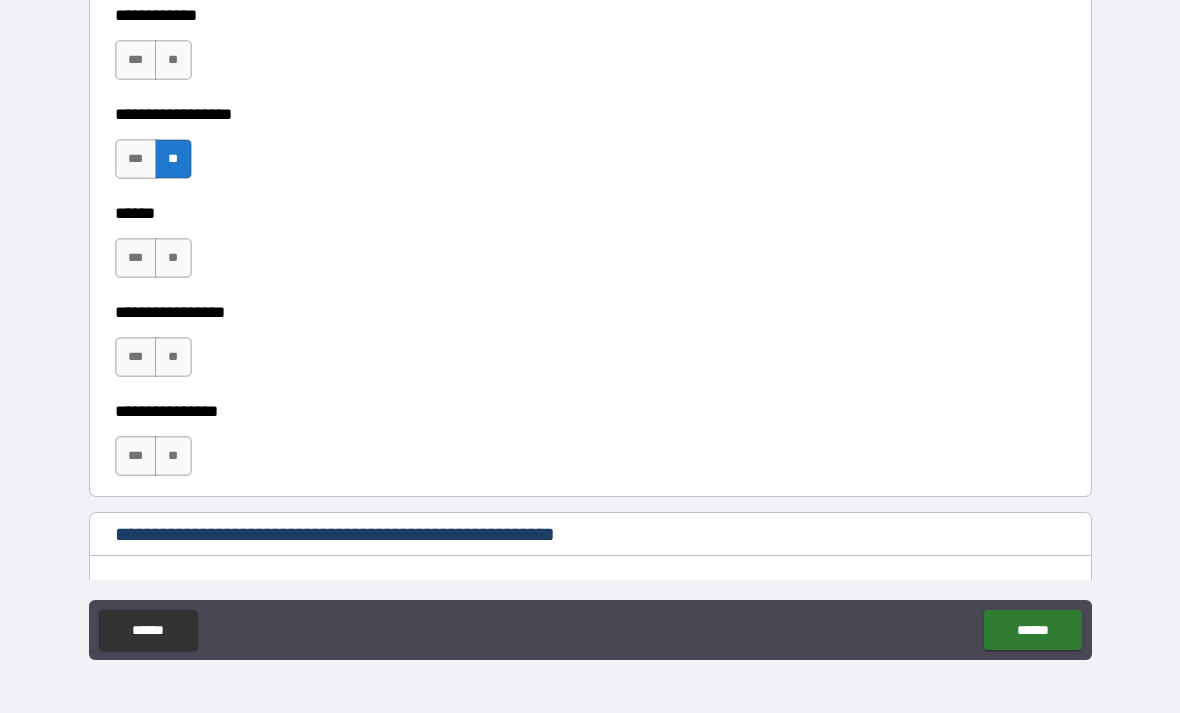 click on "**" at bounding box center (173, 60) 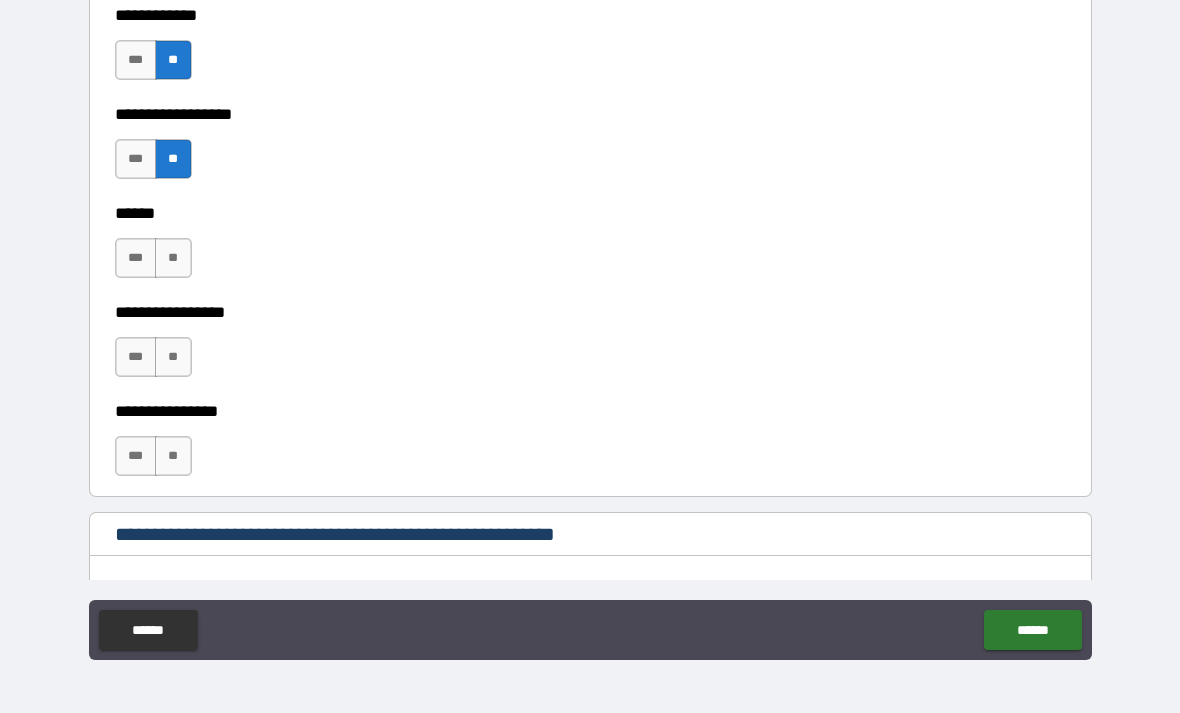 click on "**" at bounding box center [173, 258] 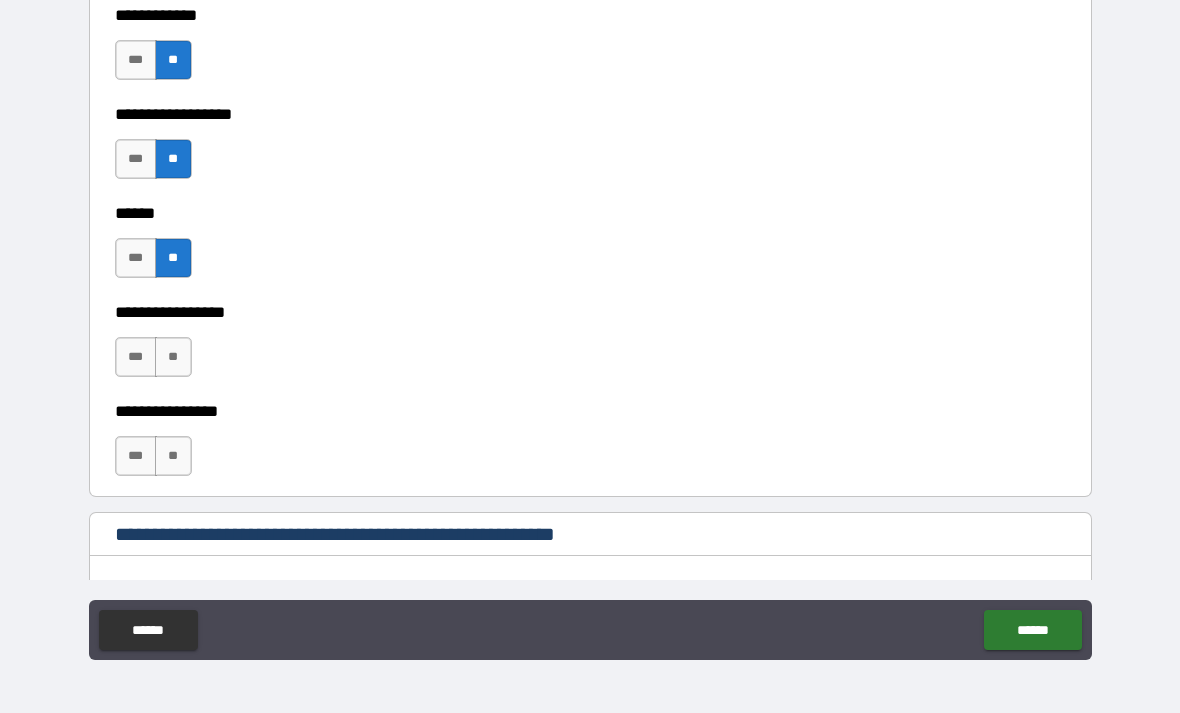 click on "**" at bounding box center (173, 357) 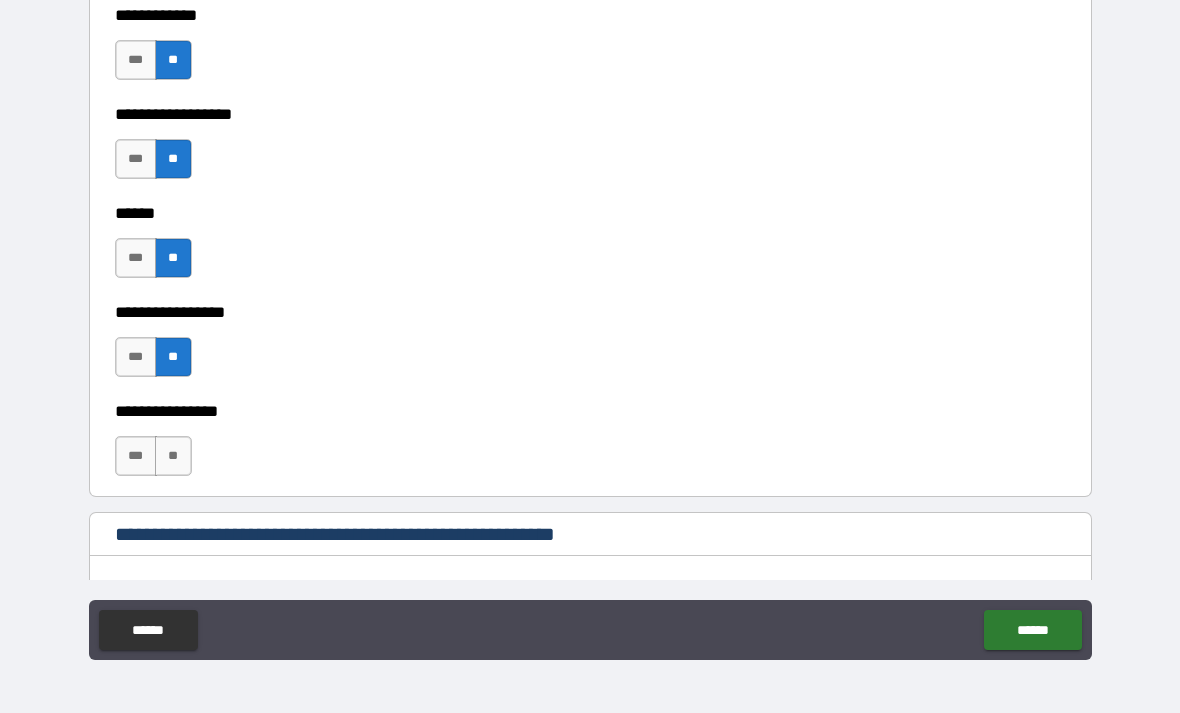 click on "**" at bounding box center (173, 456) 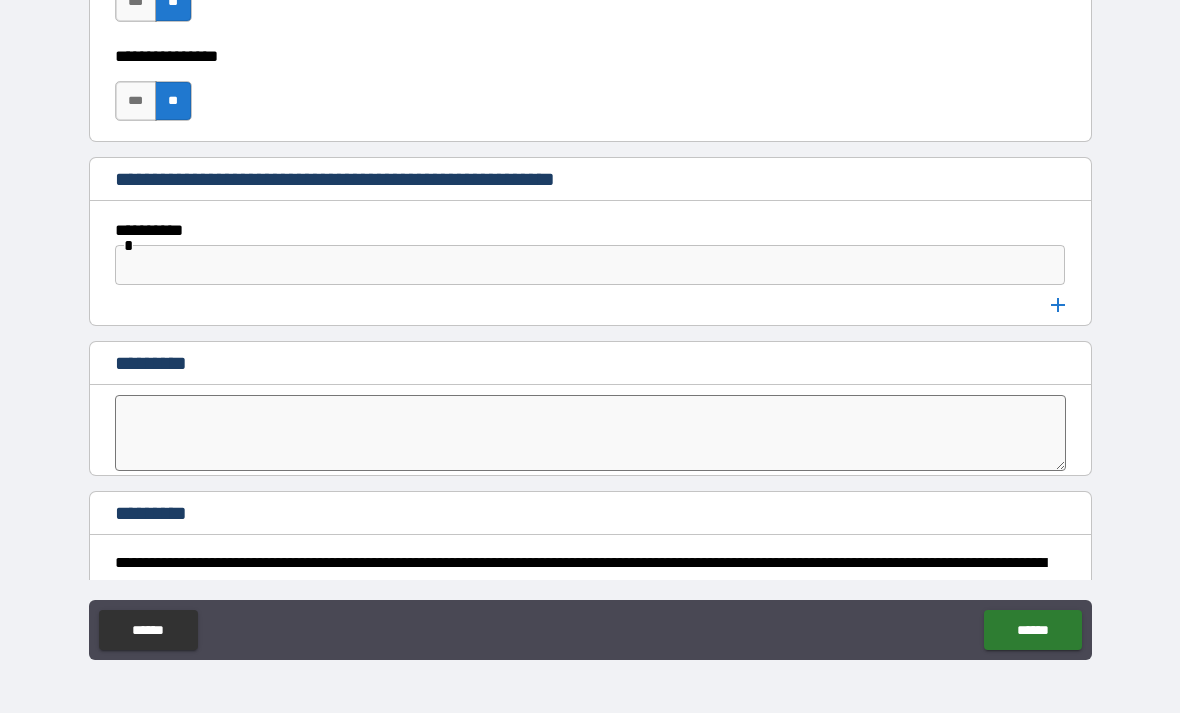scroll, scrollTop: 10430, scrollLeft: 0, axis: vertical 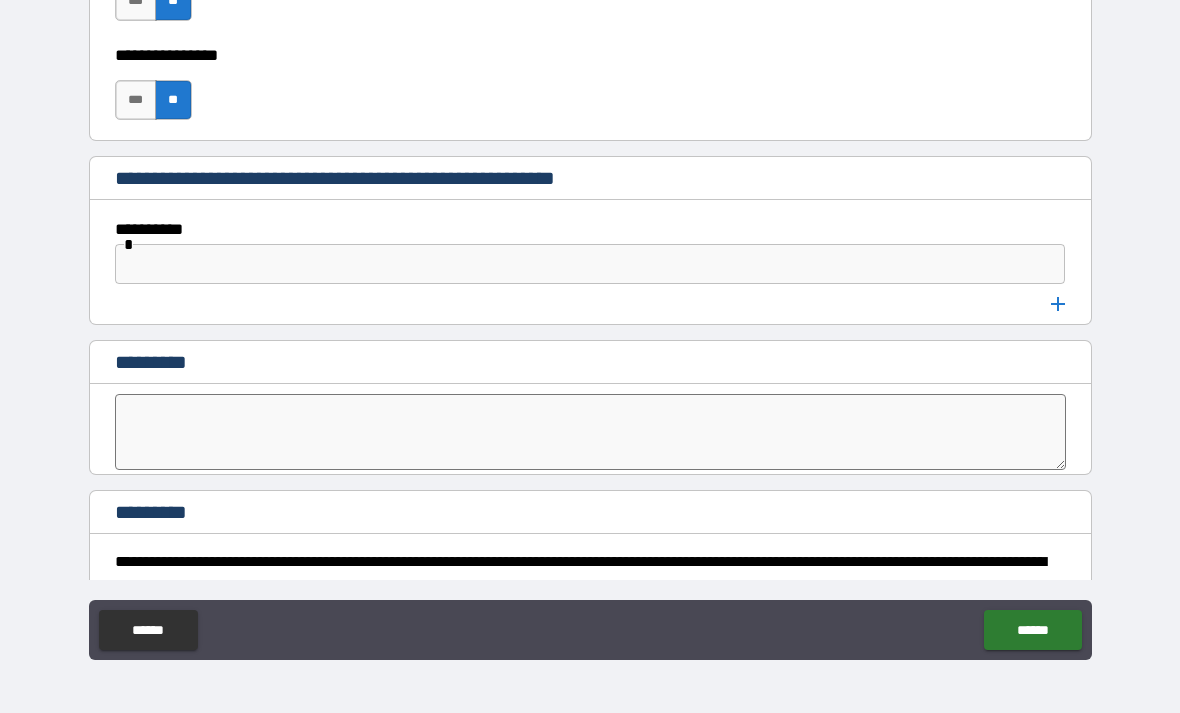 click at bounding box center (590, 264) 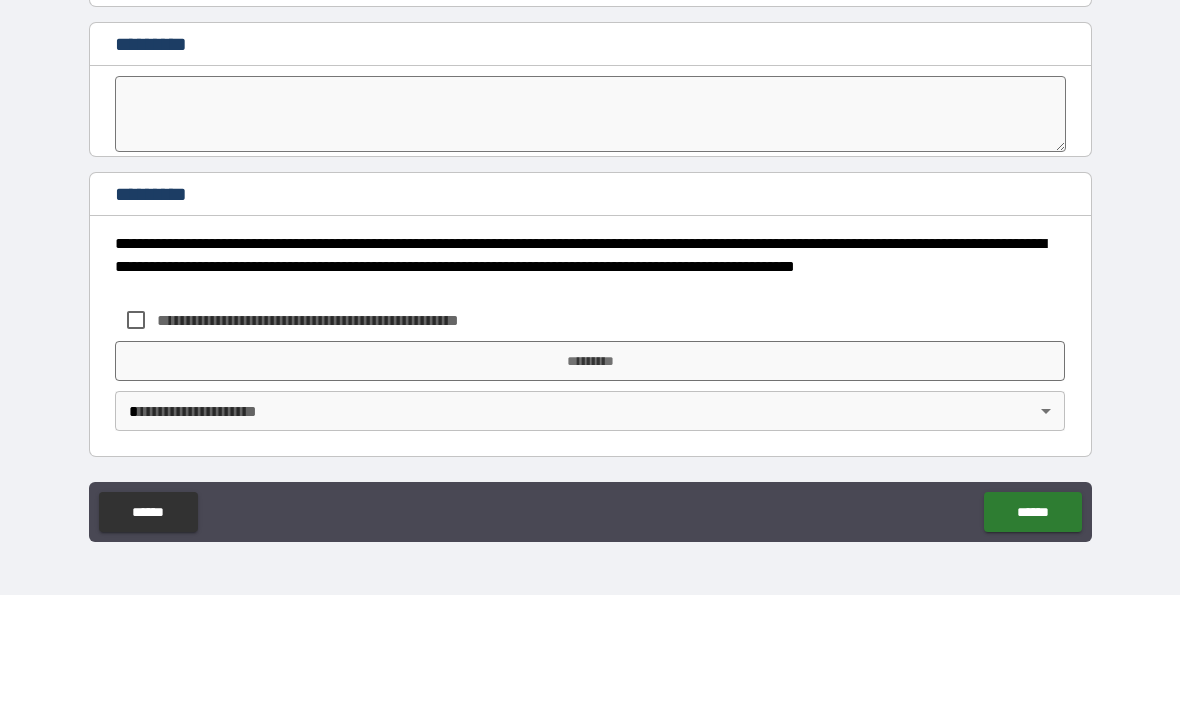 scroll, scrollTop: 10630, scrollLeft: 0, axis: vertical 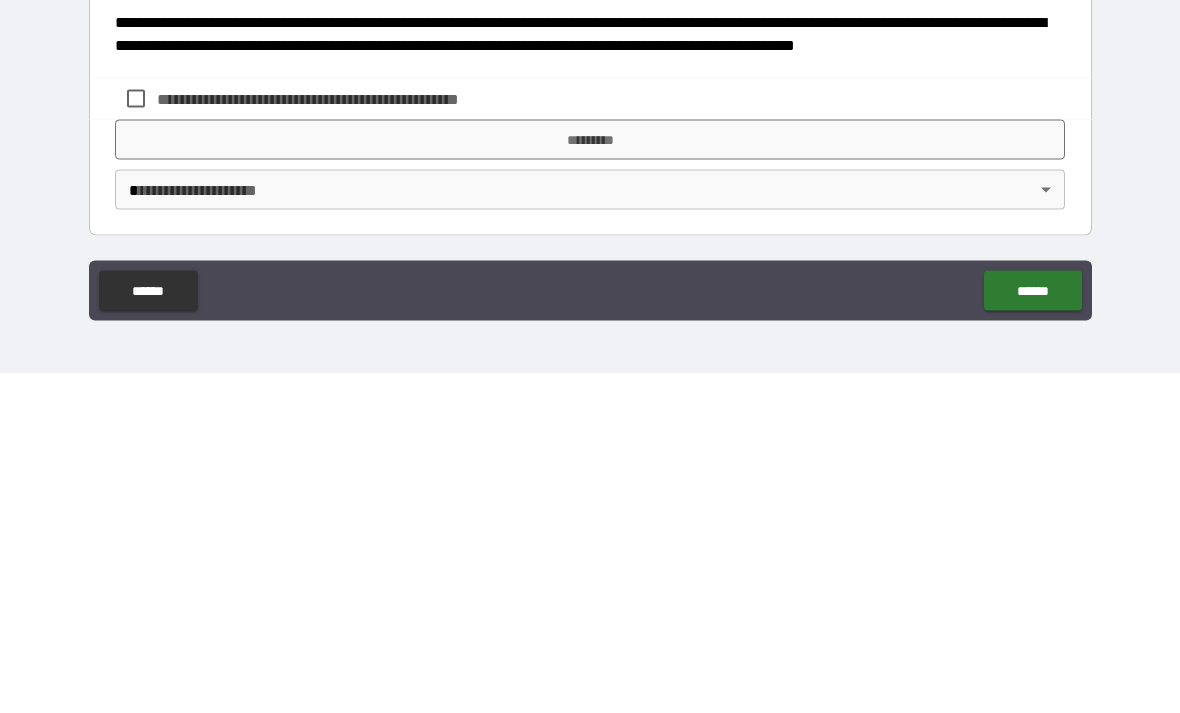 type on "**" 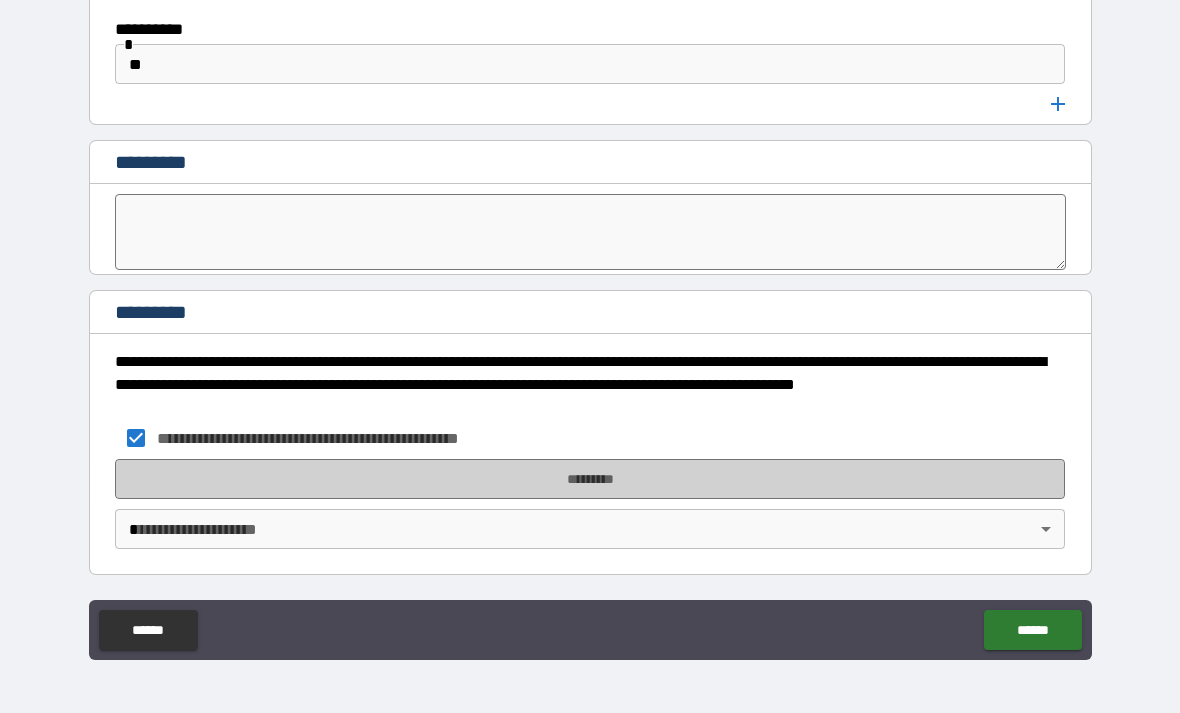 click on "*********" at bounding box center [590, 479] 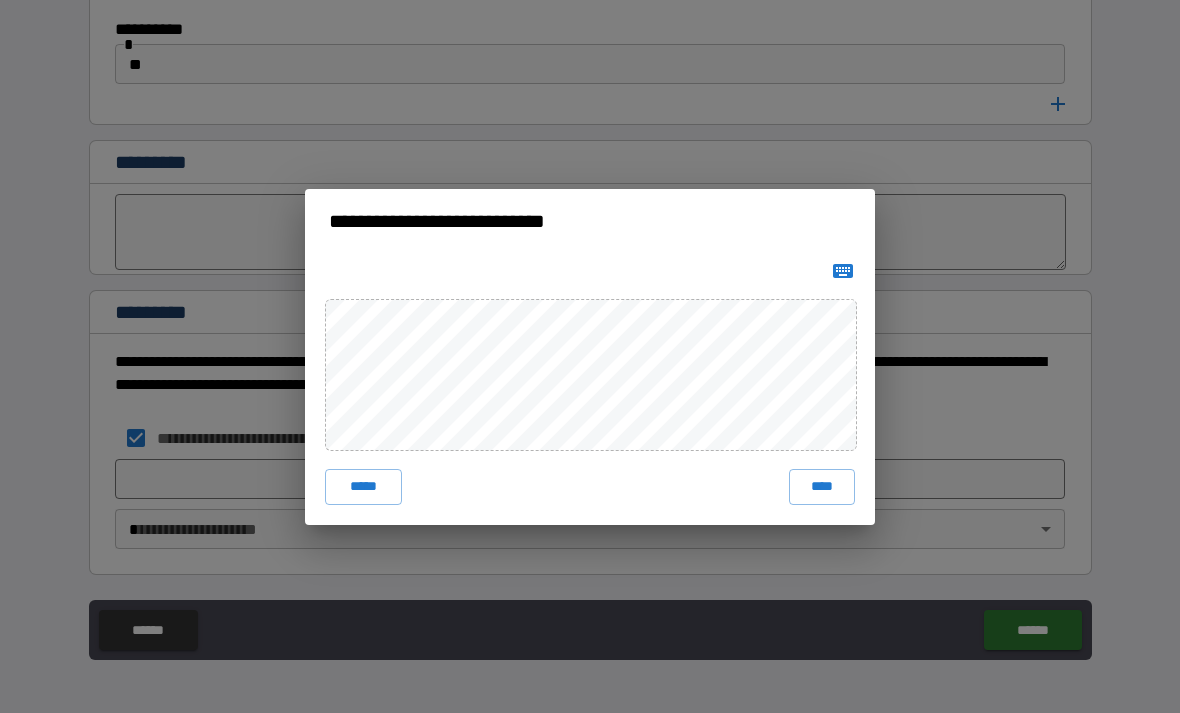 click on "****" at bounding box center [822, 487] 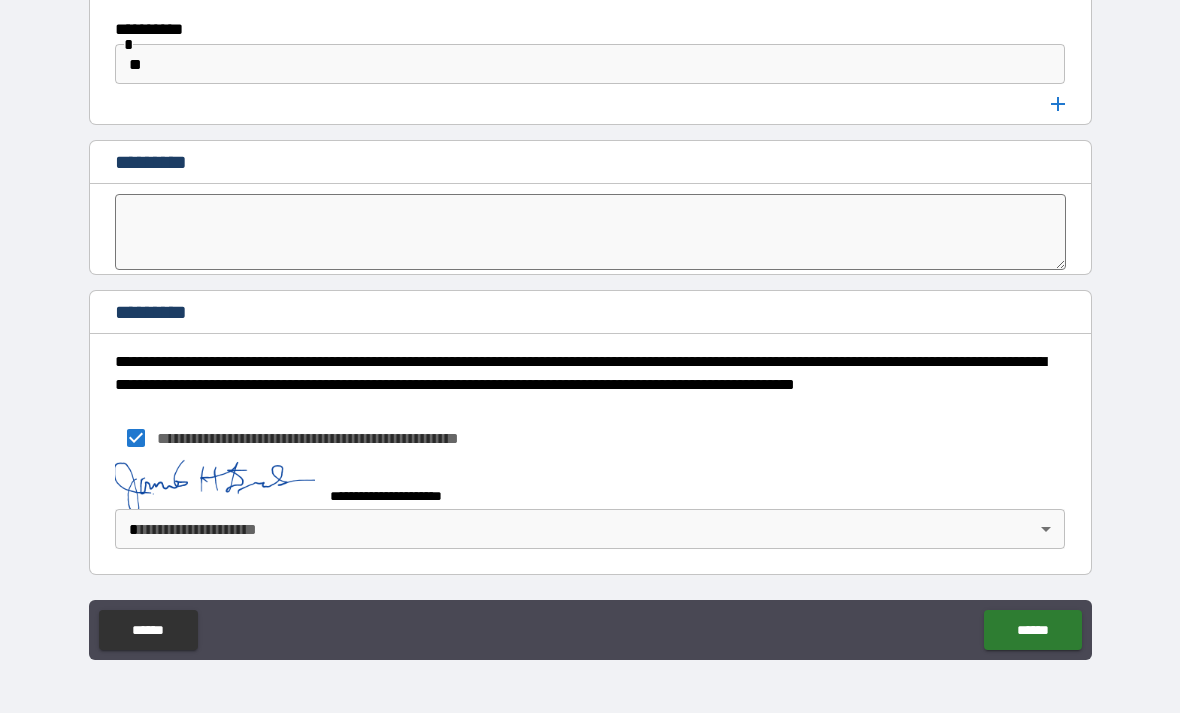 scroll, scrollTop: 10620, scrollLeft: 0, axis: vertical 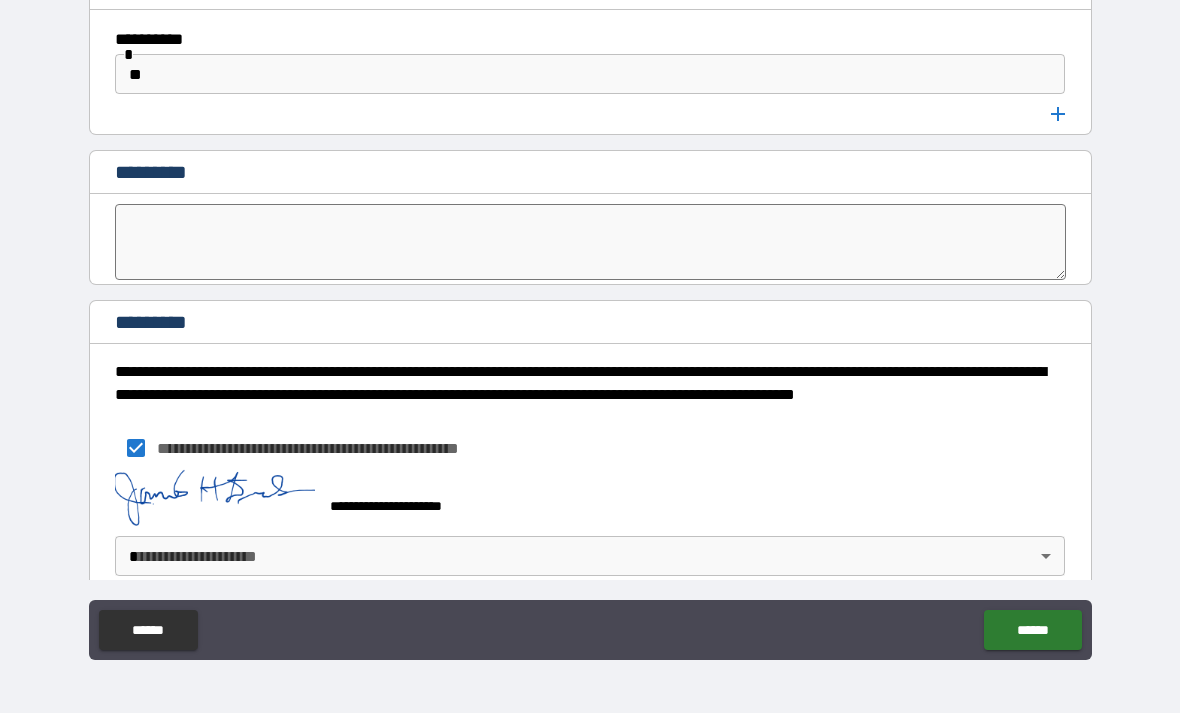 click on "**********" at bounding box center [590, 324] 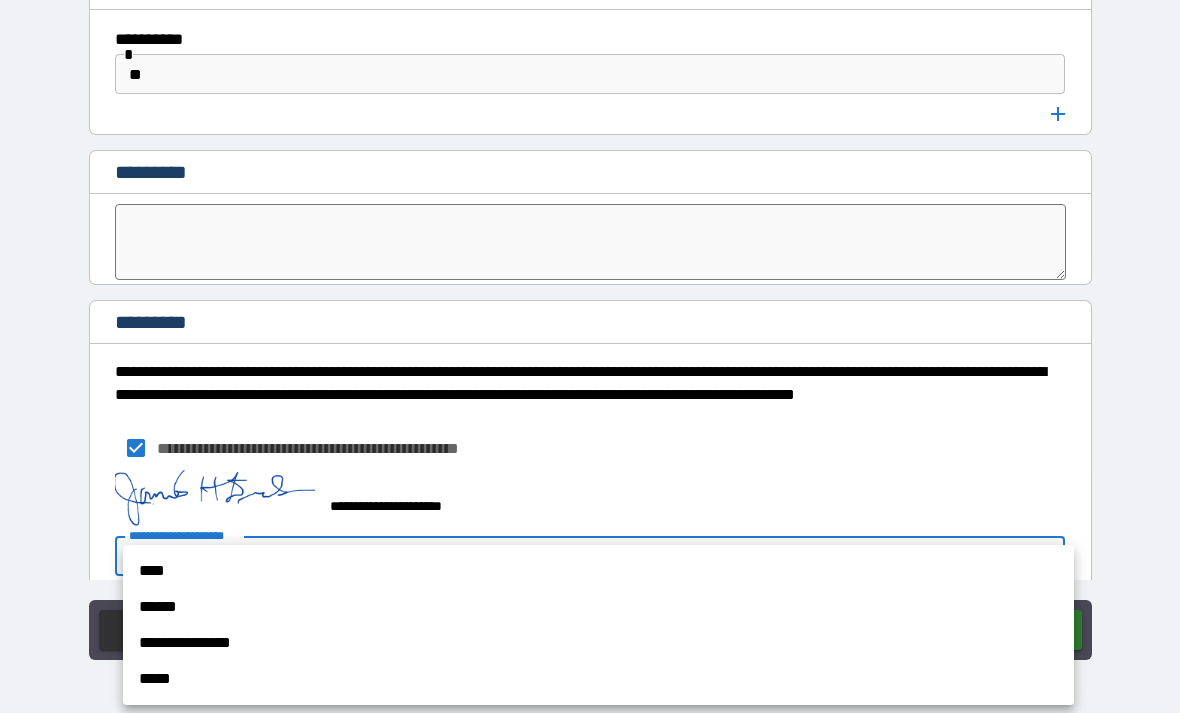 click on "****" at bounding box center (598, 571) 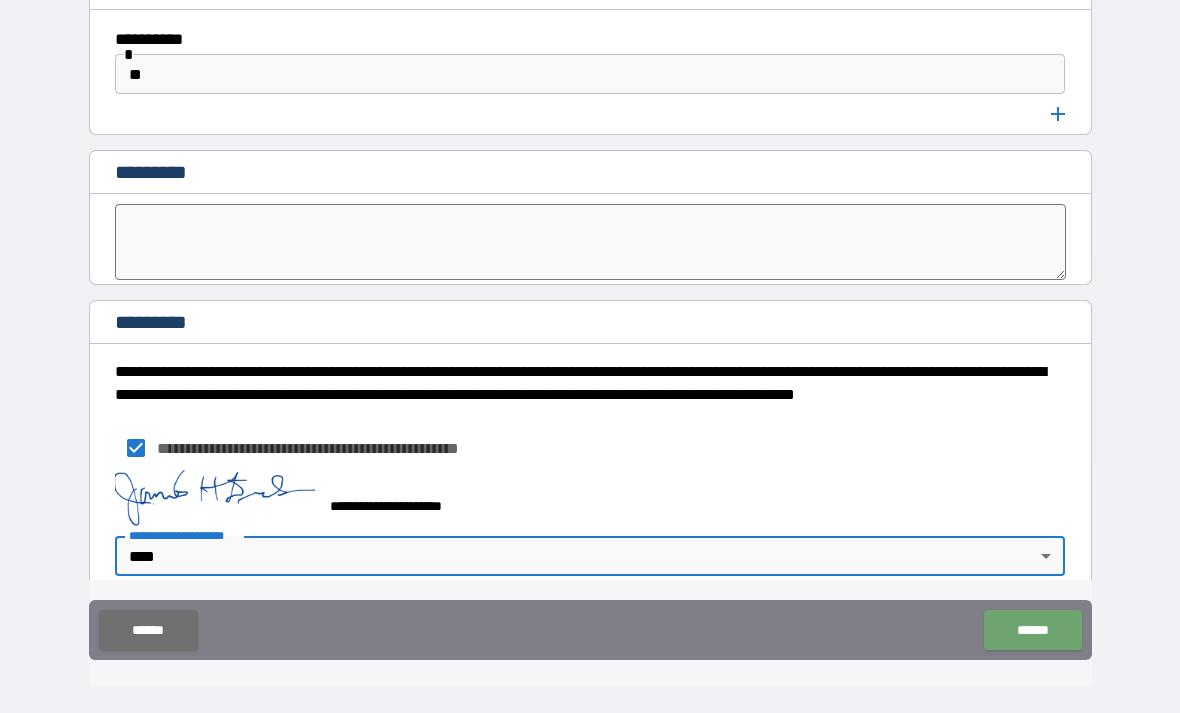 click on "******" at bounding box center [1032, 630] 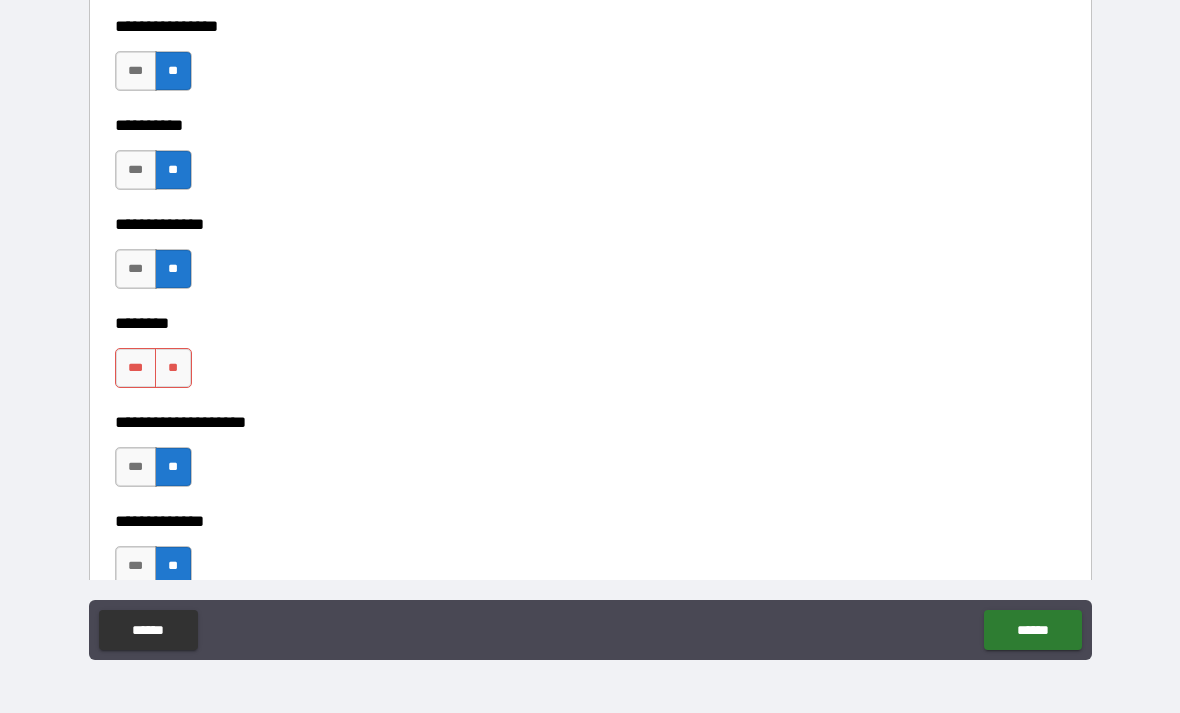 scroll, scrollTop: 8877, scrollLeft: 0, axis: vertical 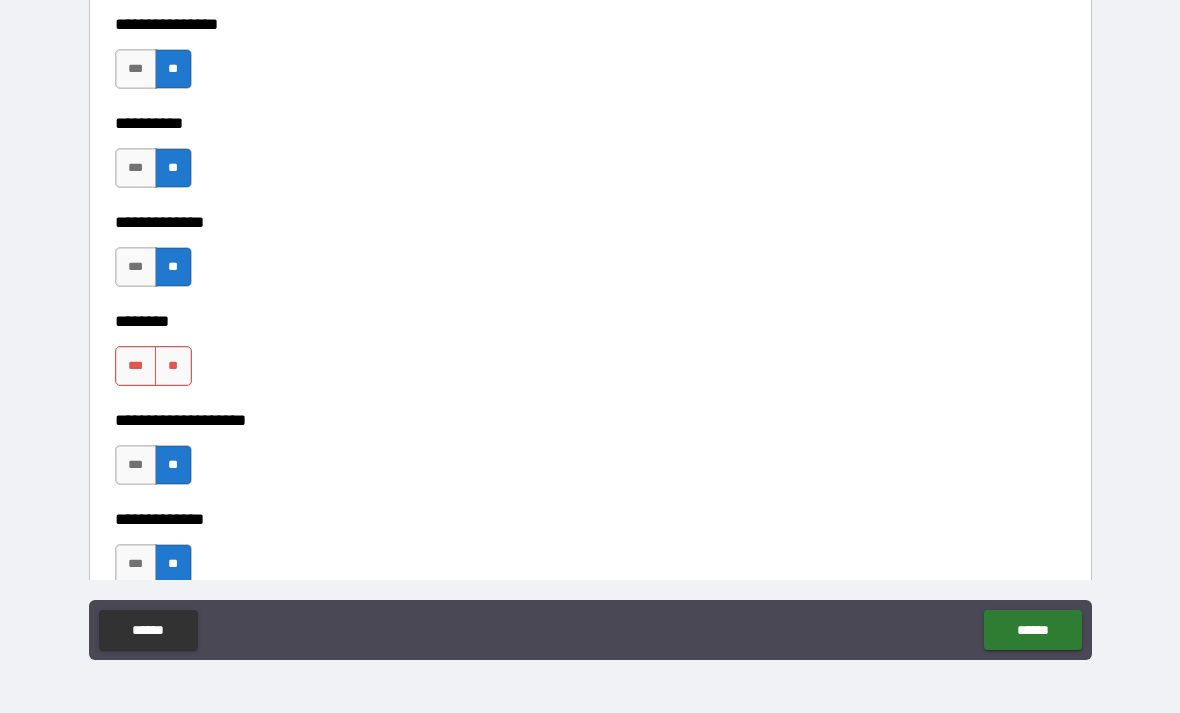 click on "**" at bounding box center (173, 366) 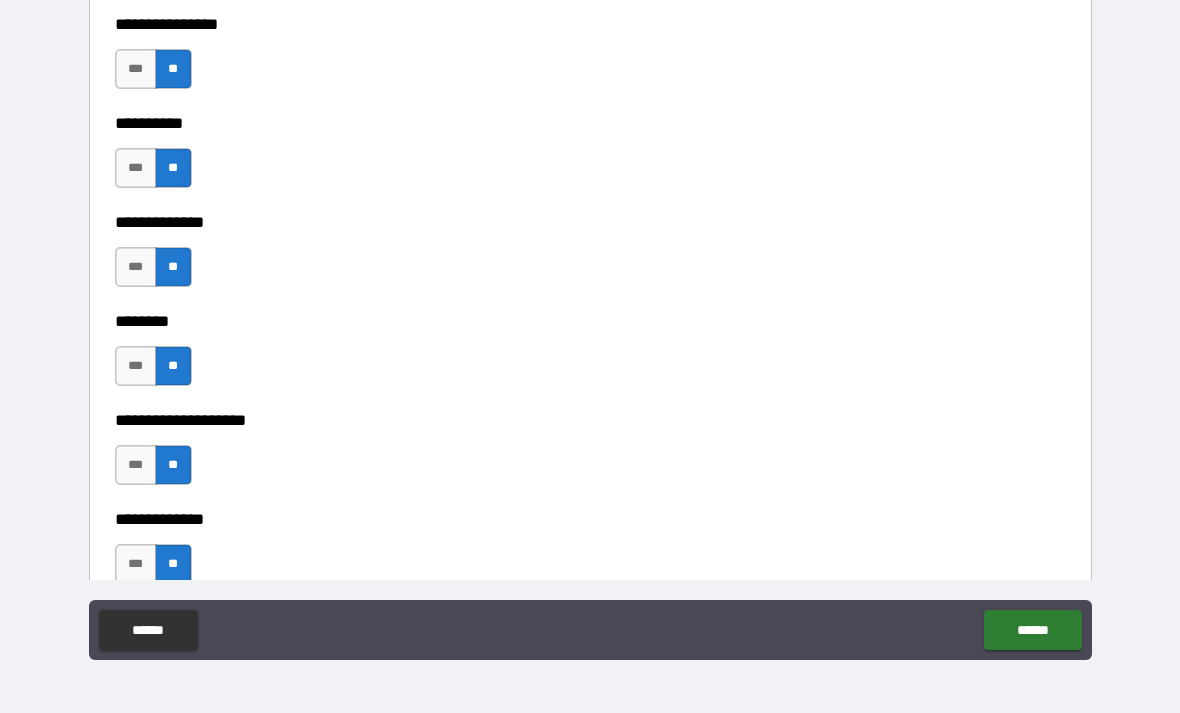 click on "******" at bounding box center [1032, 630] 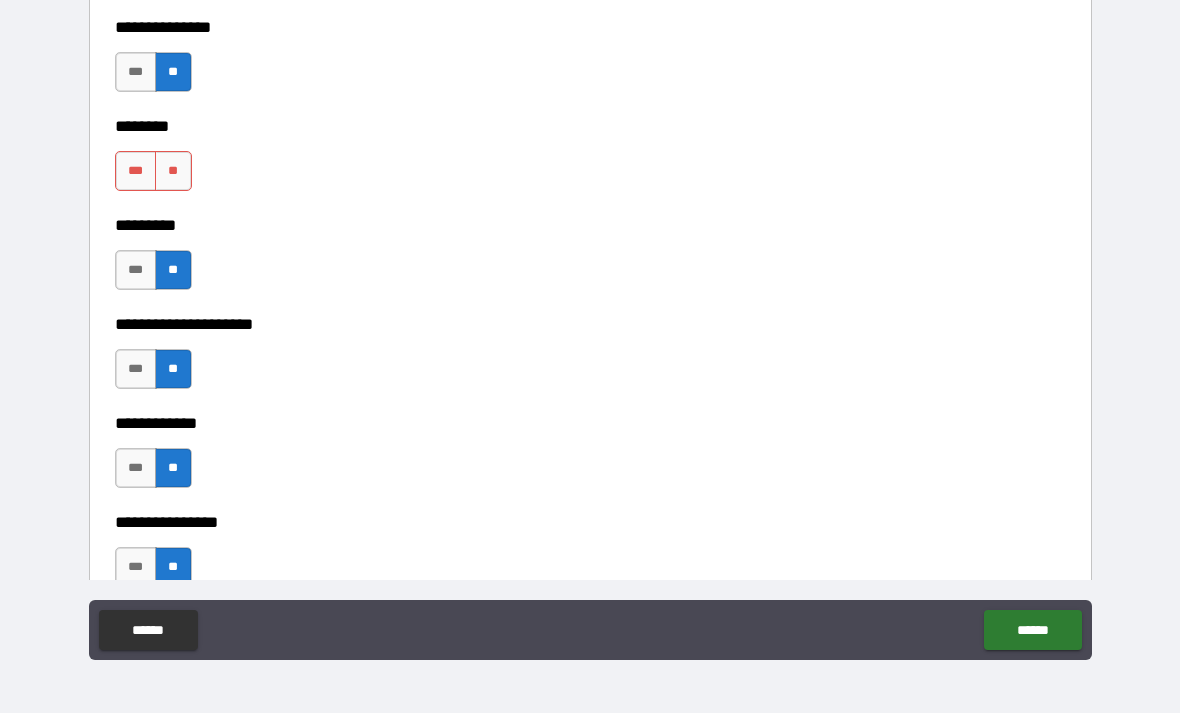 scroll, scrollTop: 5979, scrollLeft: 0, axis: vertical 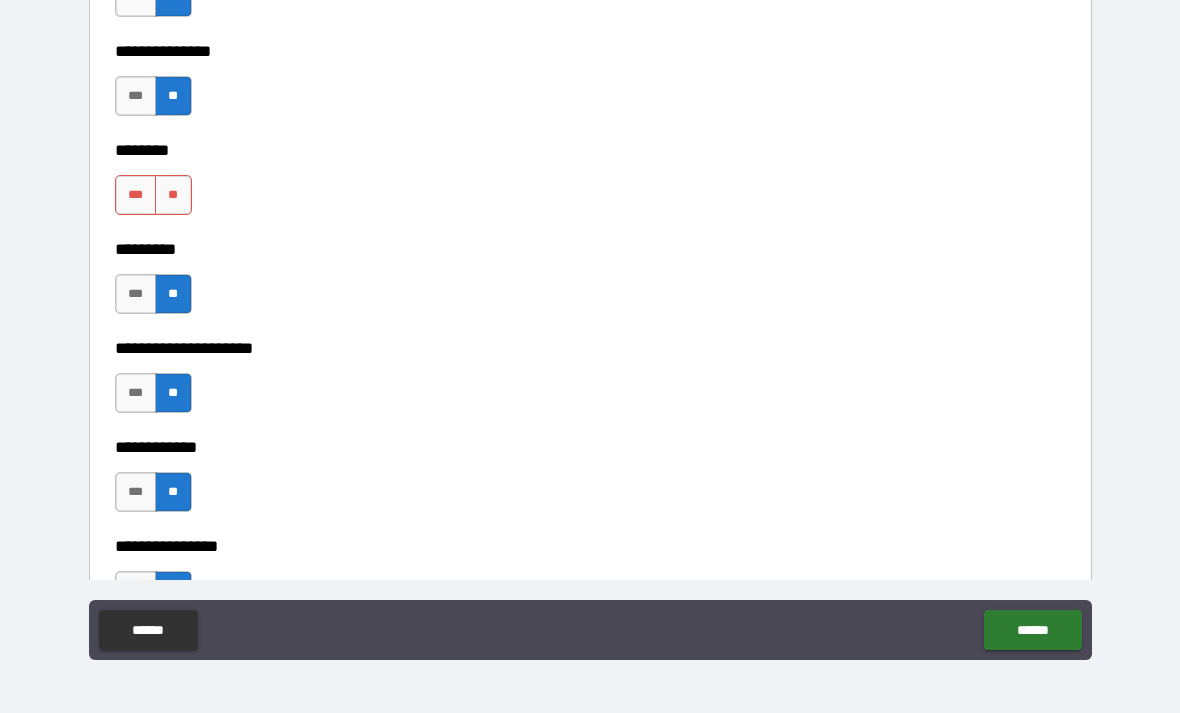 click on "**" at bounding box center [173, 195] 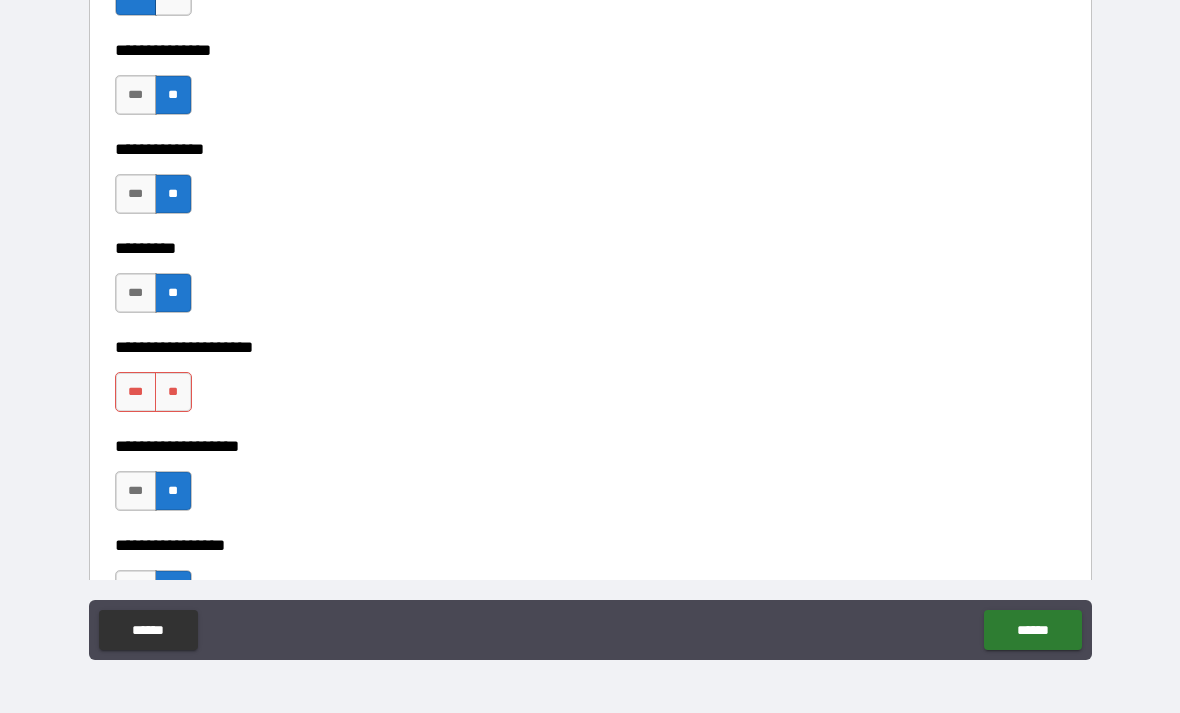 scroll, scrollTop: 4992, scrollLeft: 0, axis: vertical 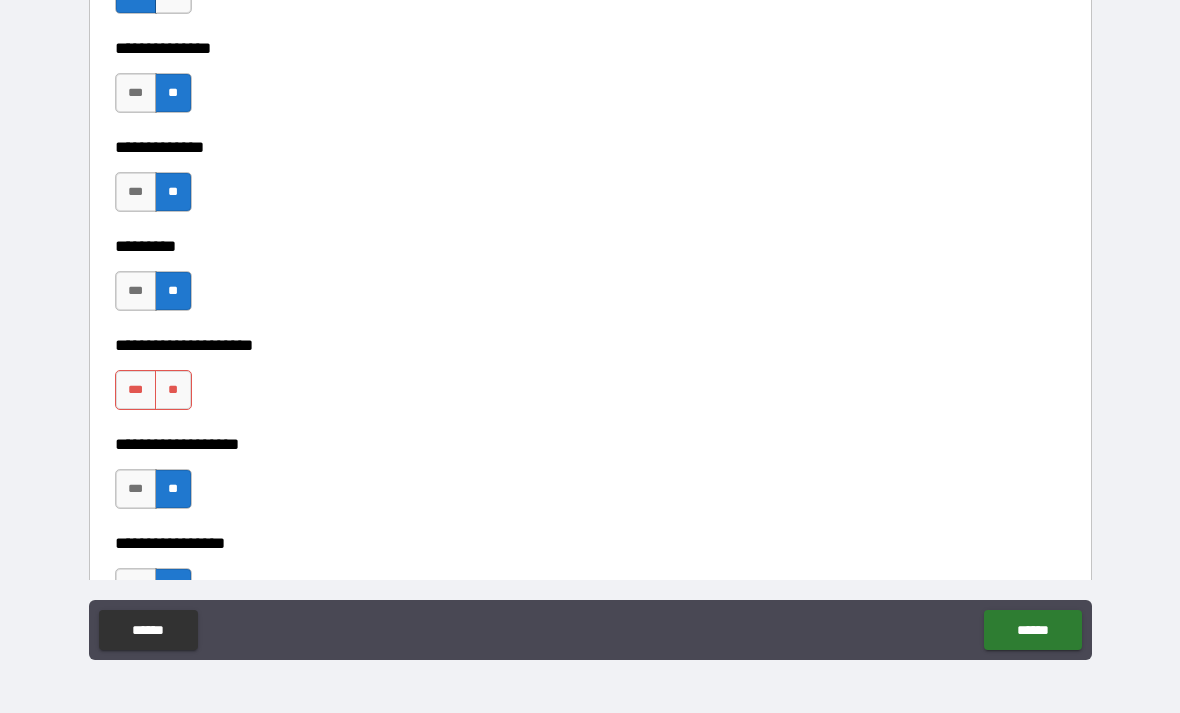 click on "**" at bounding box center (173, 390) 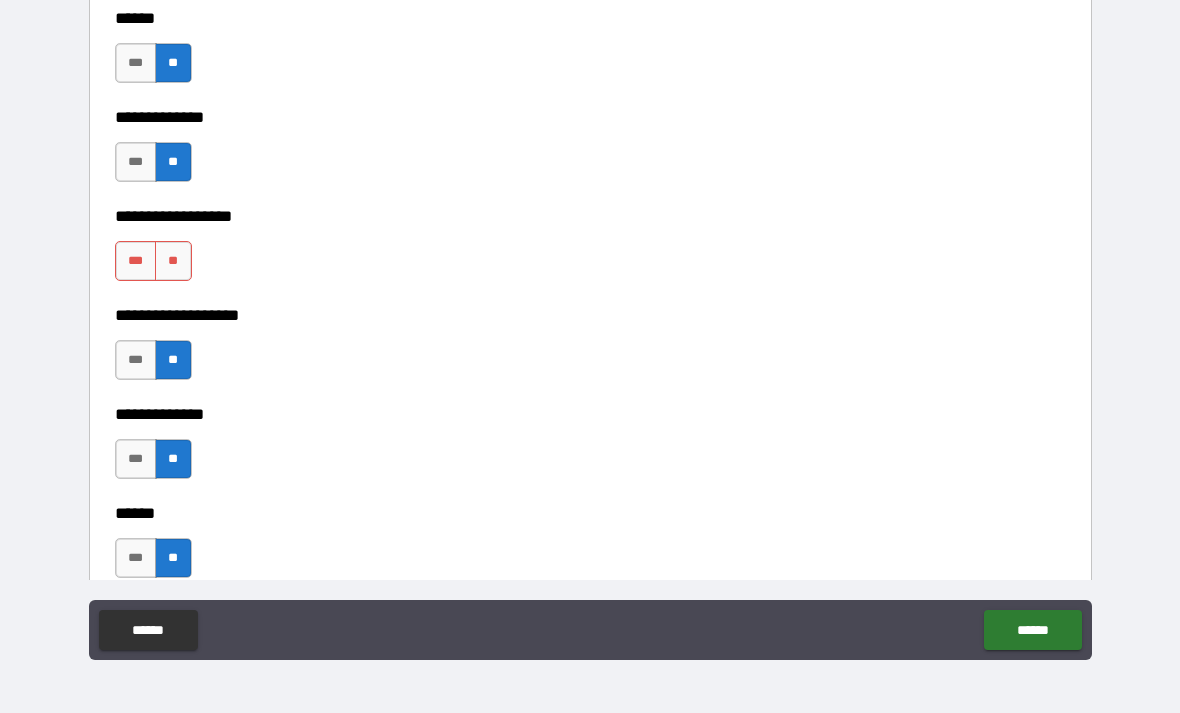 scroll, scrollTop: 3736, scrollLeft: 0, axis: vertical 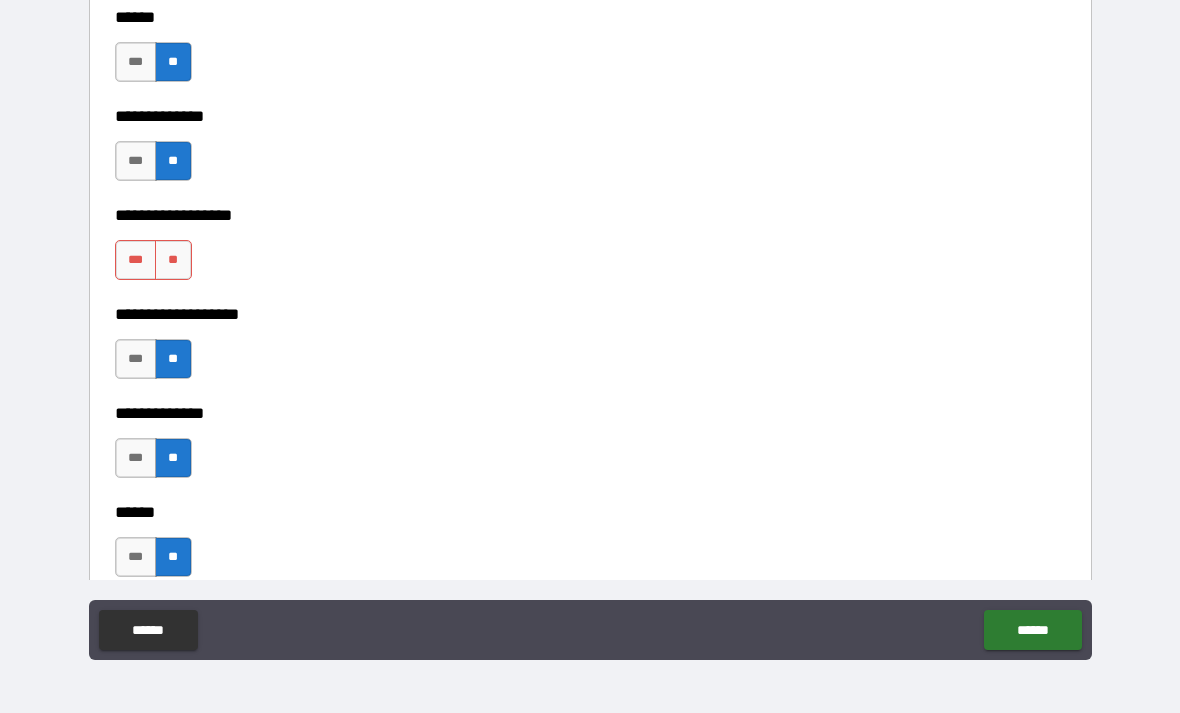 click on "**" at bounding box center [173, 260] 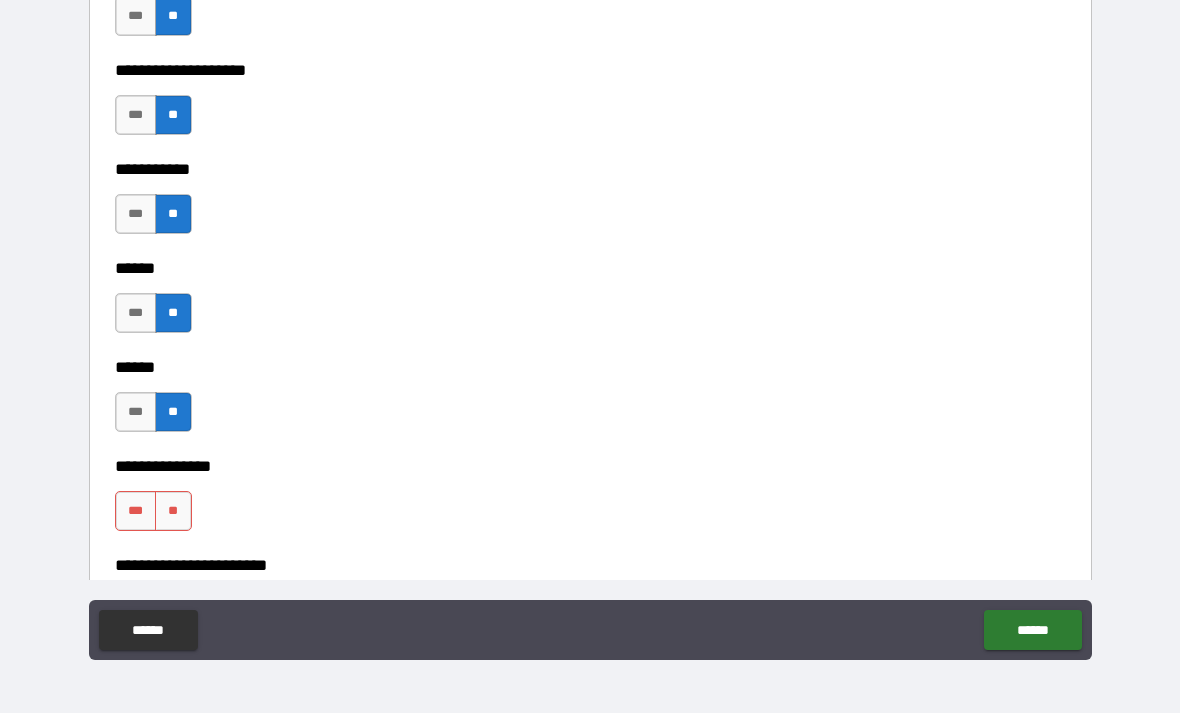 scroll, scrollTop: 2996, scrollLeft: 0, axis: vertical 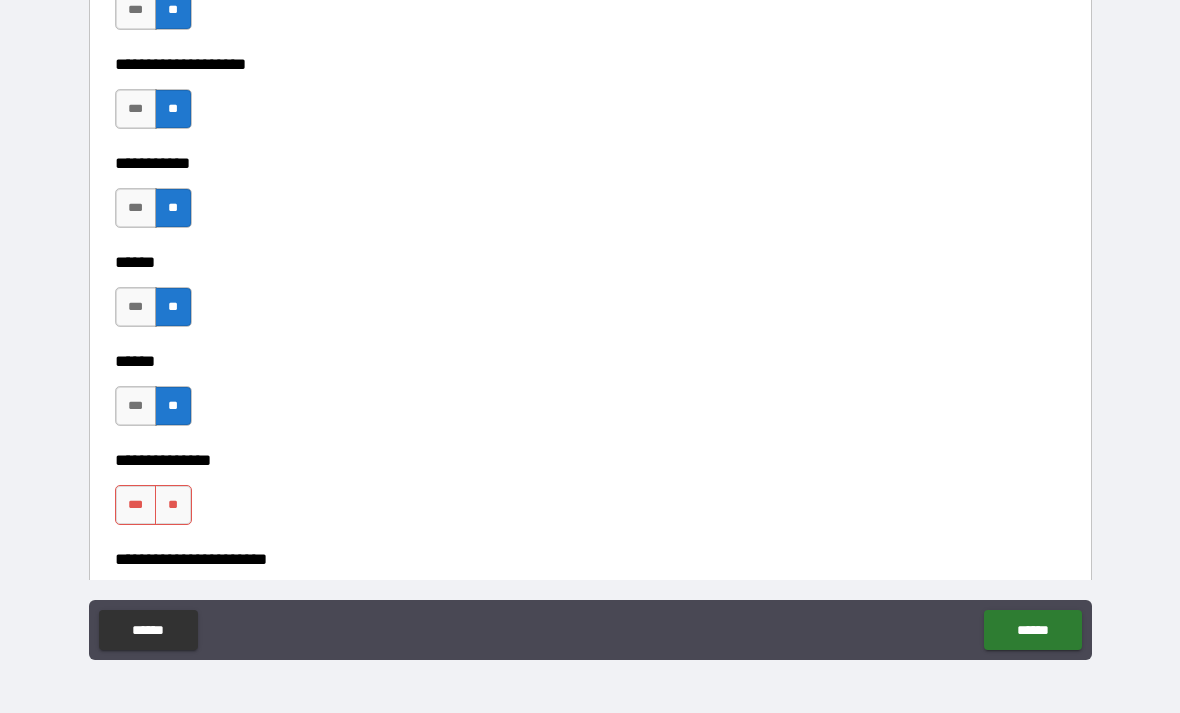 click on "**" at bounding box center [173, 505] 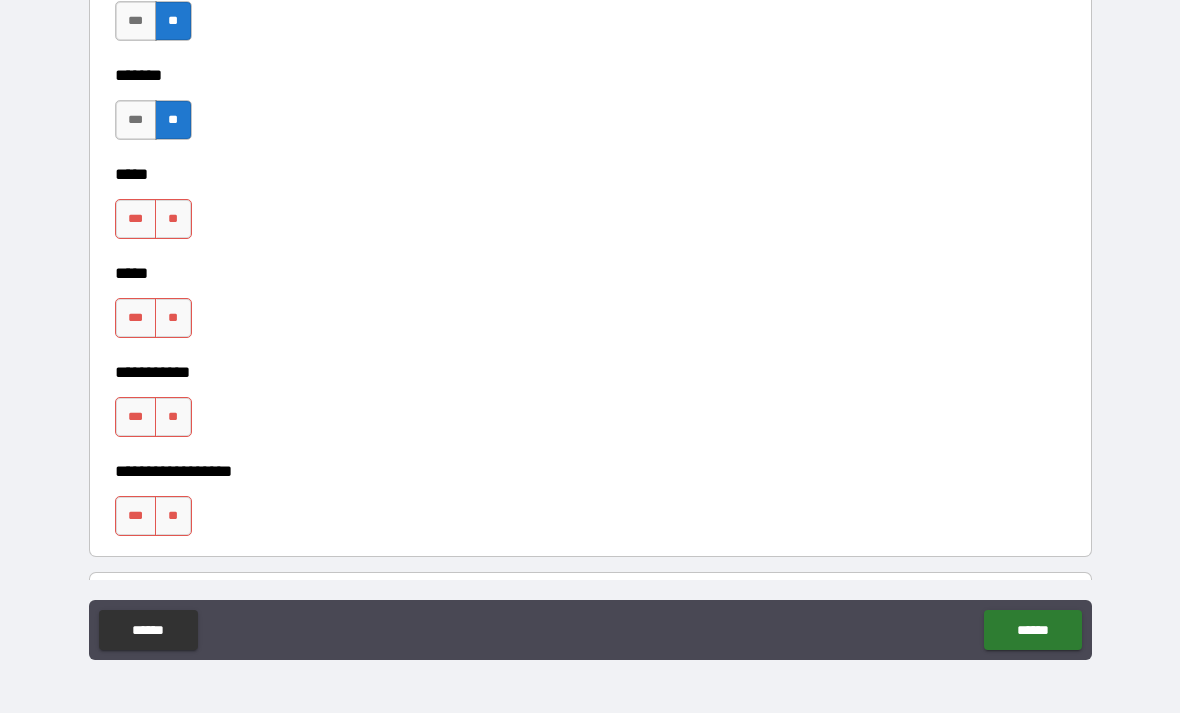 scroll, scrollTop: 2139, scrollLeft: 0, axis: vertical 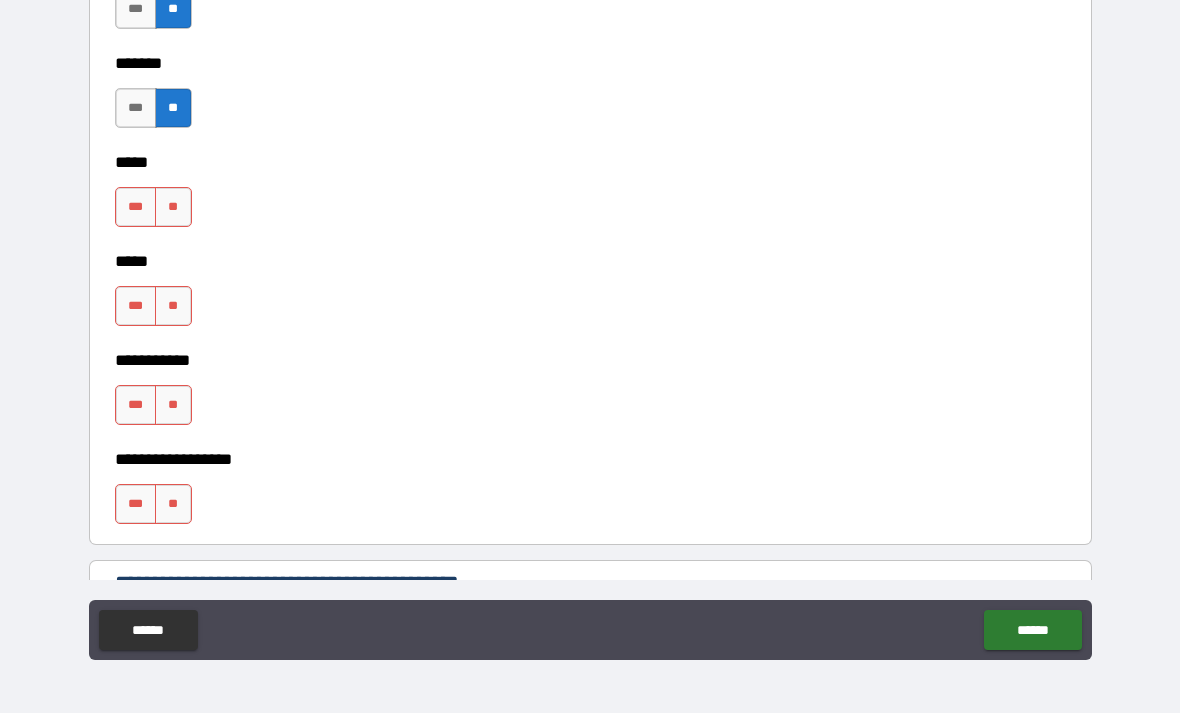 click on "**" at bounding box center (173, 207) 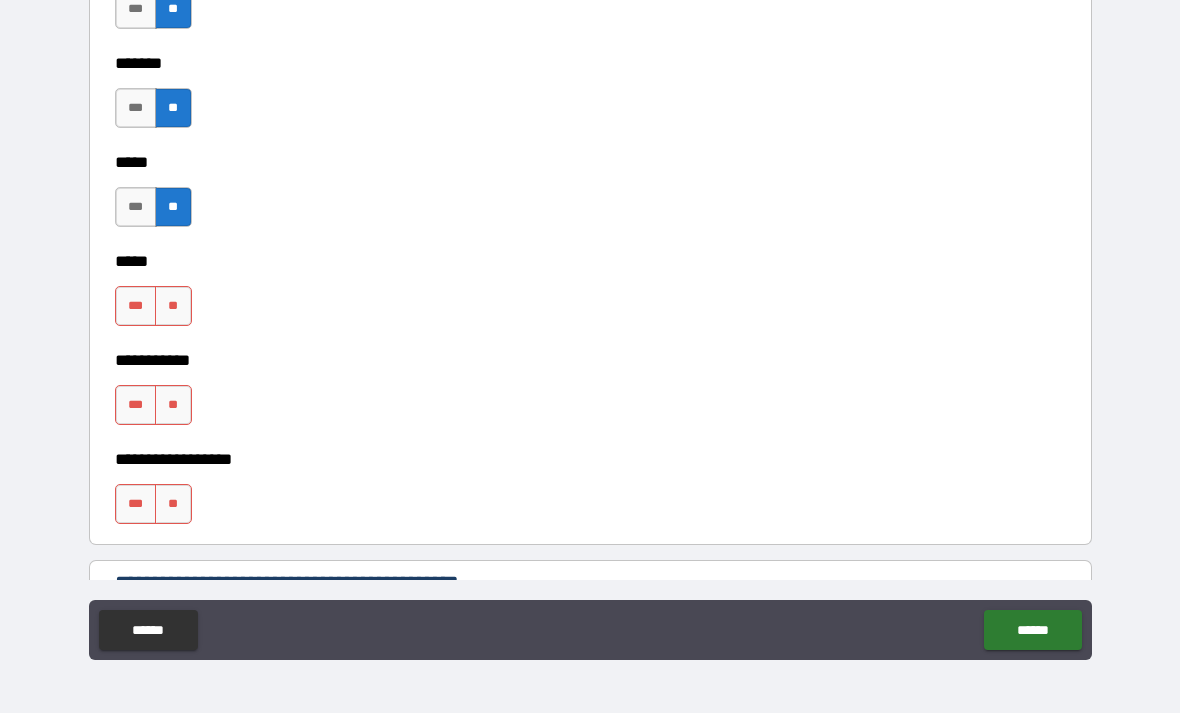 click on "**" at bounding box center [173, 306] 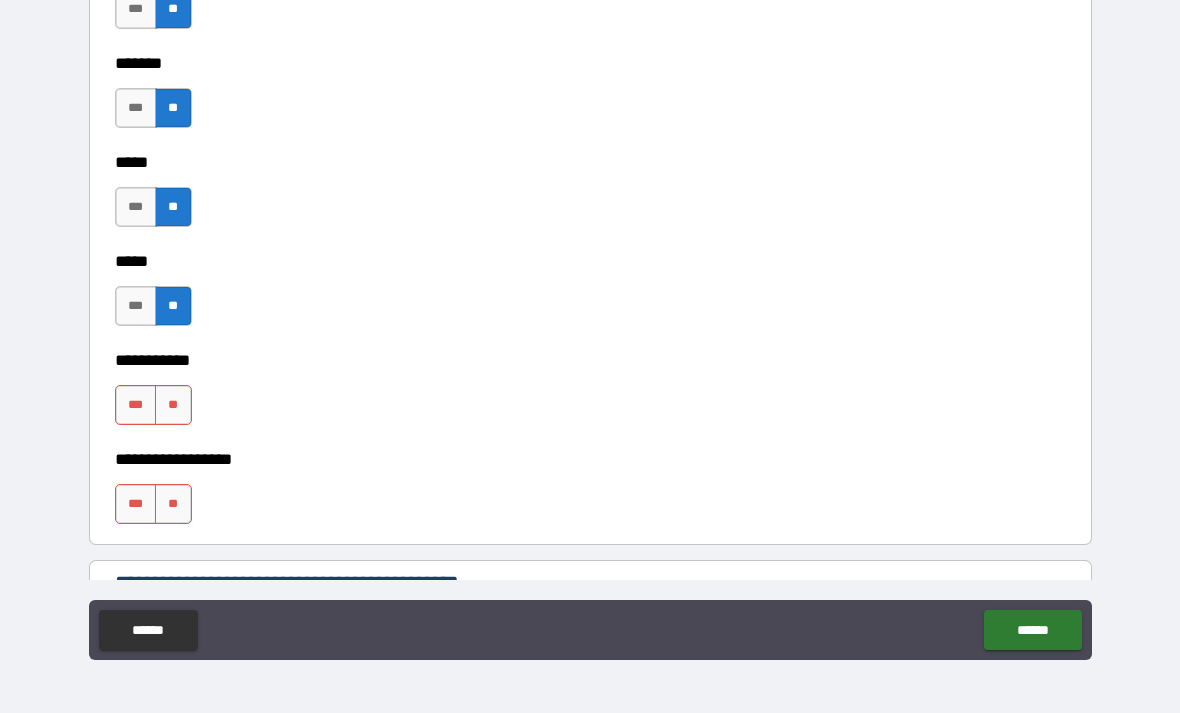click on "**" at bounding box center [173, 405] 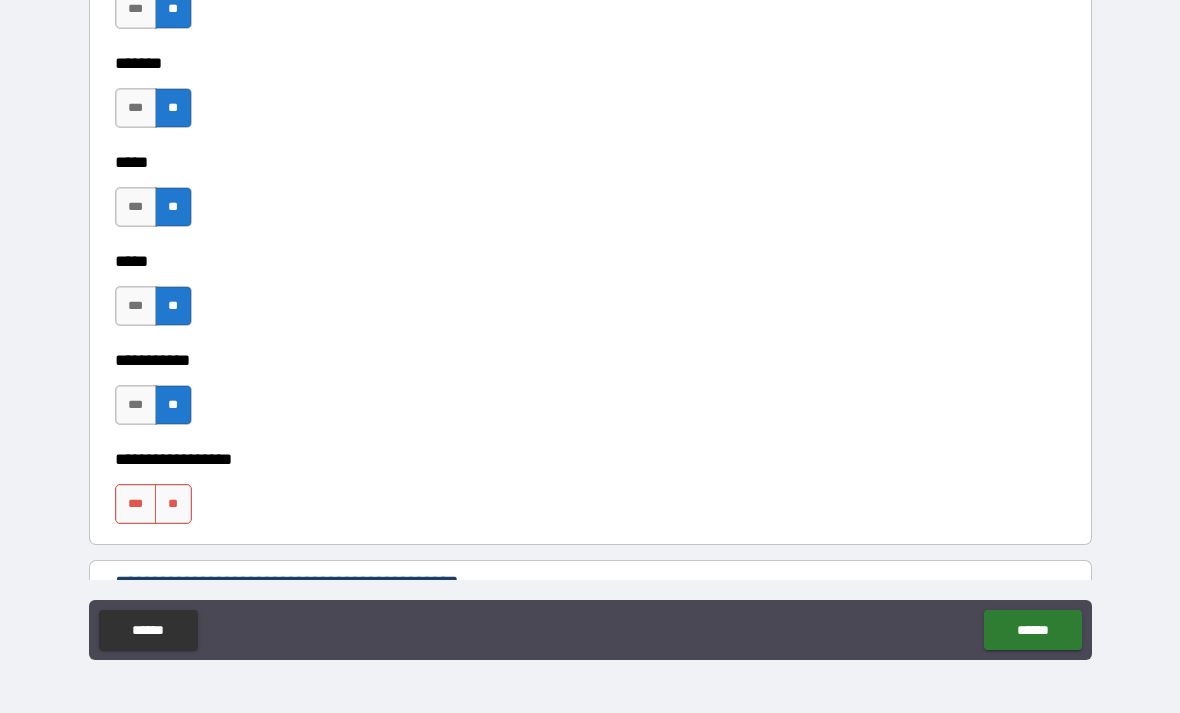 click on "**" at bounding box center [173, 504] 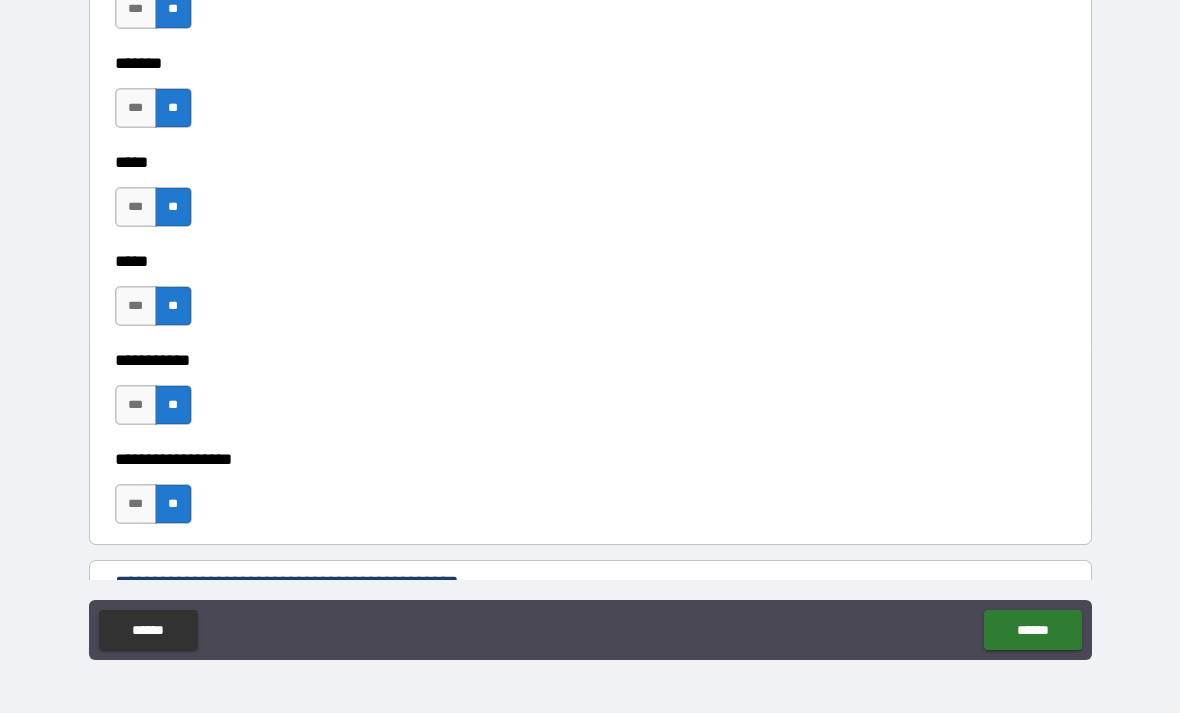 click on "******" at bounding box center [1032, 630] 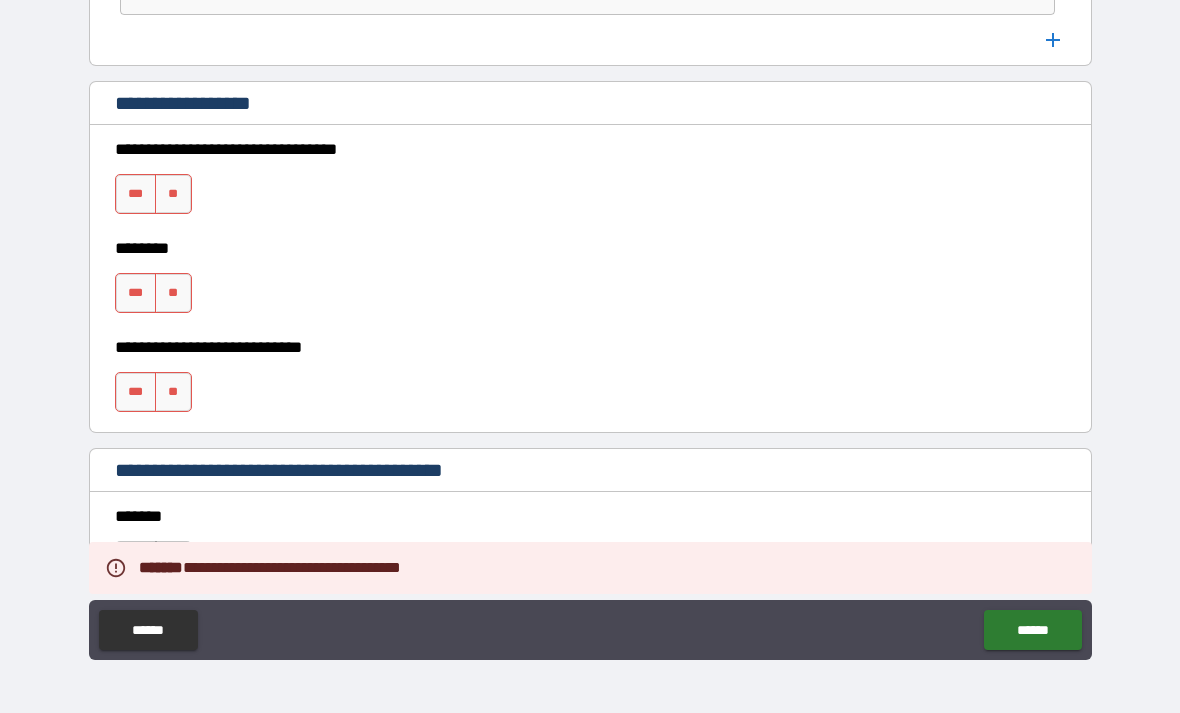 scroll, scrollTop: 1335, scrollLeft: 0, axis: vertical 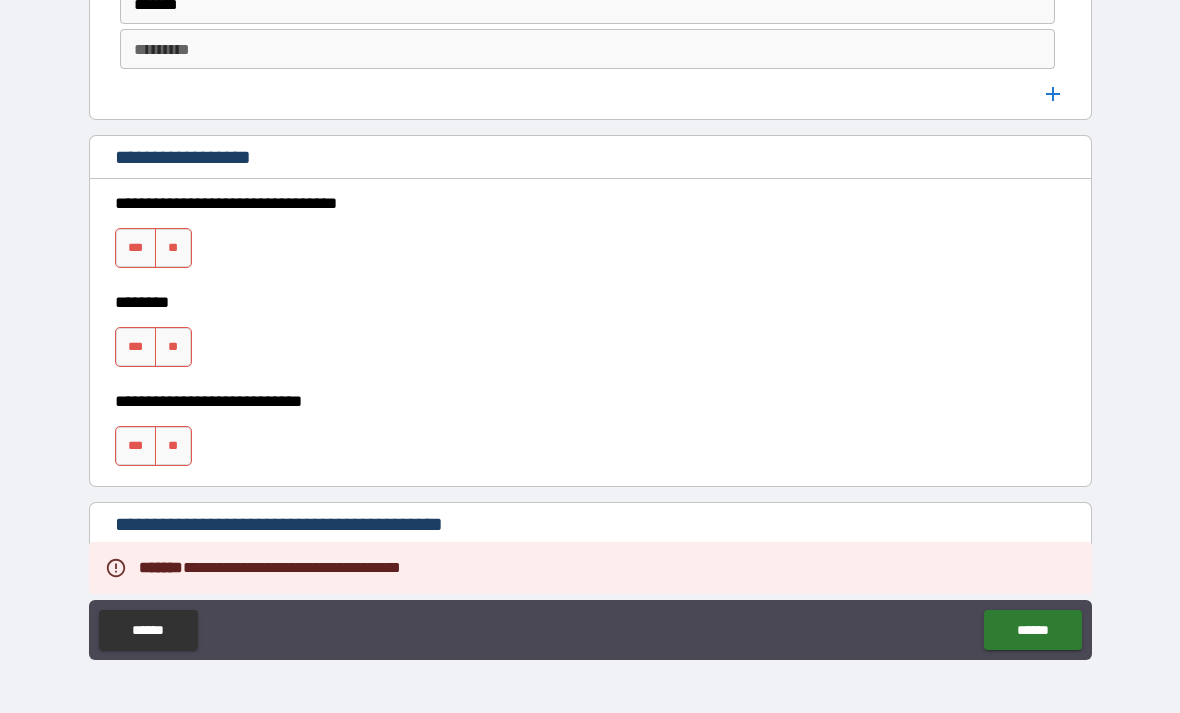 click on "**" at bounding box center [173, 248] 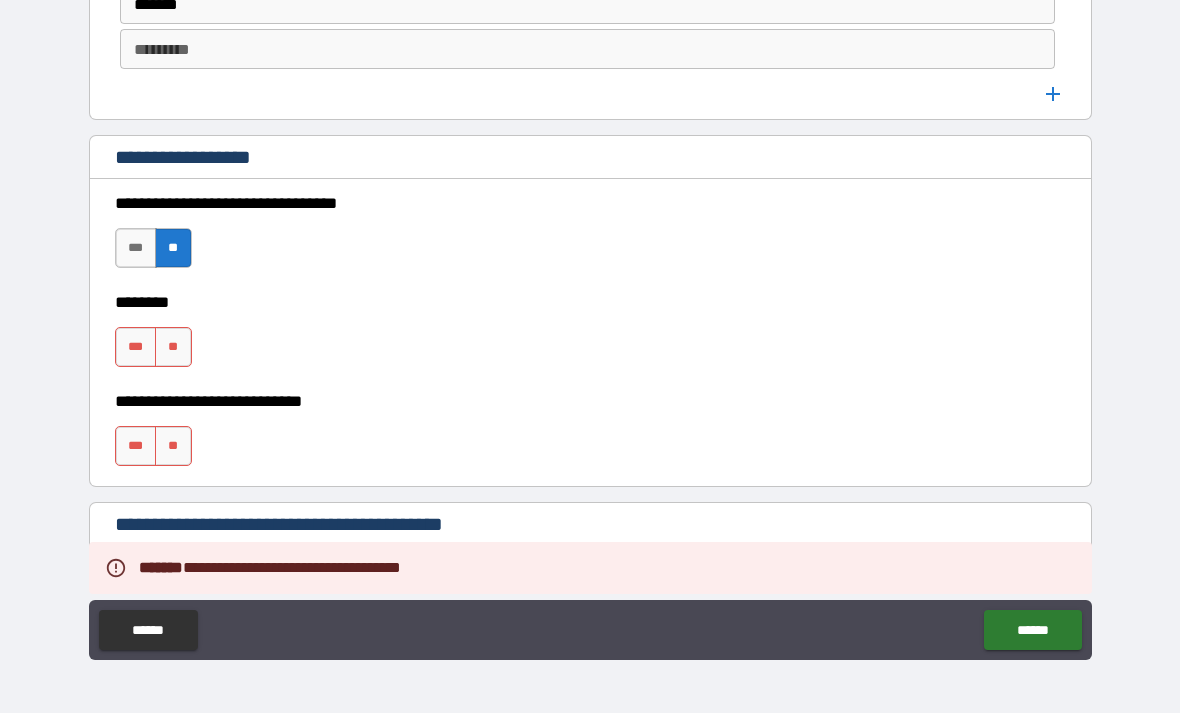 click on "**********" at bounding box center [590, 288] 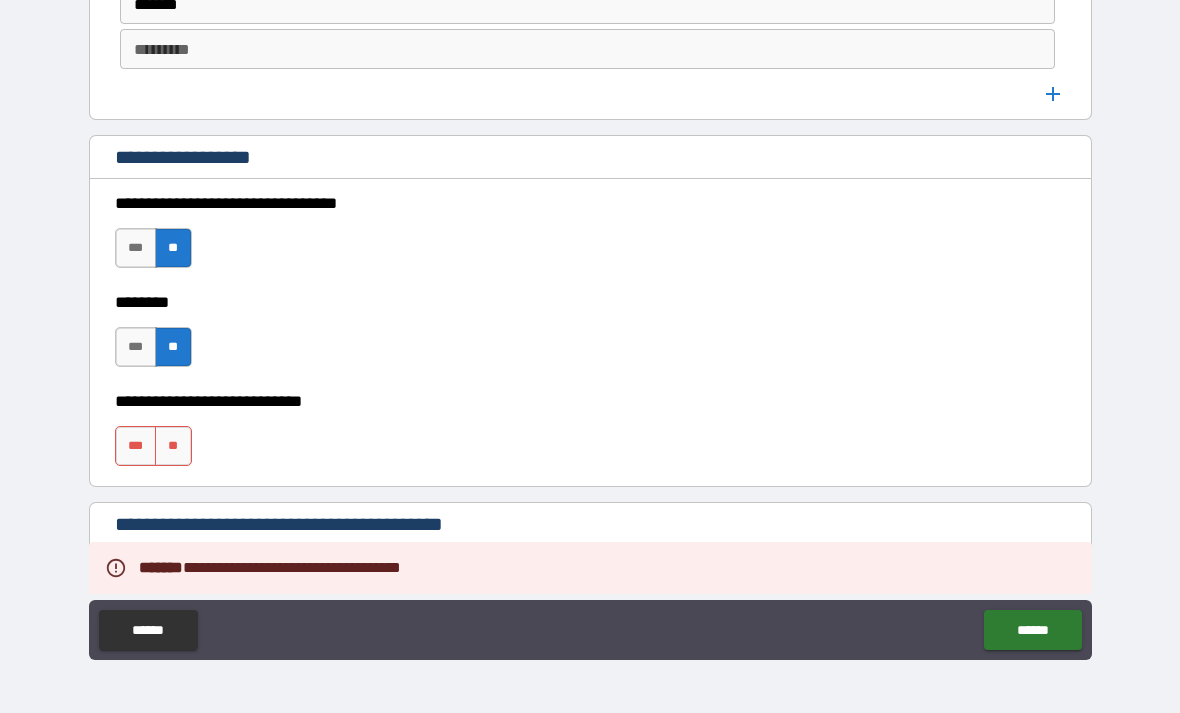 click on "**" at bounding box center [173, 446] 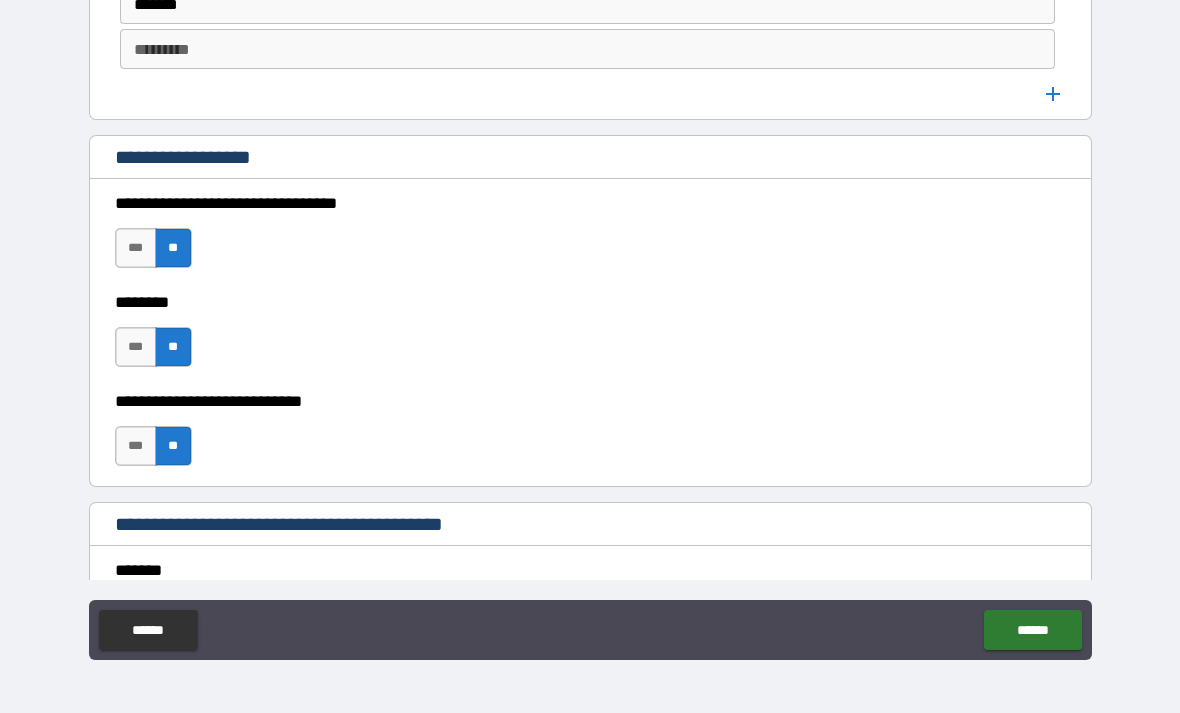 click on "******" at bounding box center [1032, 630] 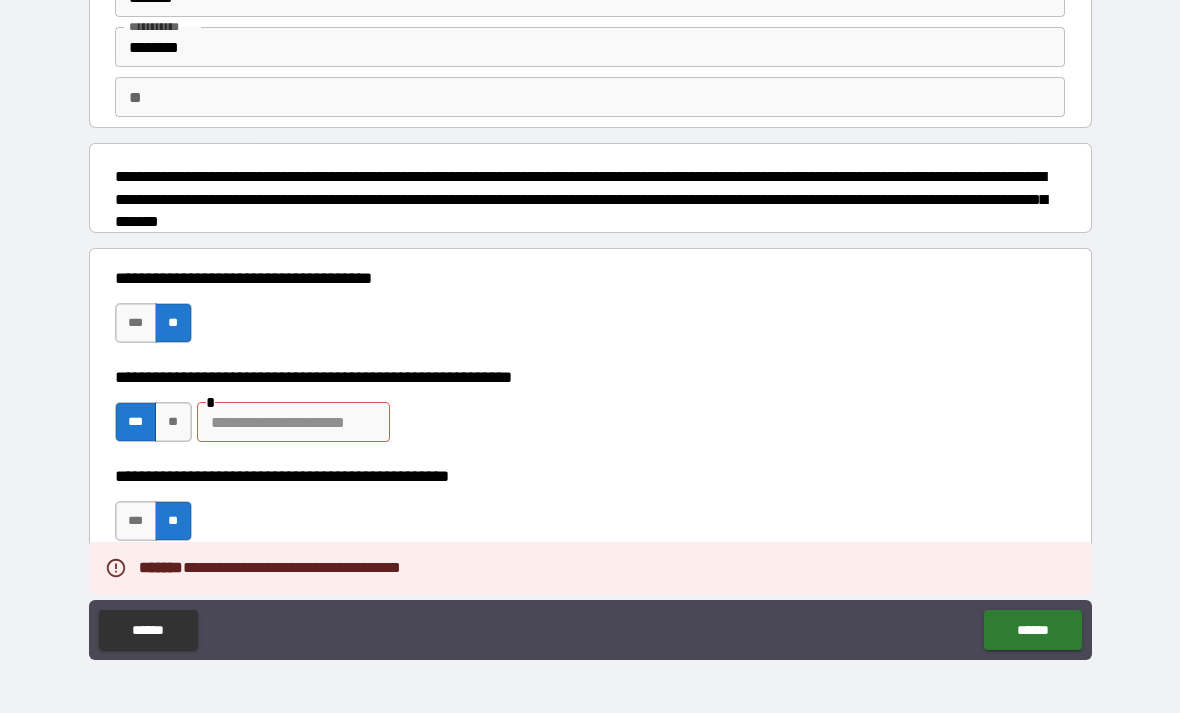 scroll, scrollTop: 102, scrollLeft: 0, axis: vertical 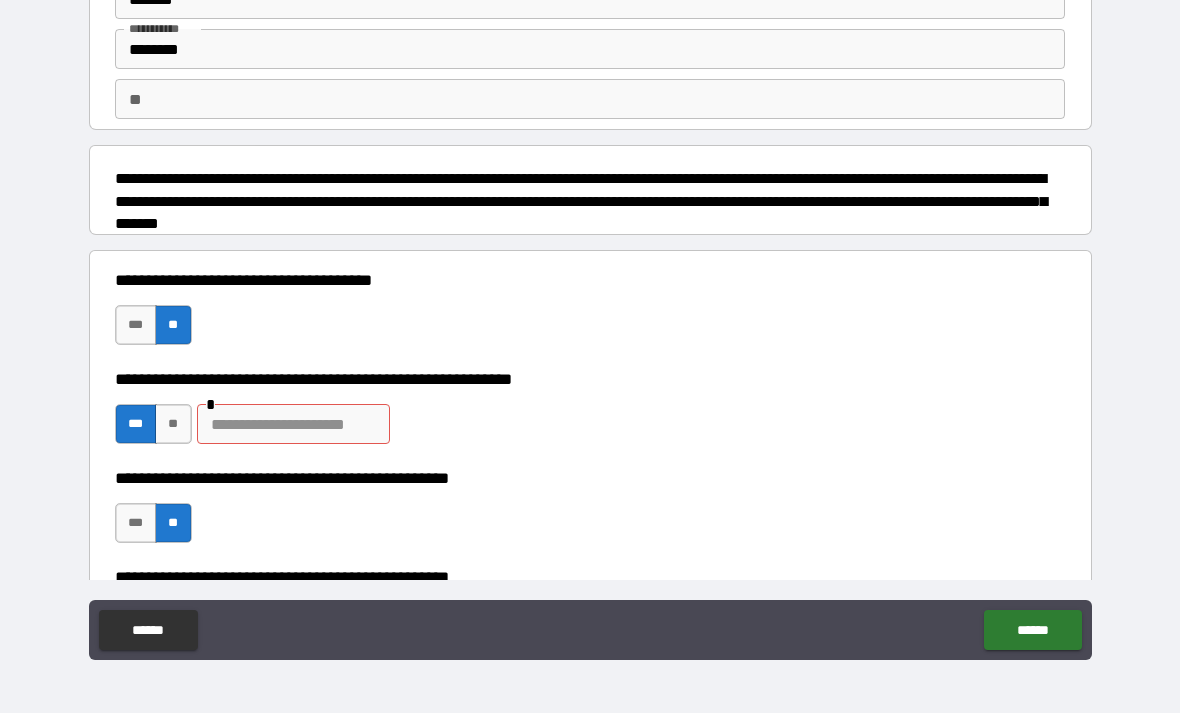 click at bounding box center (293, 424) 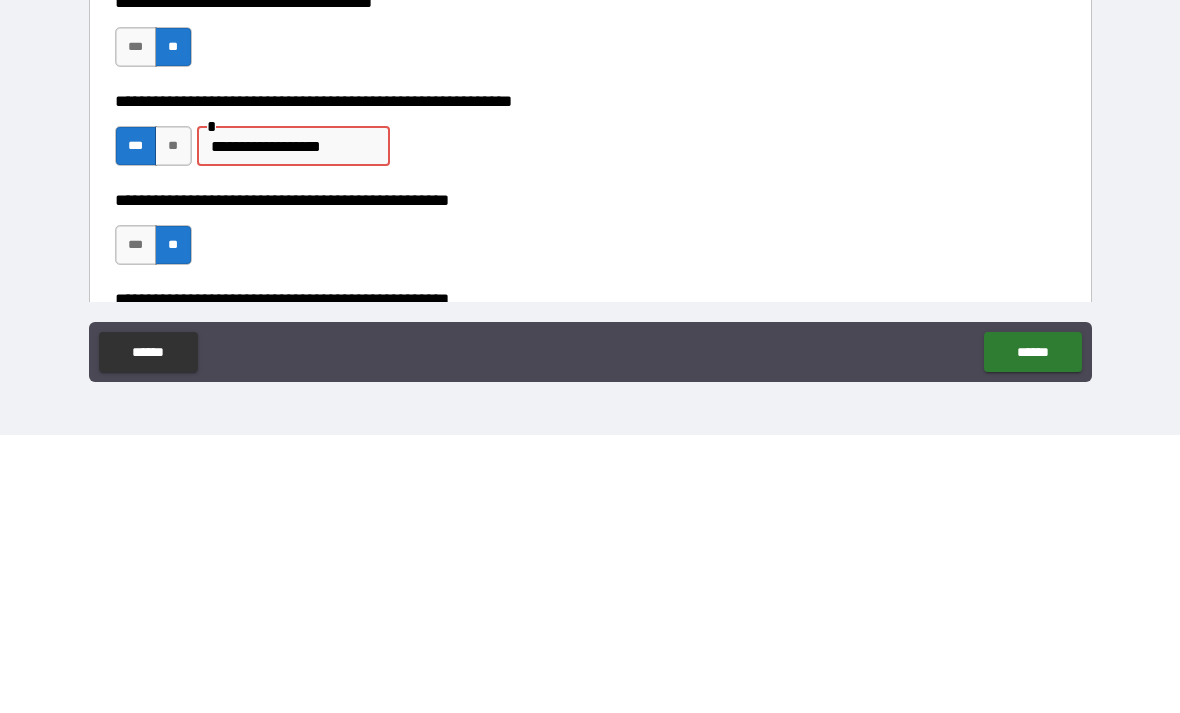 type on "**********" 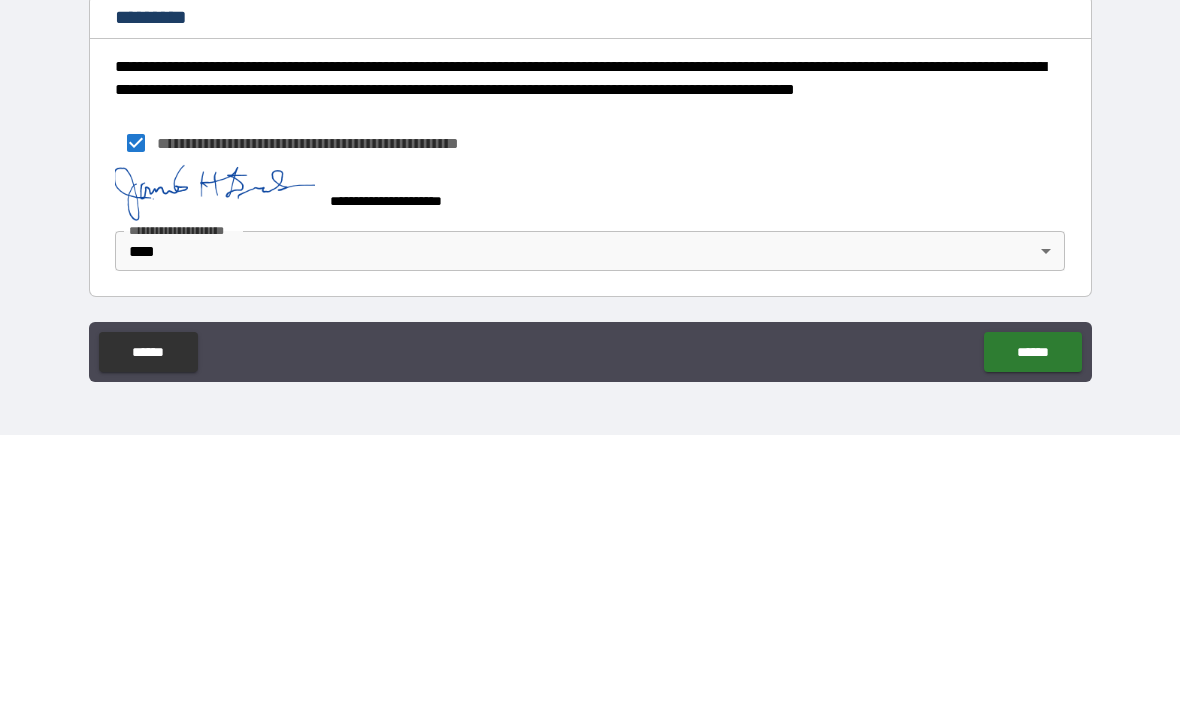 scroll, scrollTop: 10647, scrollLeft: 0, axis: vertical 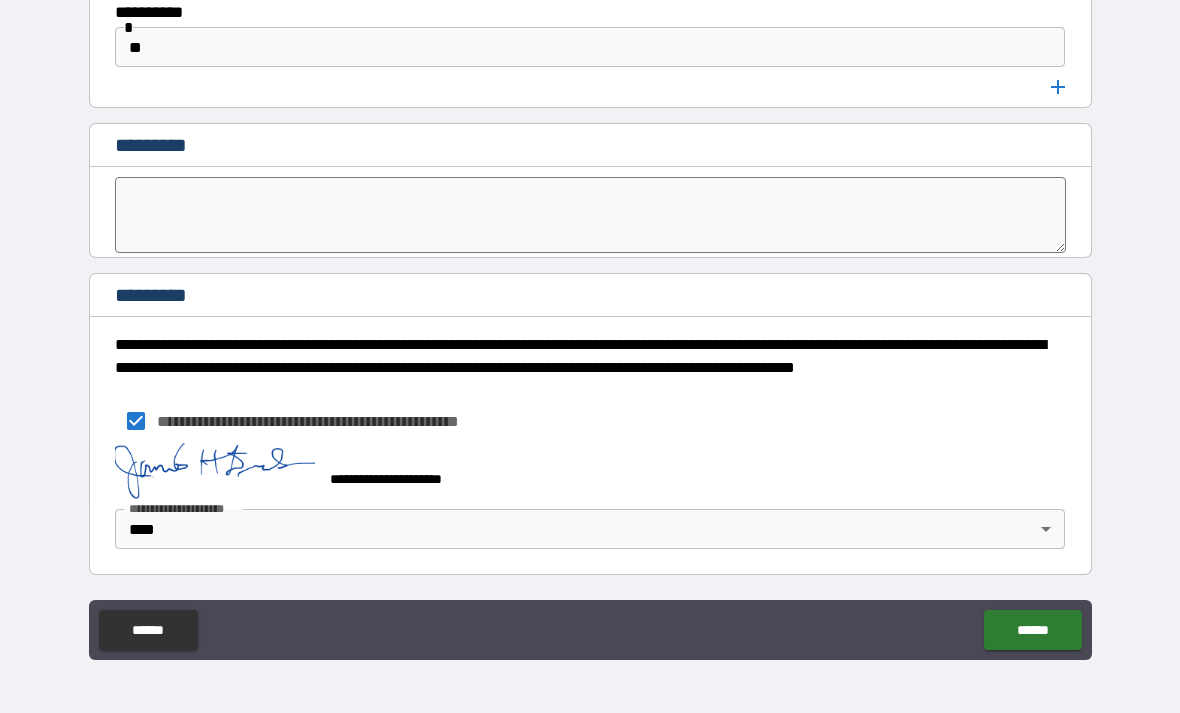 click on "******" at bounding box center [1032, 630] 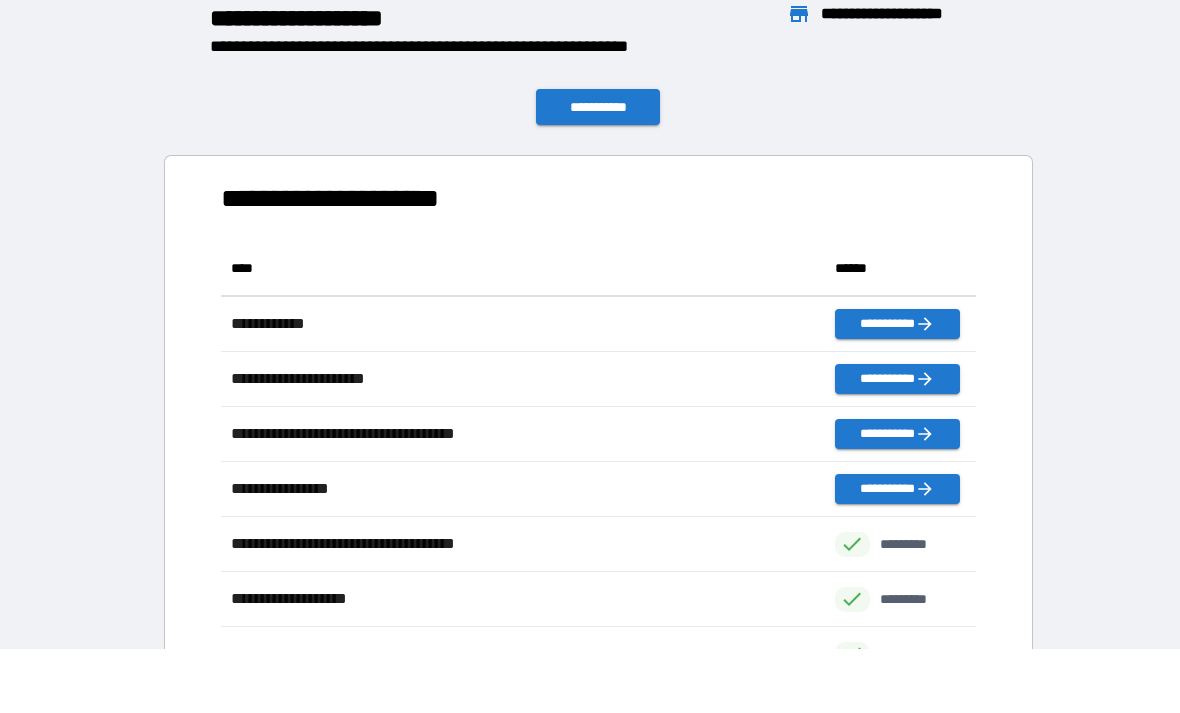 scroll, scrollTop: 1, scrollLeft: 1, axis: both 